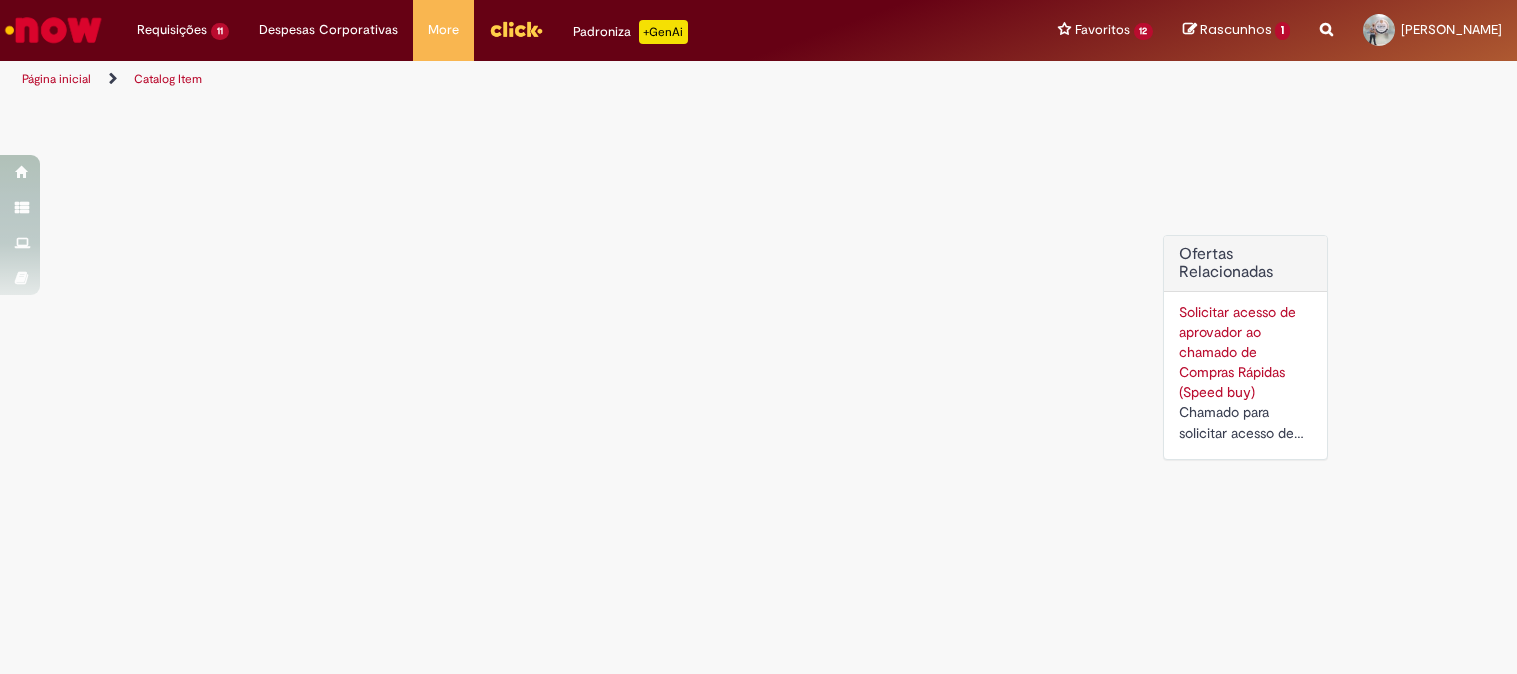 scroll, scrollTop: 0, scrollLeft: 0, axis: both 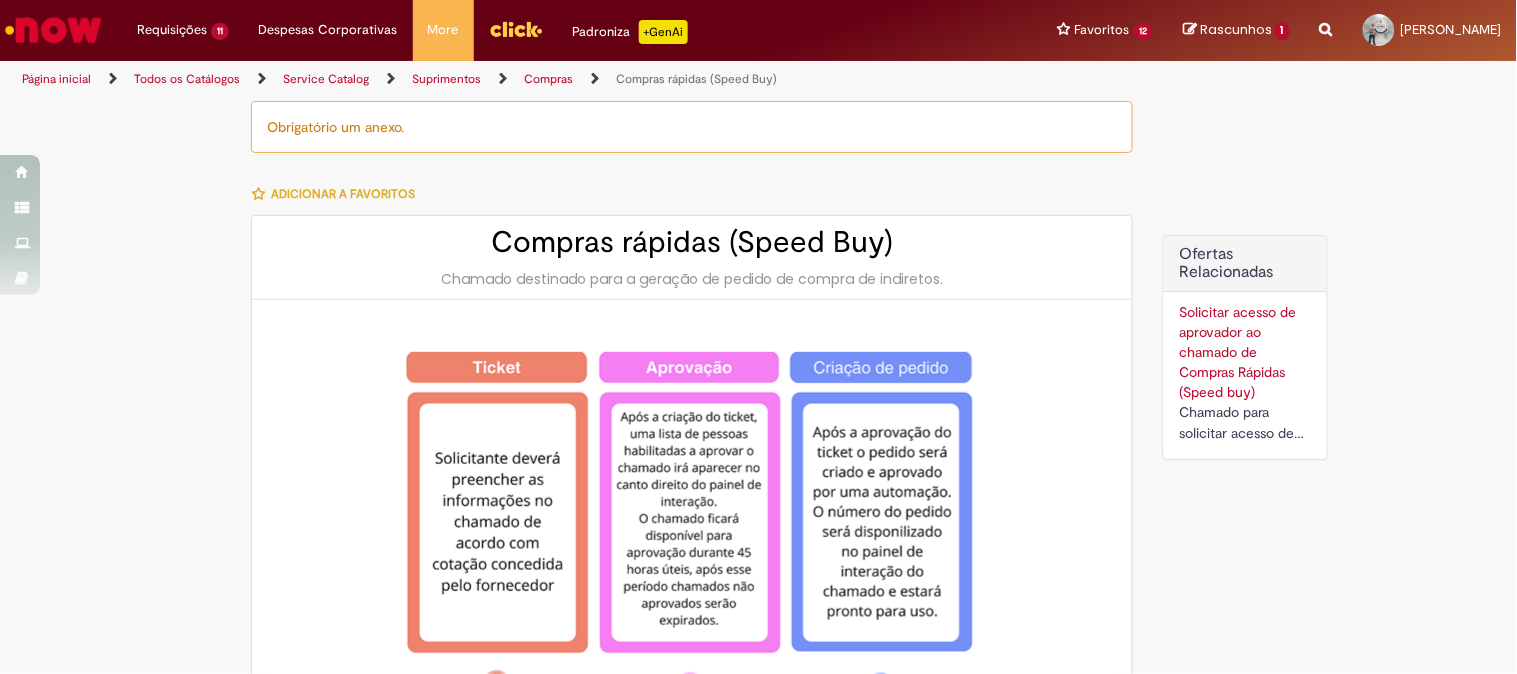 type on "********" 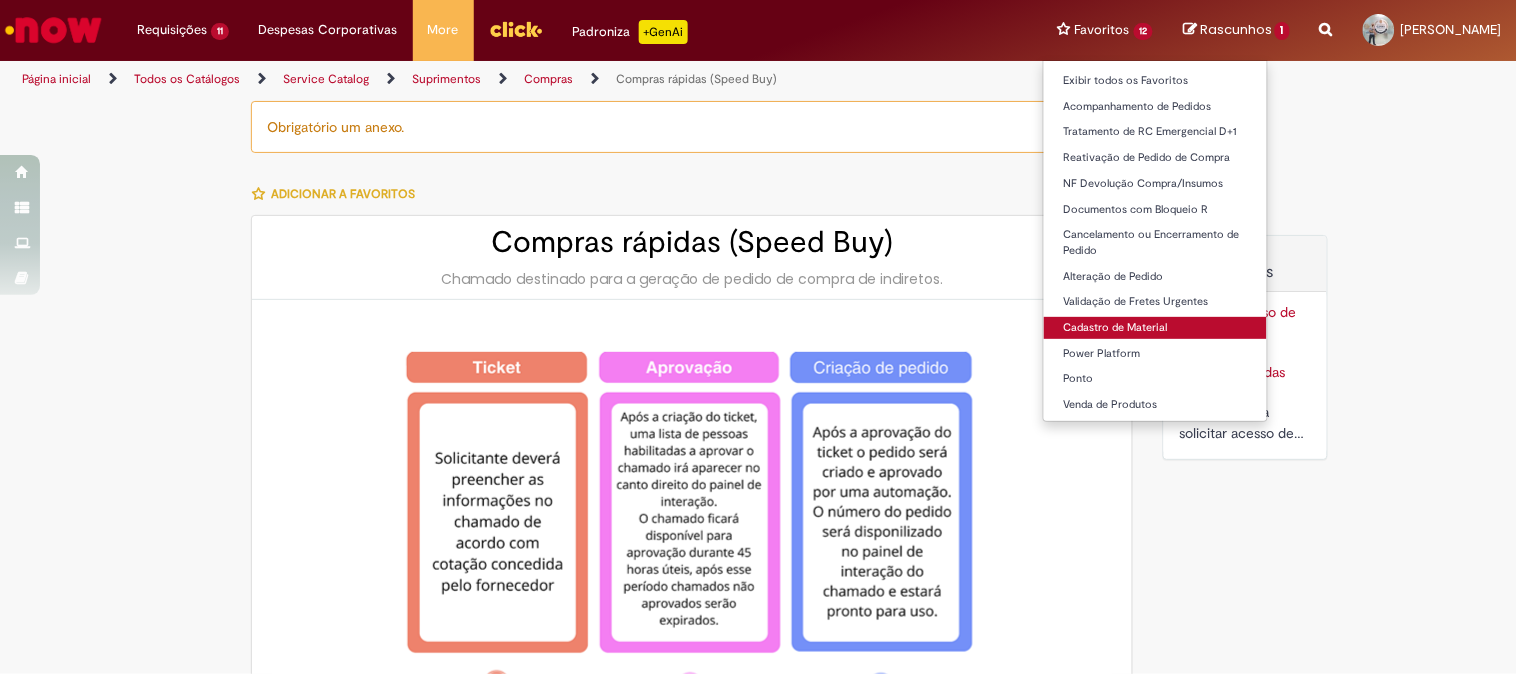 click on "Cadastro de Material" at bounding box center [1156, 328] 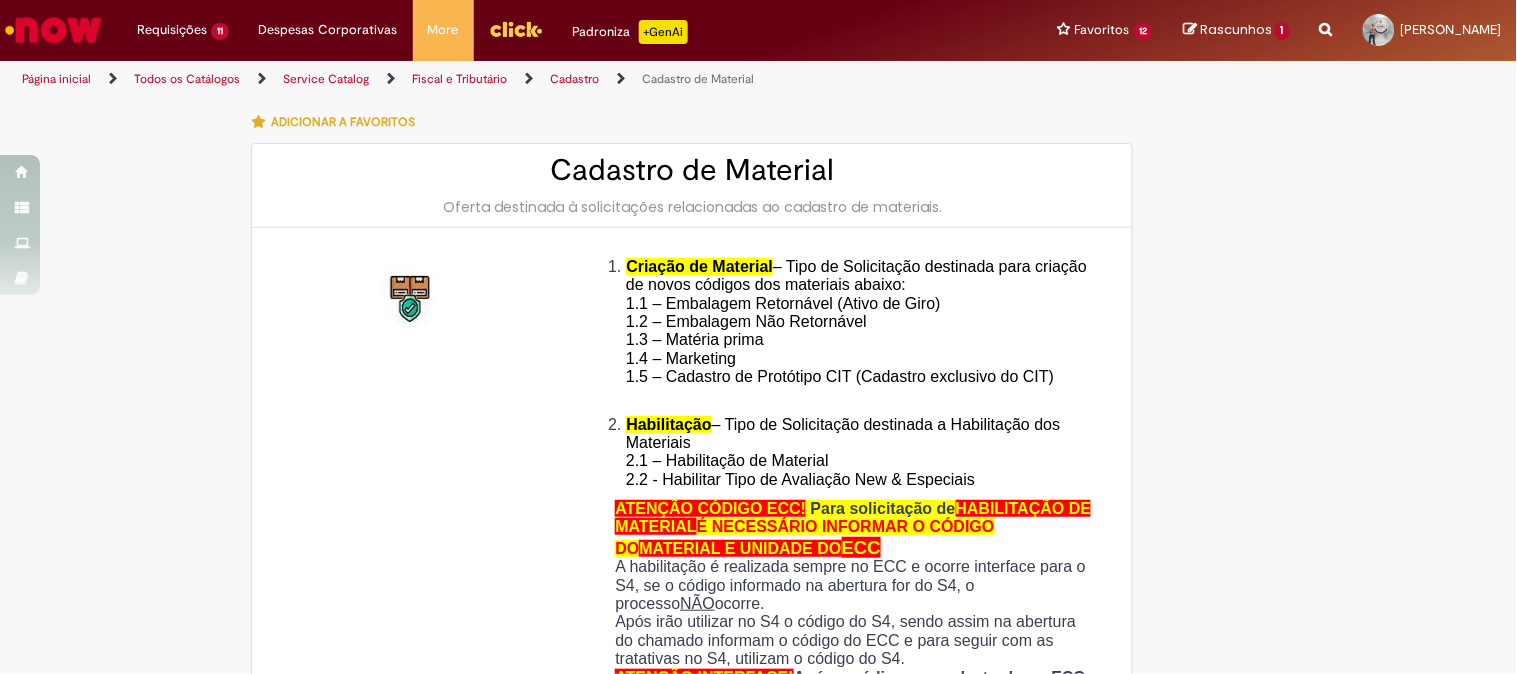 type on "********" 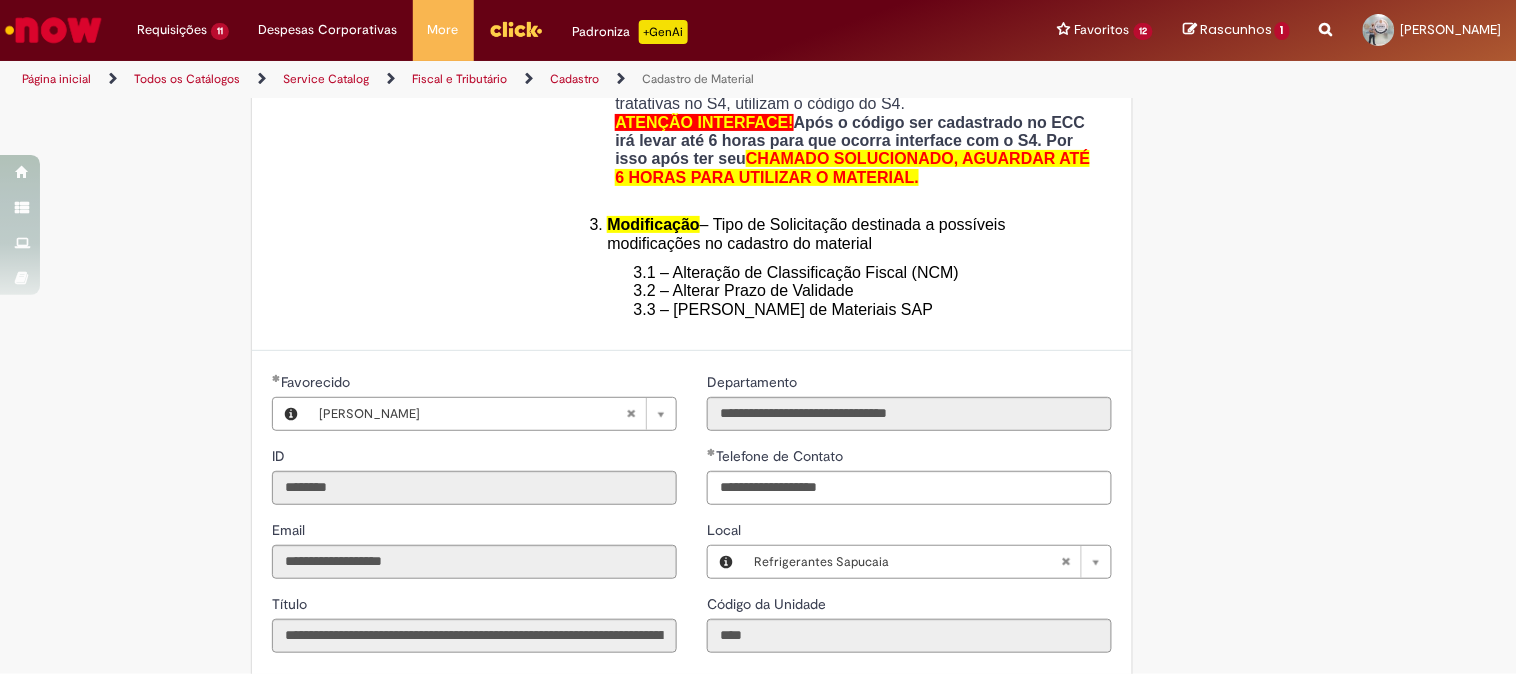 scroll, scrollTop: 888, scrollLeft: 0, axis: vertical 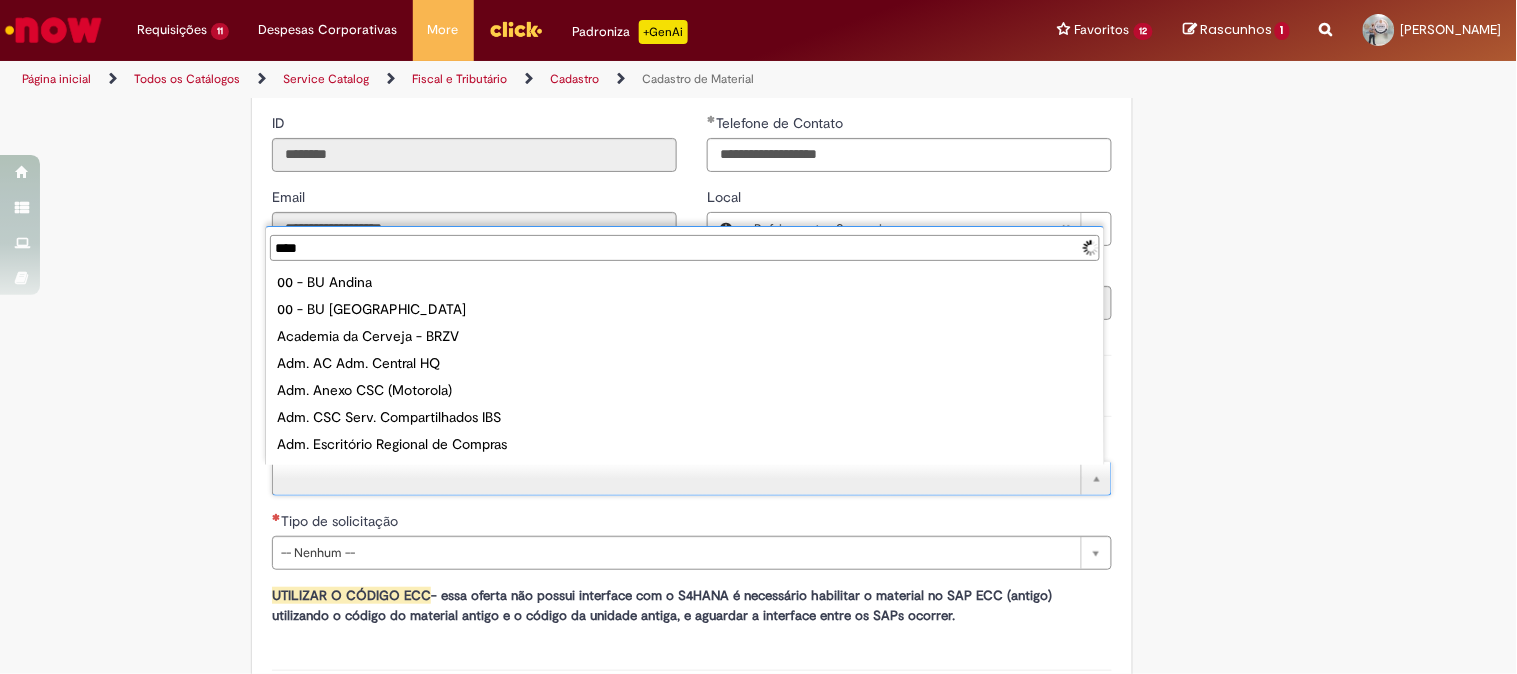 type on "*****" 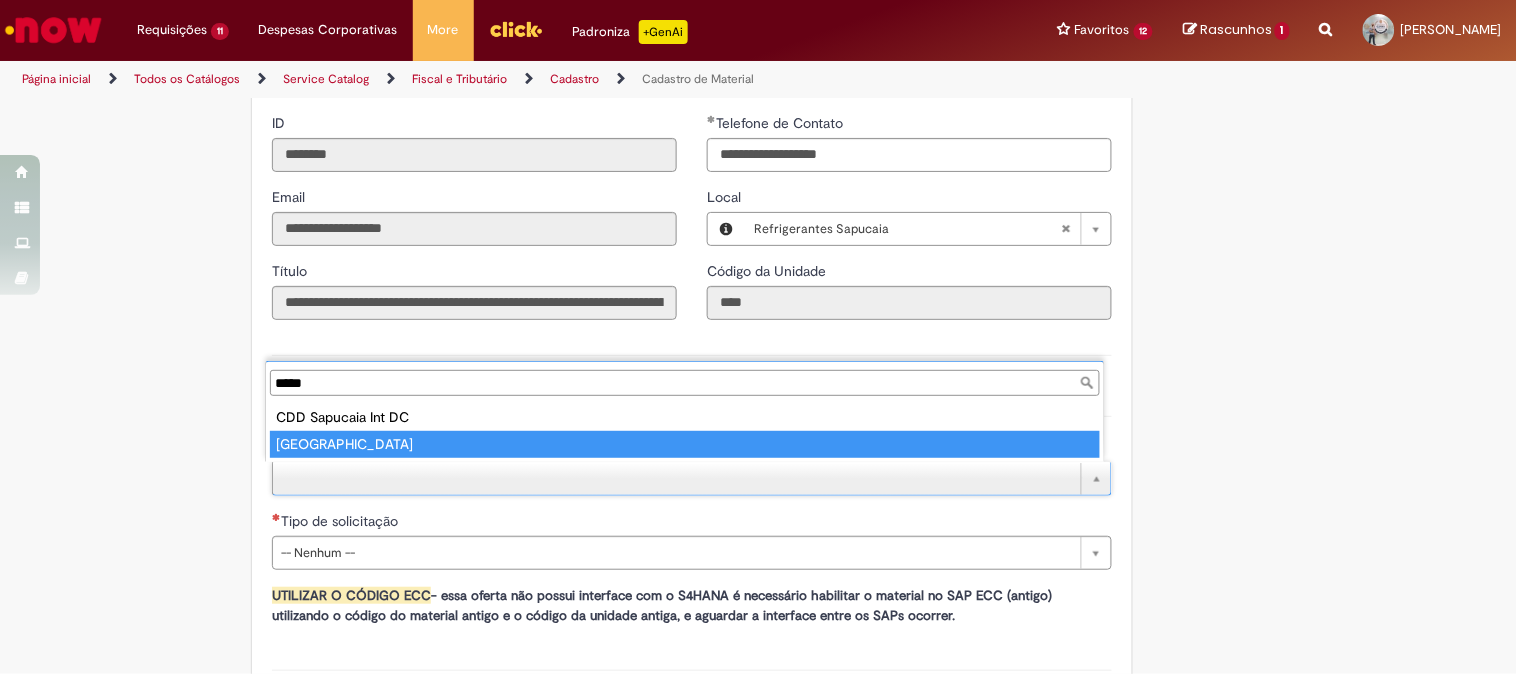 type on "**********" 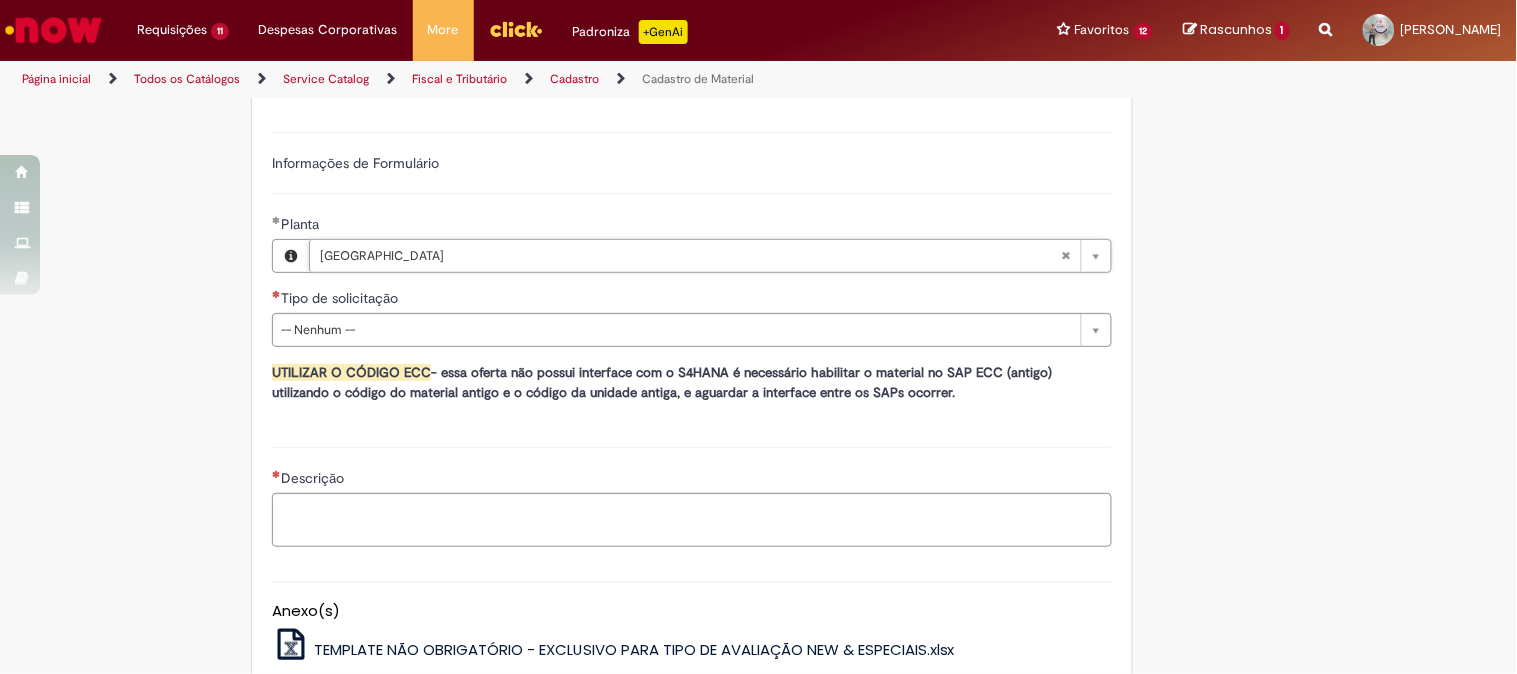 scroll, scrollTop: 1222, scrollLeft: 0, axis: vertical 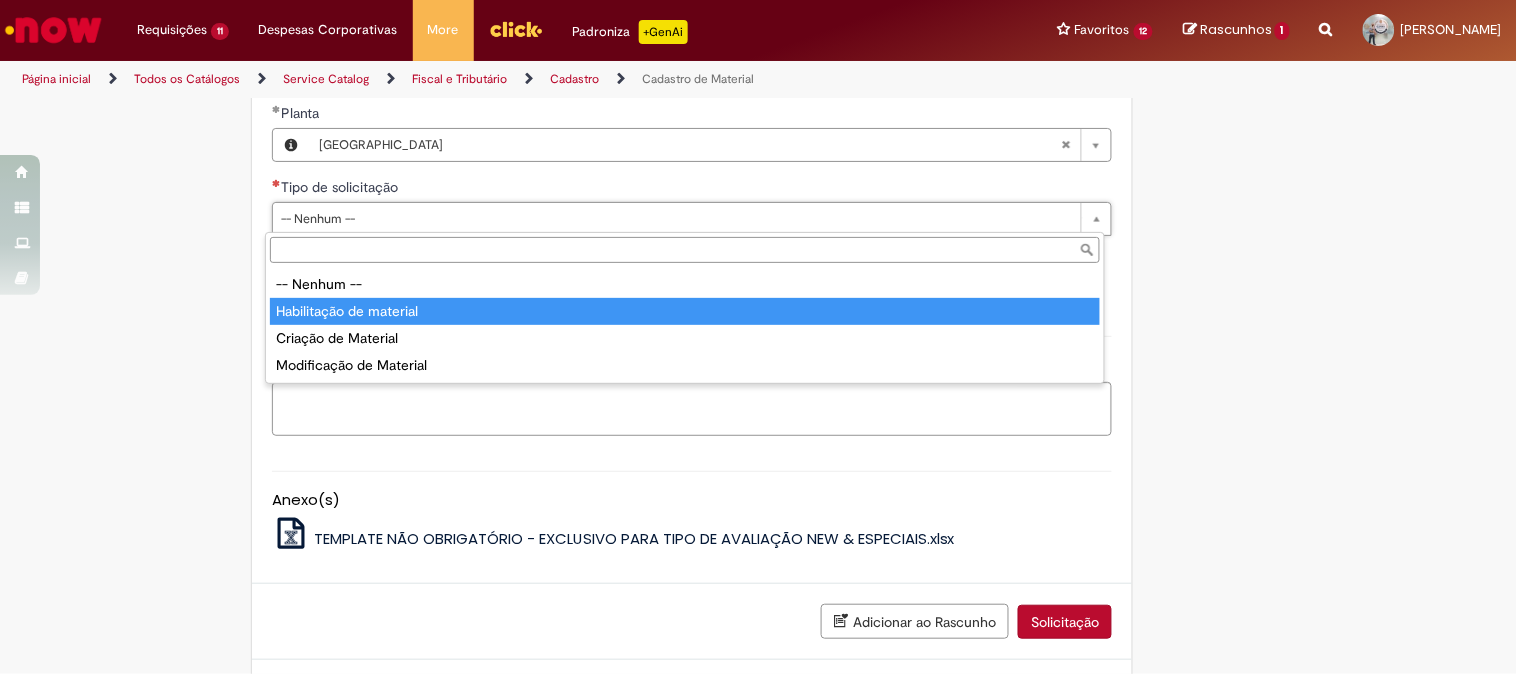 type on "**********" 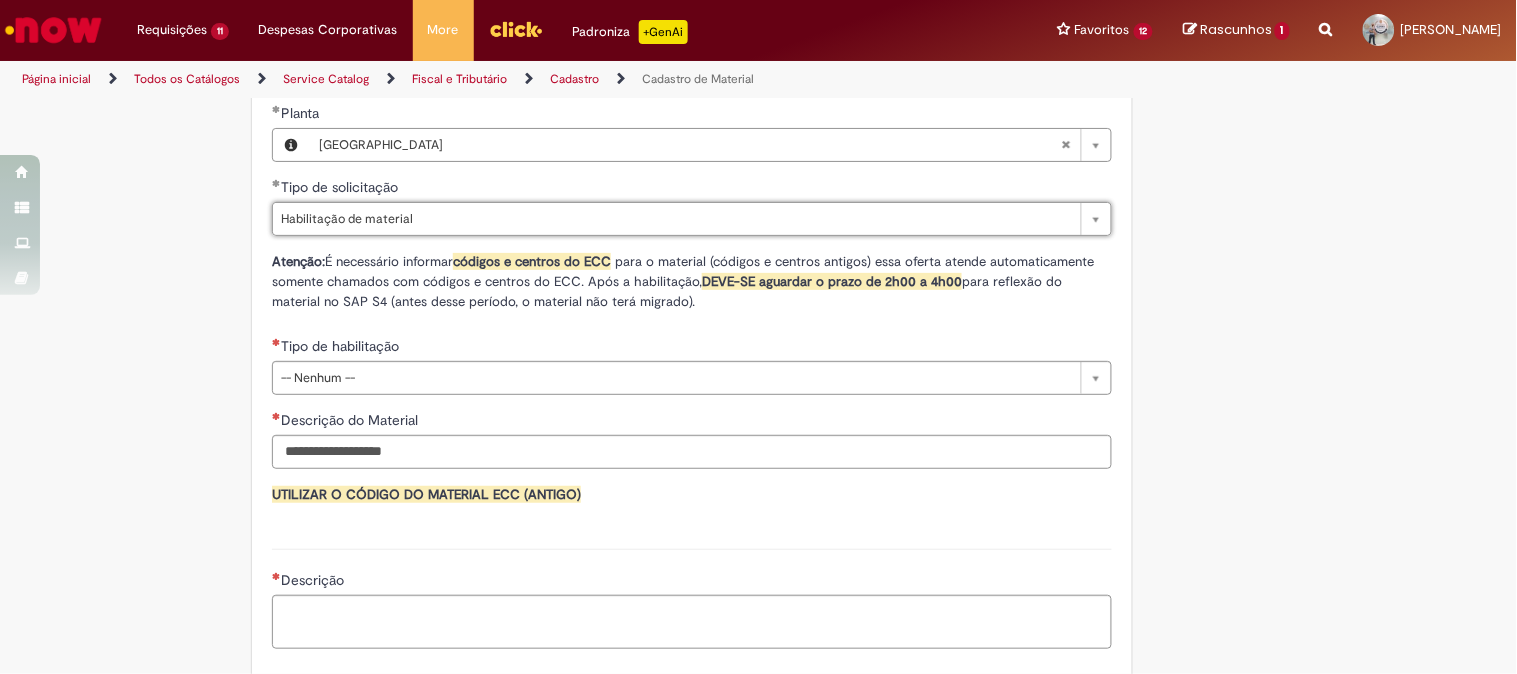 click on "Adicionar a Favoritos
Cadastro de Material
Oferta destinada à solicitações relacionadas ao cadastro de materiais.
Criação de Material  – Tipo de Solicitação destinada para criação de novos códigos dos materiais abaixo:       1.1 – Embalagem Retornável (Ativo de Giro)       1.2 – Embalagem Não Retornável        1.3 – Matéria prima       1.4 – Marketing       1.5 – Cadastro de Protótipo CIT (Cadastro exclusivo do CIT)
Habilitação  – Tipo de Solicitação destinada a Habilitação dos Materiais       2.1 – Habilitação de Material       2.2 - Habilitar Tipo de Avaliação New & Especiais
ATENÇÃO CÓDIGO ECC!   Para solicitação de  HABILITAÇÃO DE MATERIAL  É NECESSÁRIO INFORMAR O CÓDIGO DO  MATERIAL E UNIDADE DO  ECC
NÃO  ocorre.
ATENÇÃO INTERFACE!
Modificação" at bounding box center (661, -70) 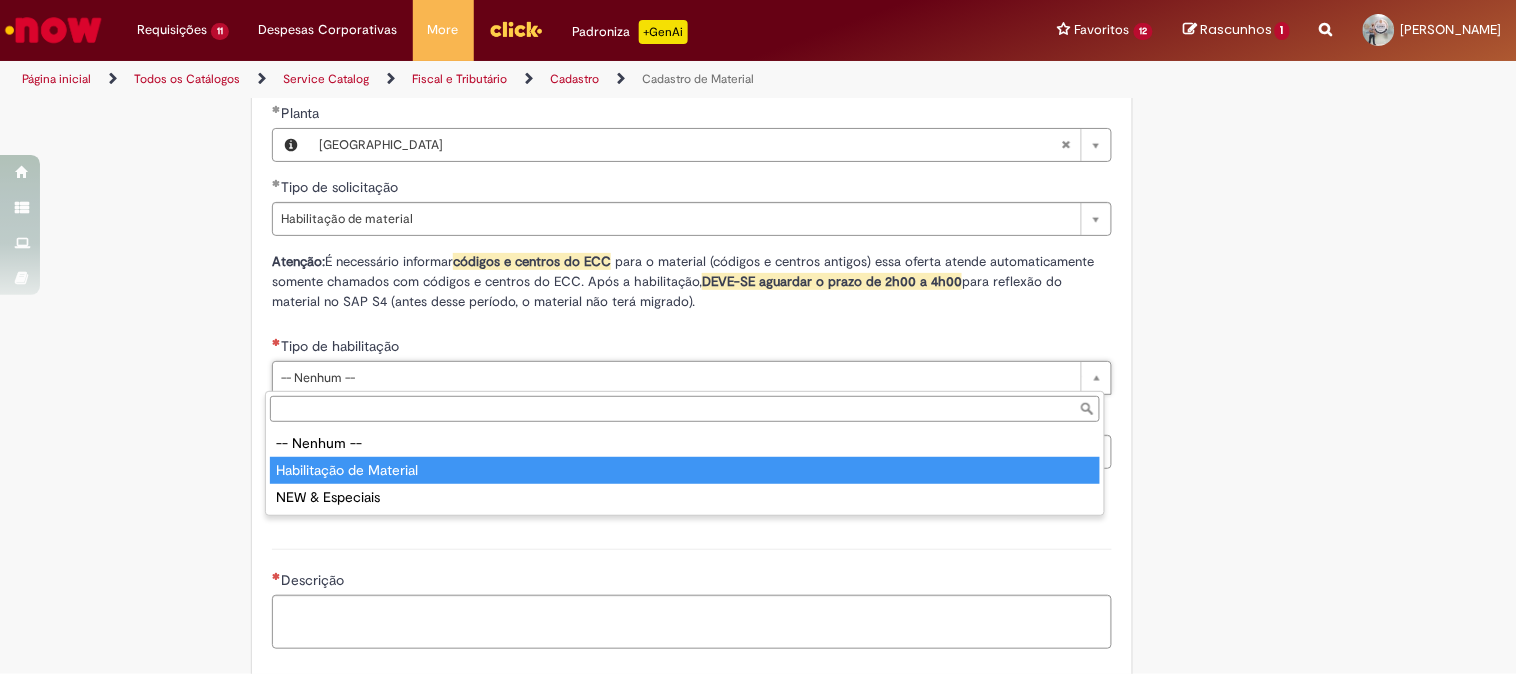 type on "**********" 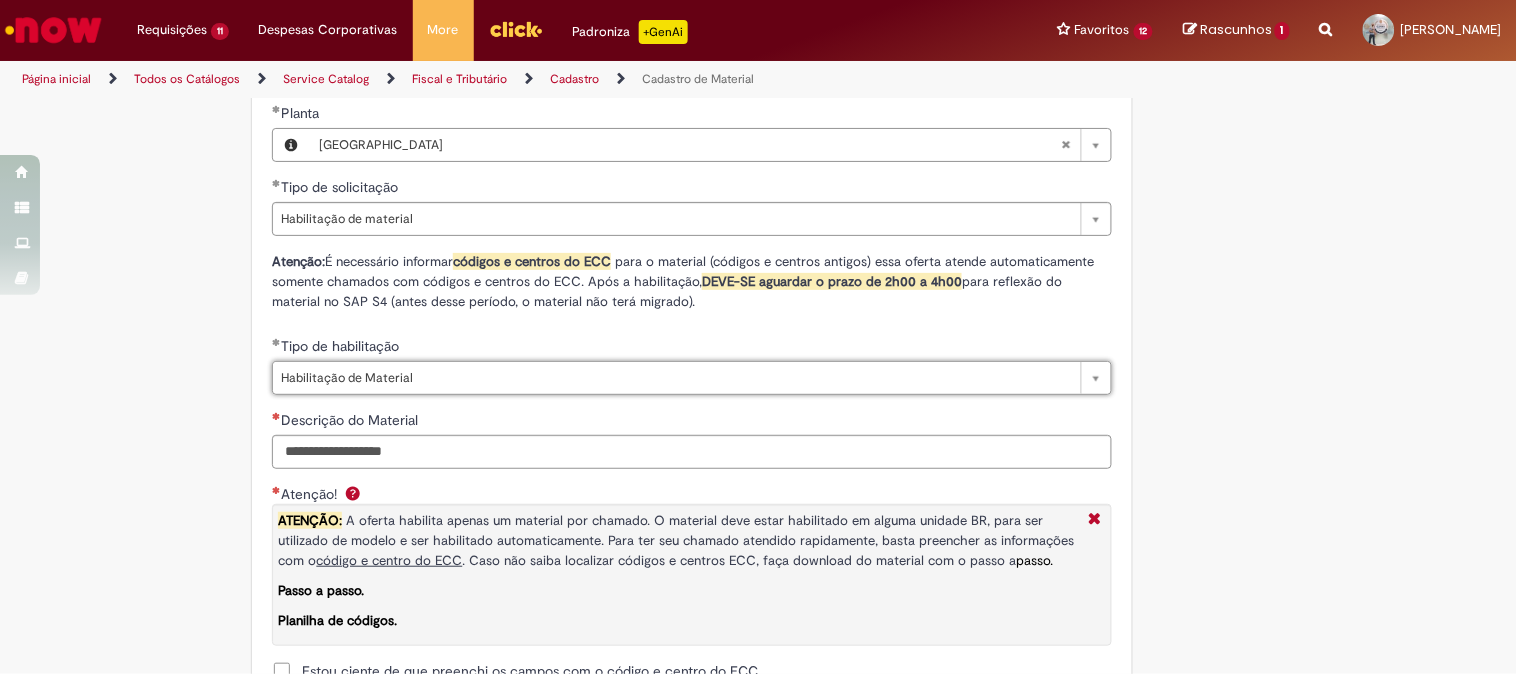 click on "Adicionar a Favoritos
Cadastro de Material
Oferta destinada à solicitações relacionadas ao cadastro de materiais.
Criação de Material  – Tipo de Solicitação destinada para criação de novos códigos dos materiais abaixo:       1.1 – Embalagem Retornável (Ativo de Giro)       1.2 – Embalagem Não Retornável        1.3 – Matéria prima       1.4 – Marketing       1.5 – Cadastro de Protótipo CIT (Cadastro exclusivo do CIT)
Habilitação  – Tipo de Solicitação destinada a Habilitação dos Materiais       2.1 – Habilitação de Material       2.2 - Habilitar Tipo de Avaliação New & Especiais
ATENÇÃO CÓDIGO ECC!   Para solicitação de  HABILITAÇÃO DE MATERIAL  É NECESSÁRIO INFORMAR O CÓDIGO DO  MATERIAL E UNIDADE DO  ECC
NÃO  ocorre.
ATENÇÃO INTERFACE!
Modificação" at bounding box center [661, 201] 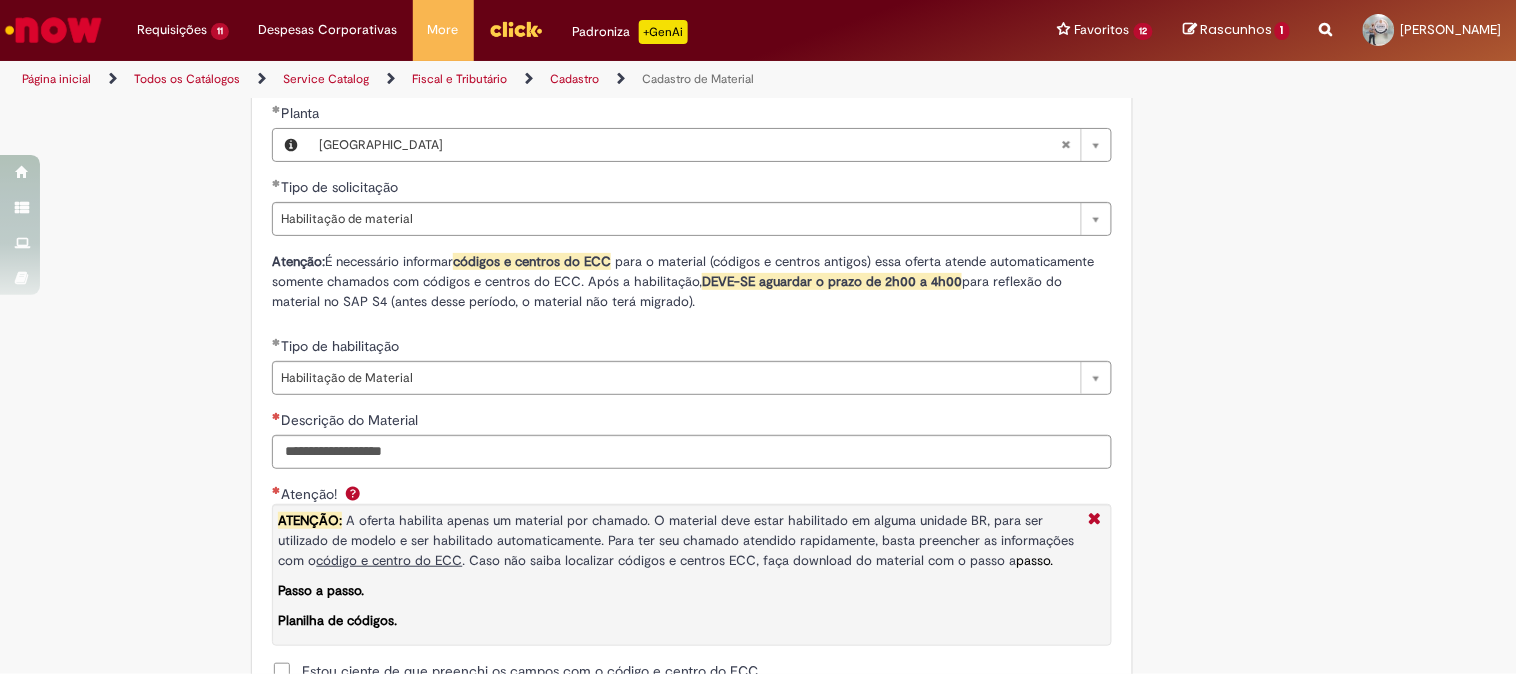 scroll, scrollTop: 1444, scrollLeft: 0, axis: vertical 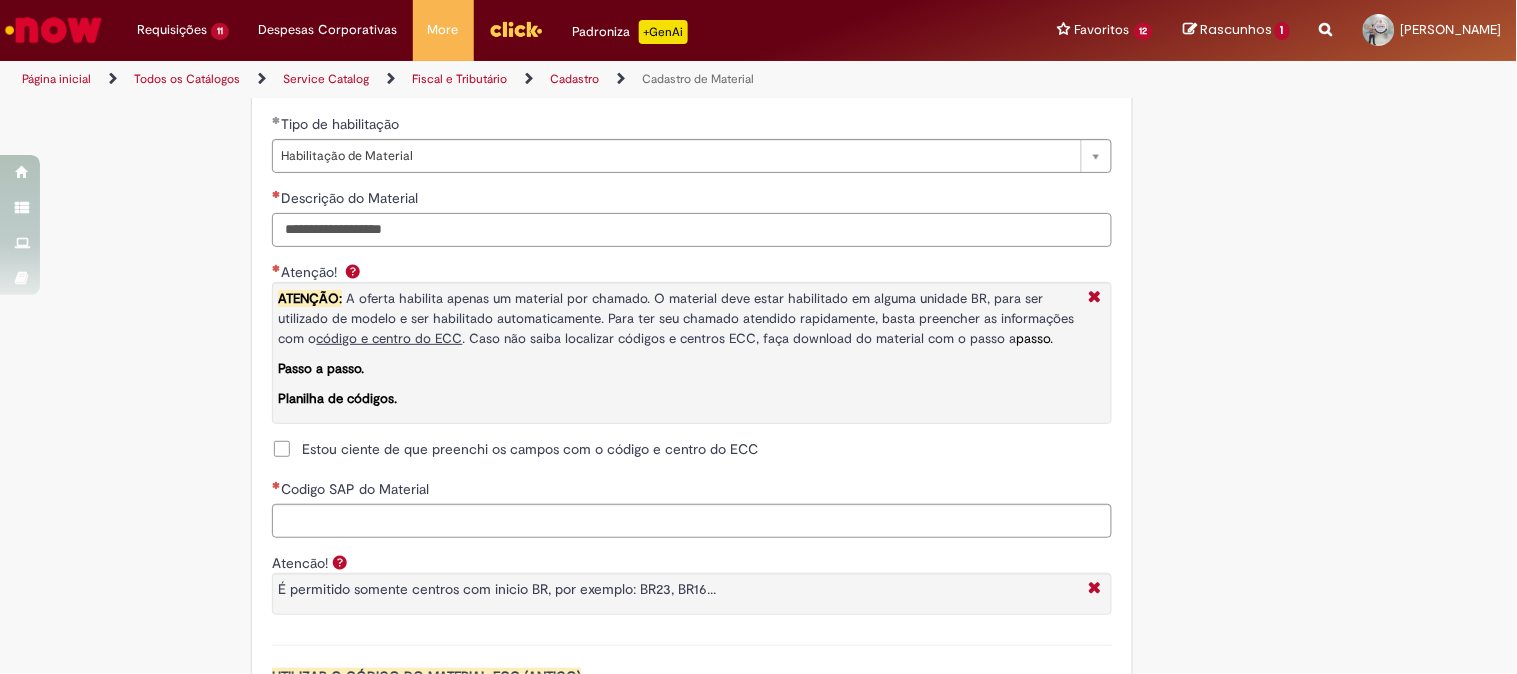 click on "Descrição do Material" at bounding box center (692, 230) 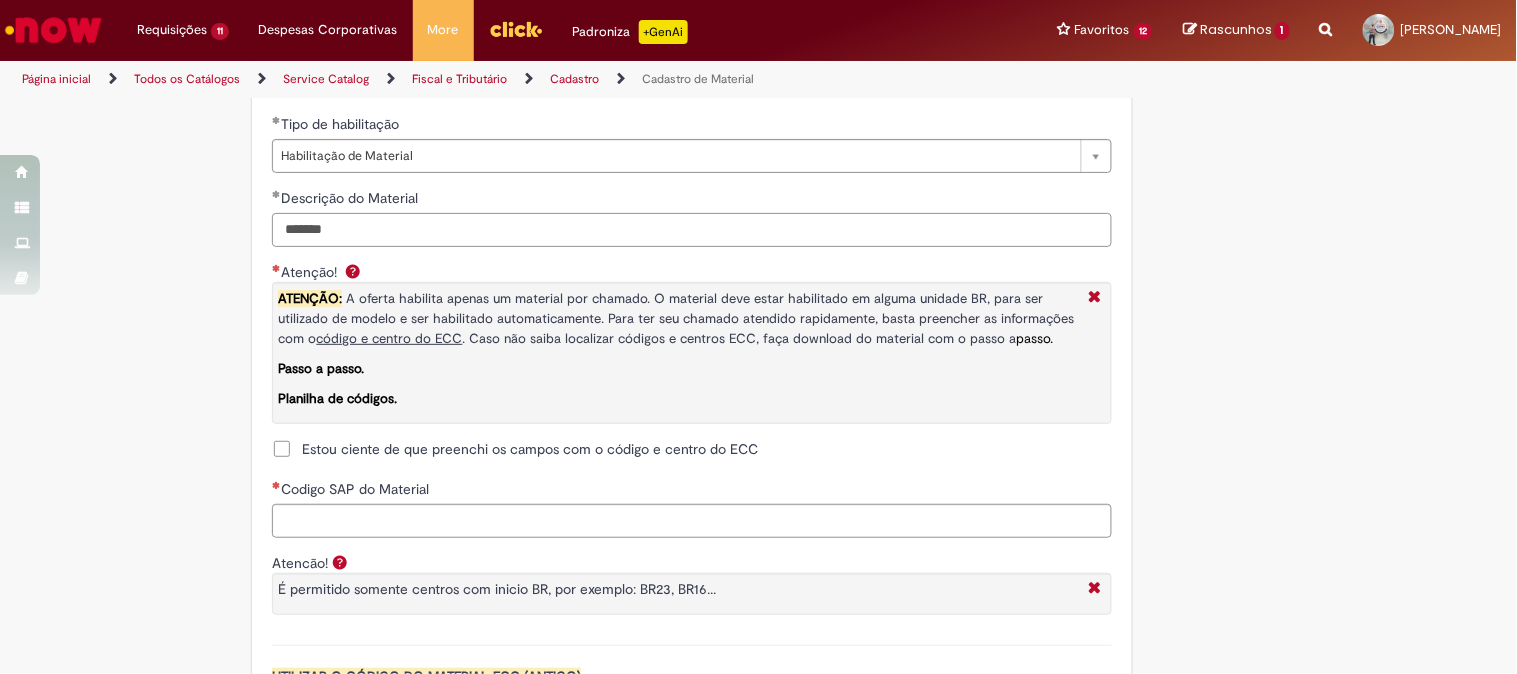 type on "*******" 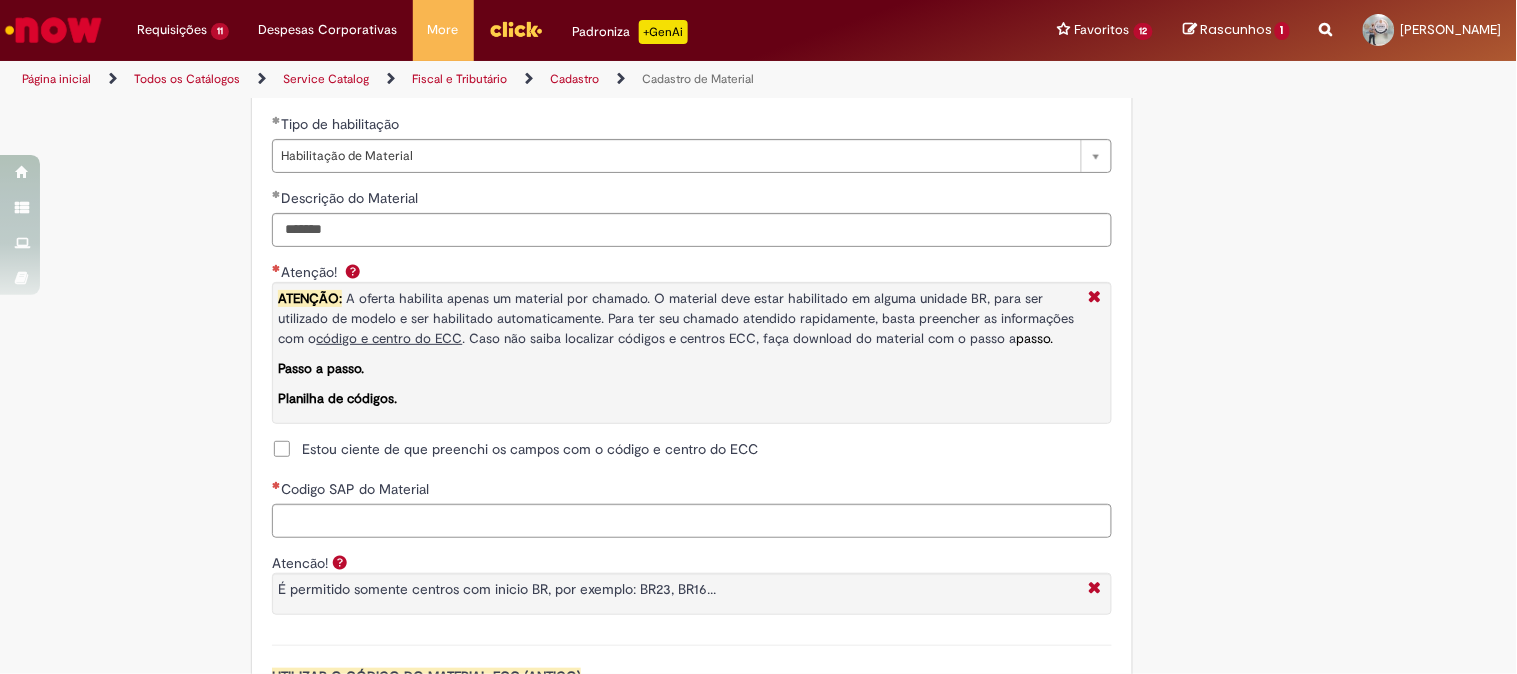 click on "Estou ciente de que preenchi os campos com o código e centro do ECC" at bounding box center [530, 449] 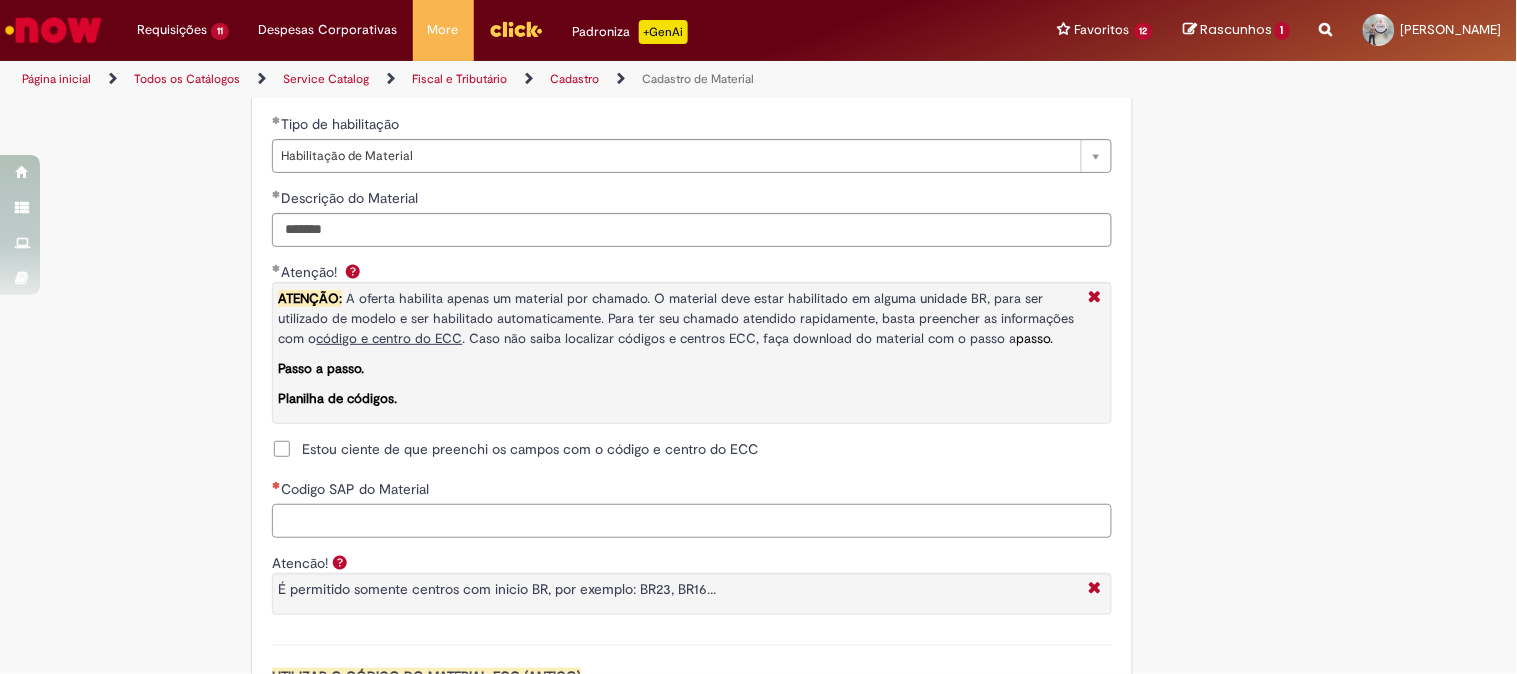 click on "Codigo SAP do Material" at bounding box center [692, 521] 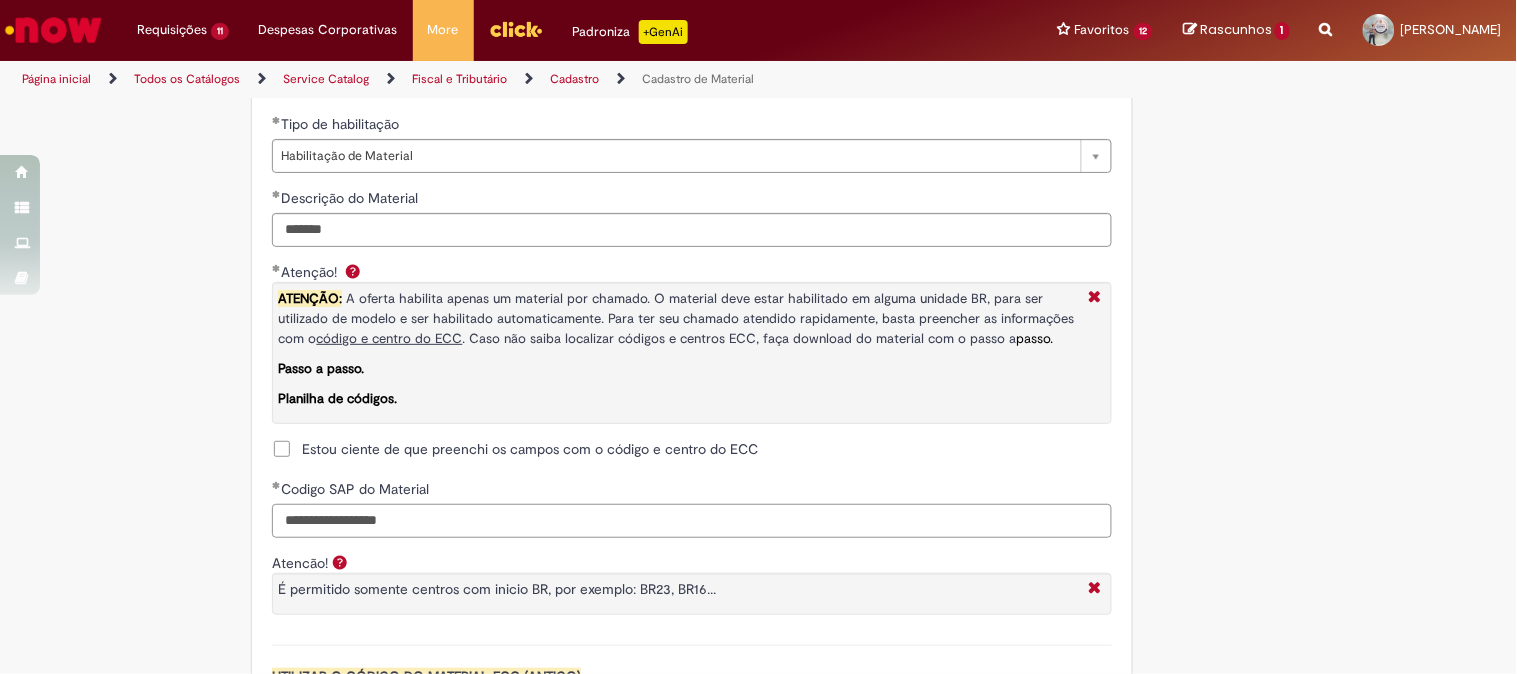 click on "**********" at bounding box center (692, 521) 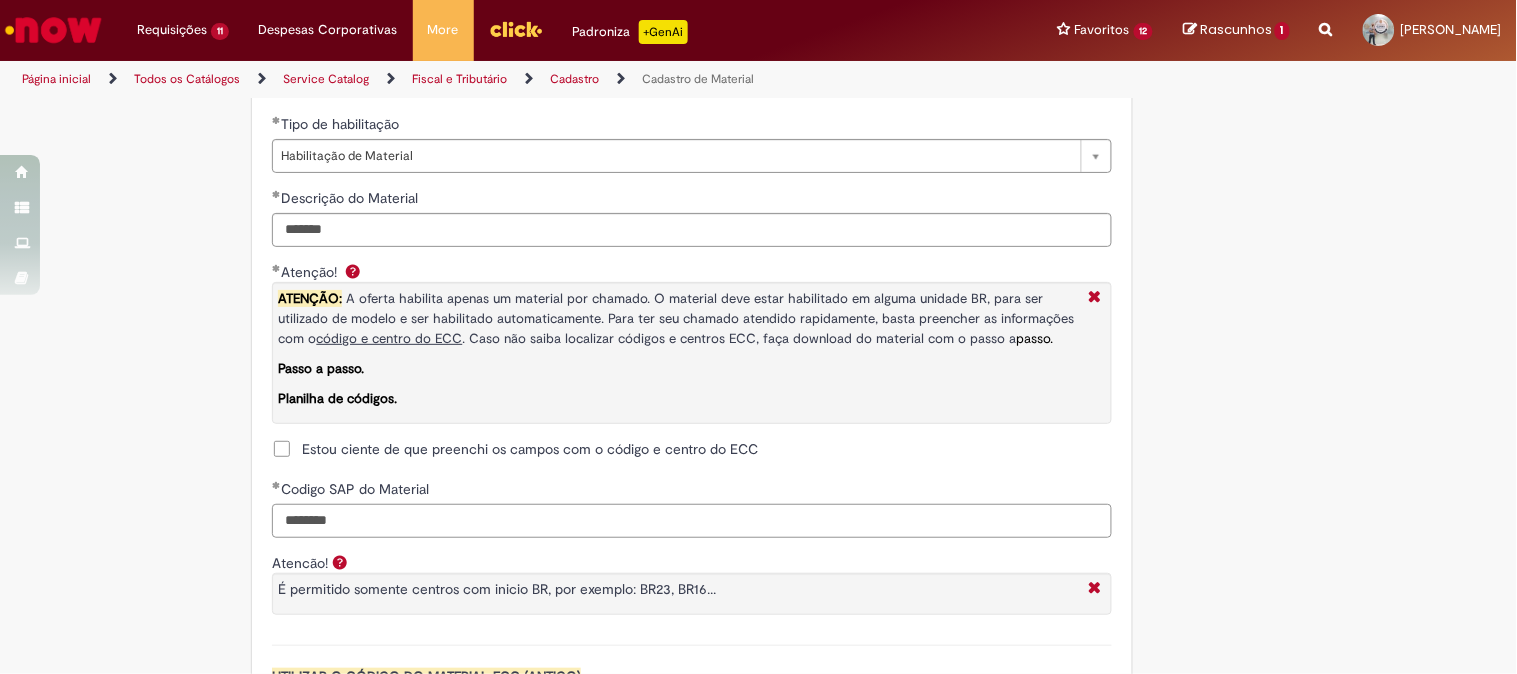 scroll, scrollTop: 1666, scrollLeft: 0, axis: vertical 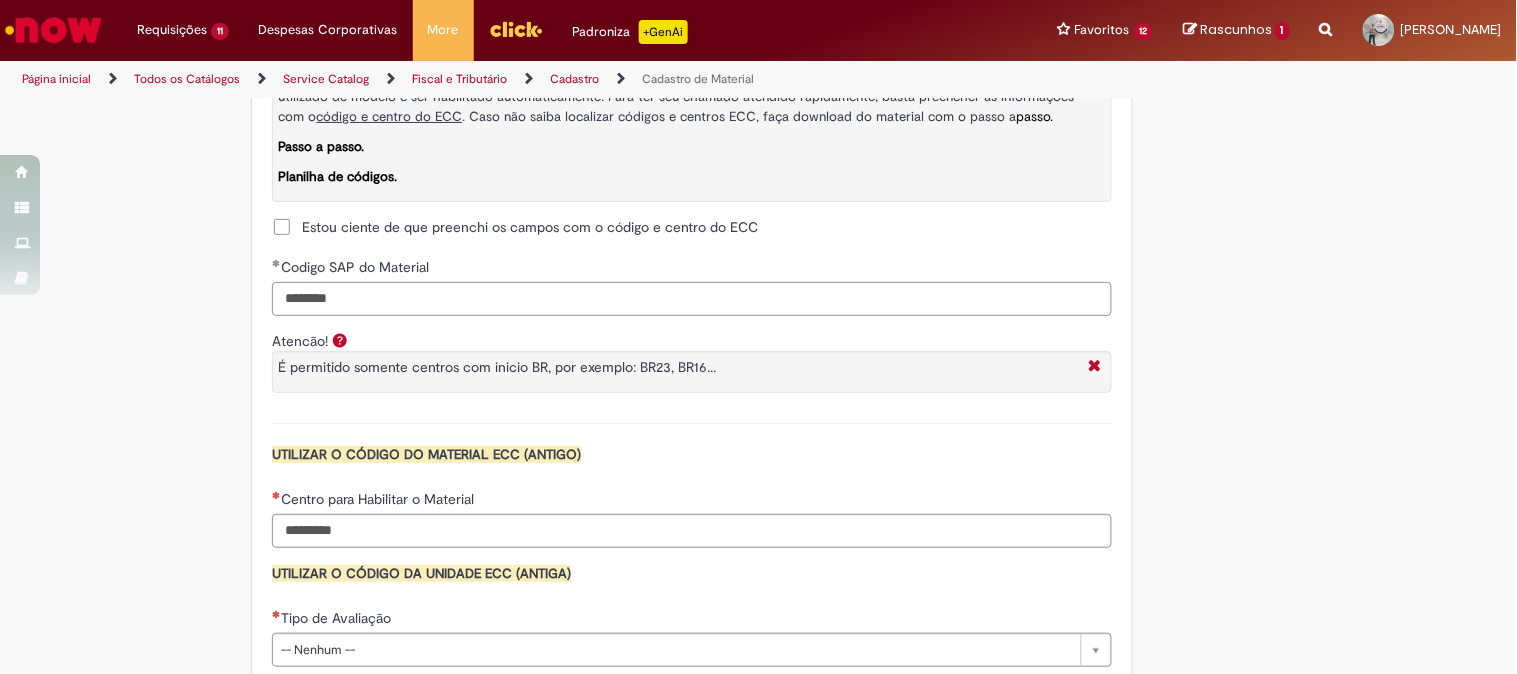 type on "********" 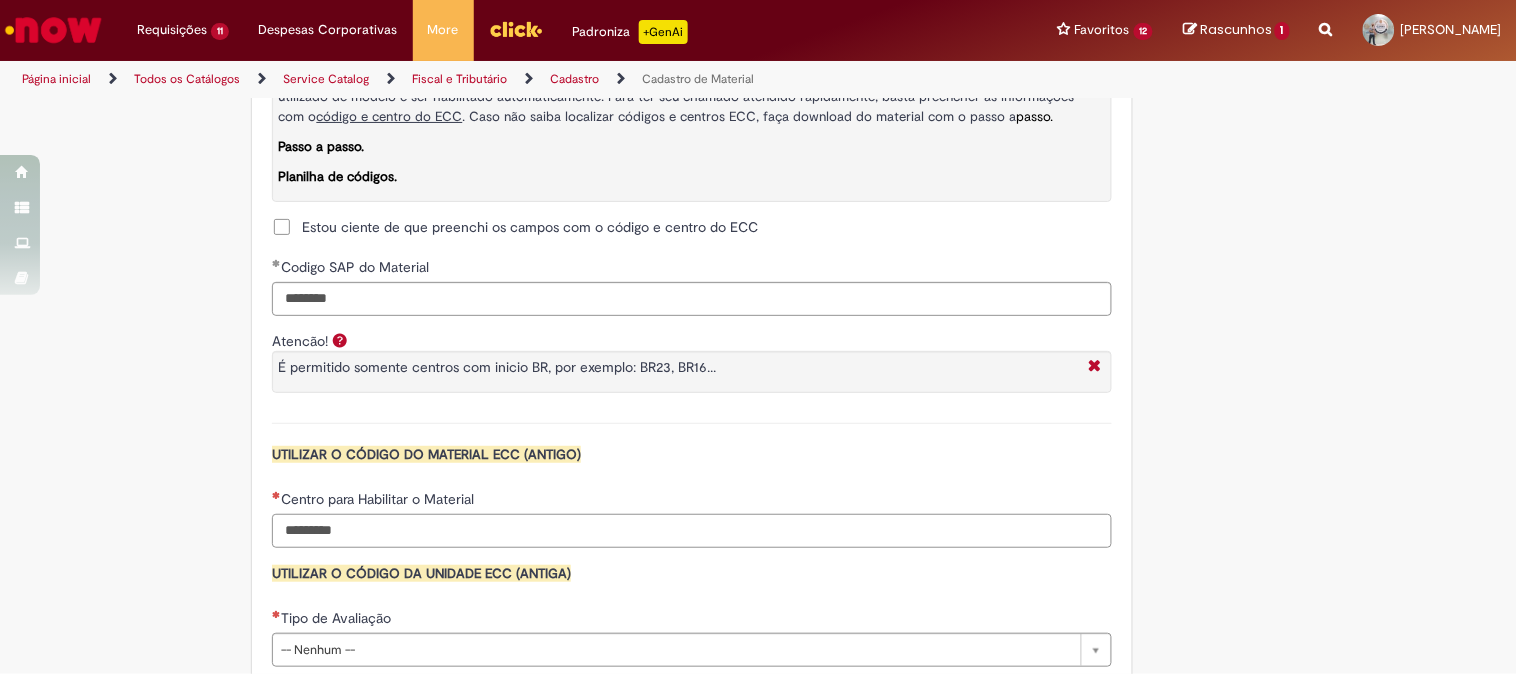 click on "Centro para Habilitar o Material" at bounding box center (692, 531) 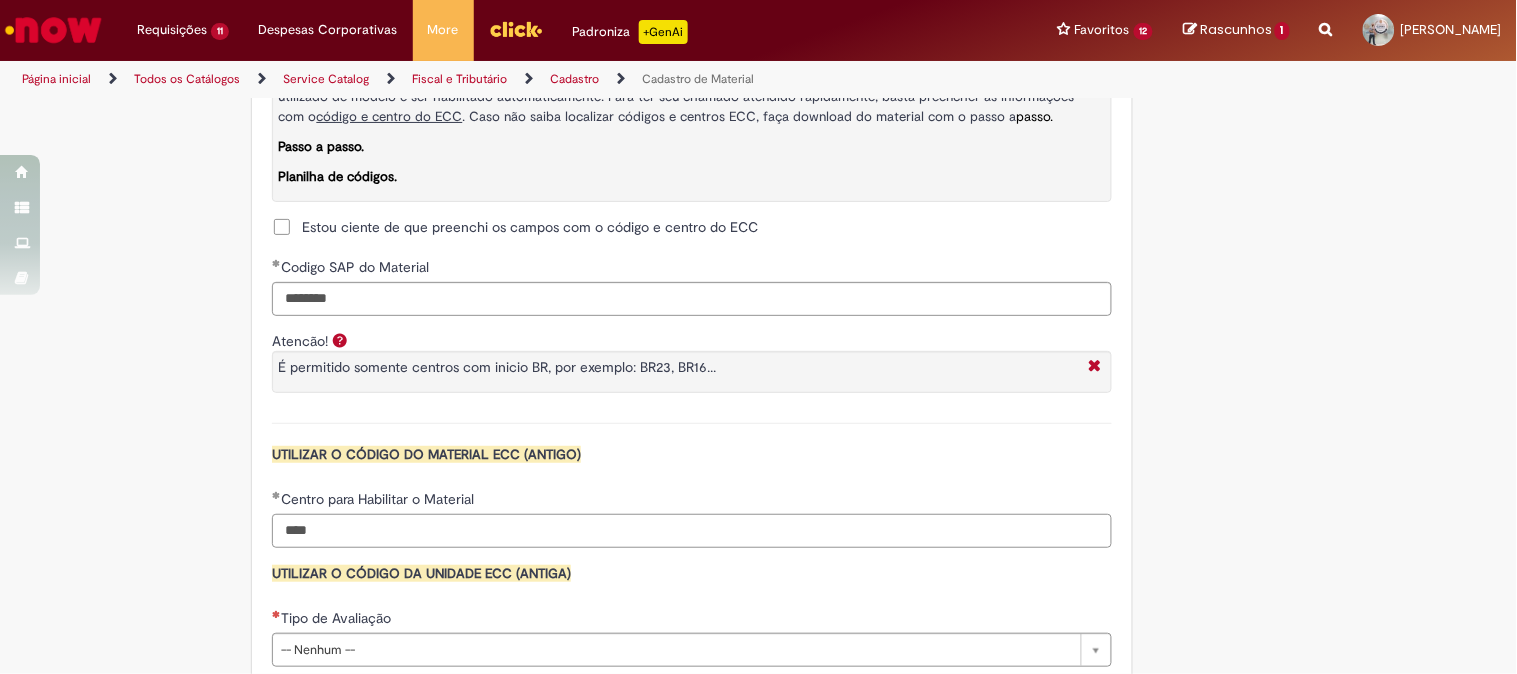type on "****" 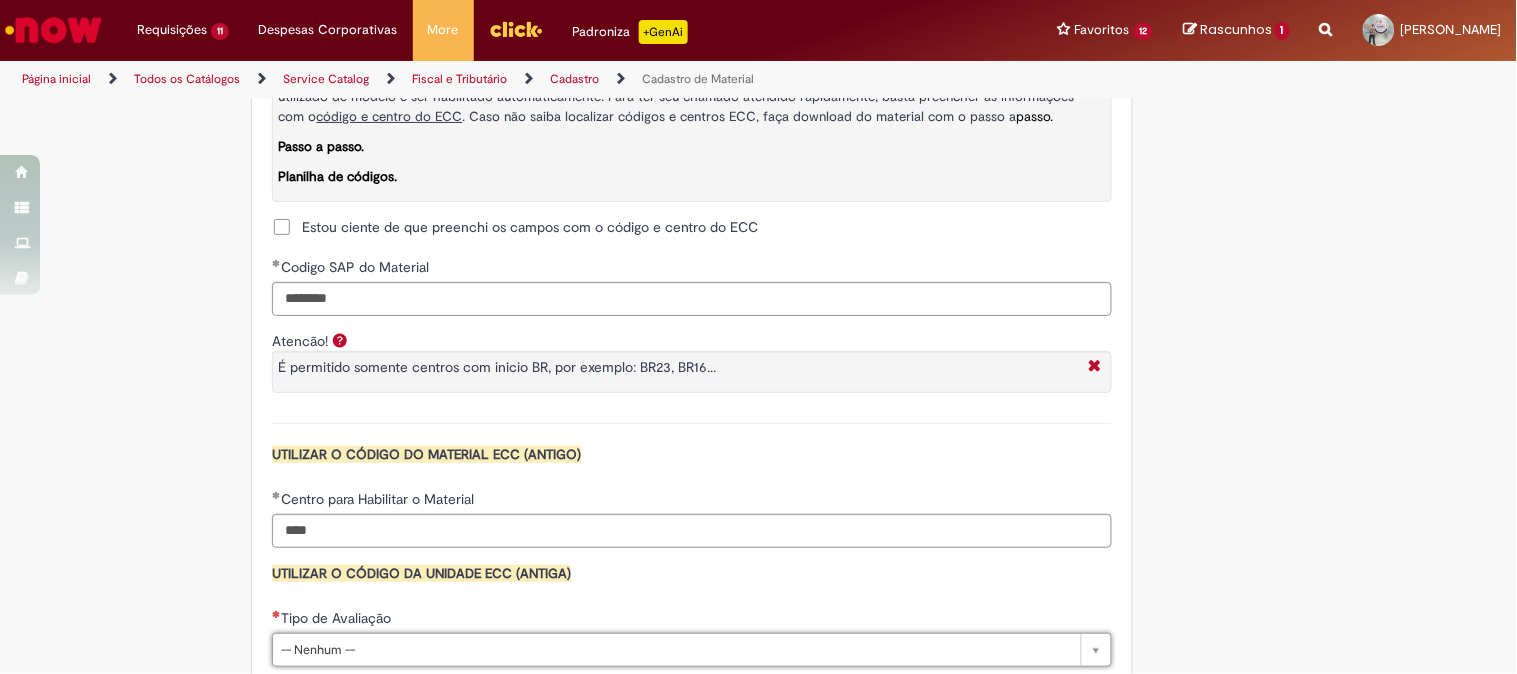 scroll, scrollTop: 2000, scrollLeft: 0, axis: vertical 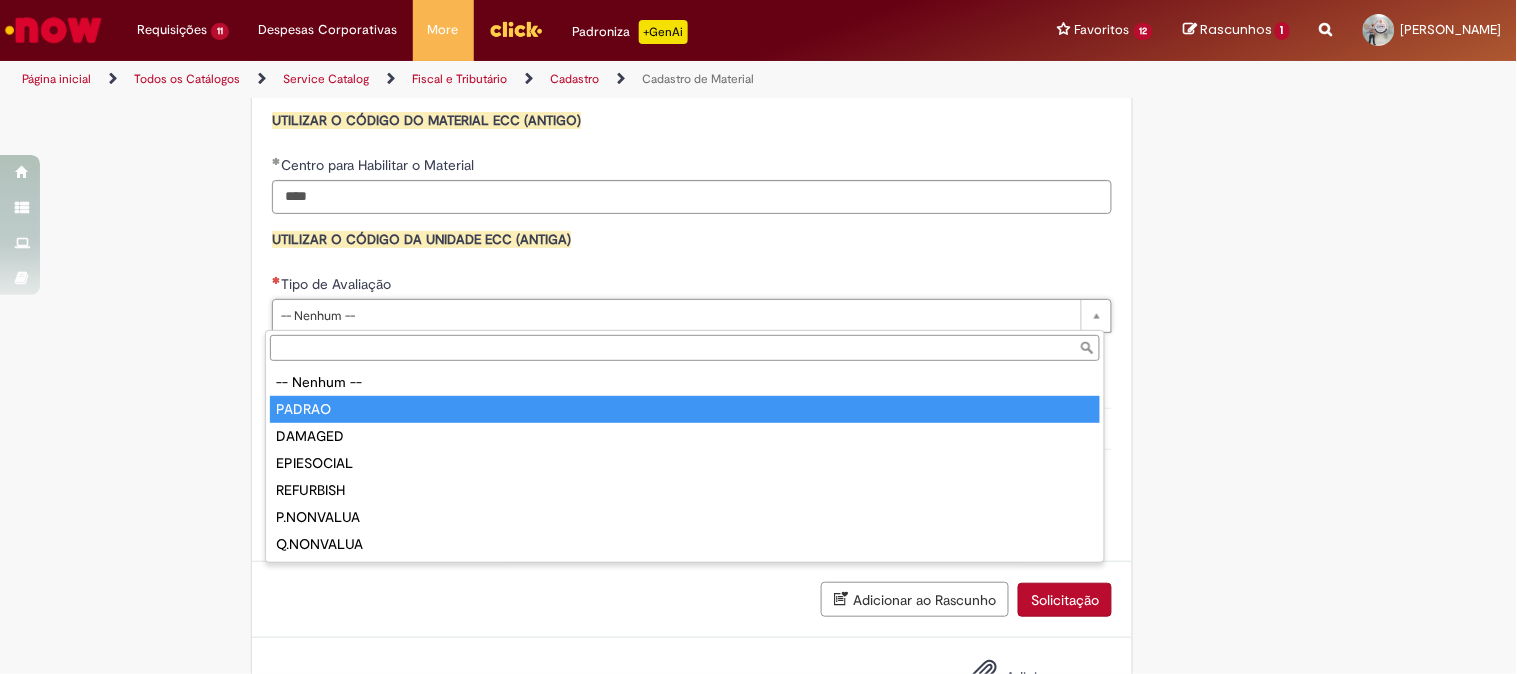 type on "******" 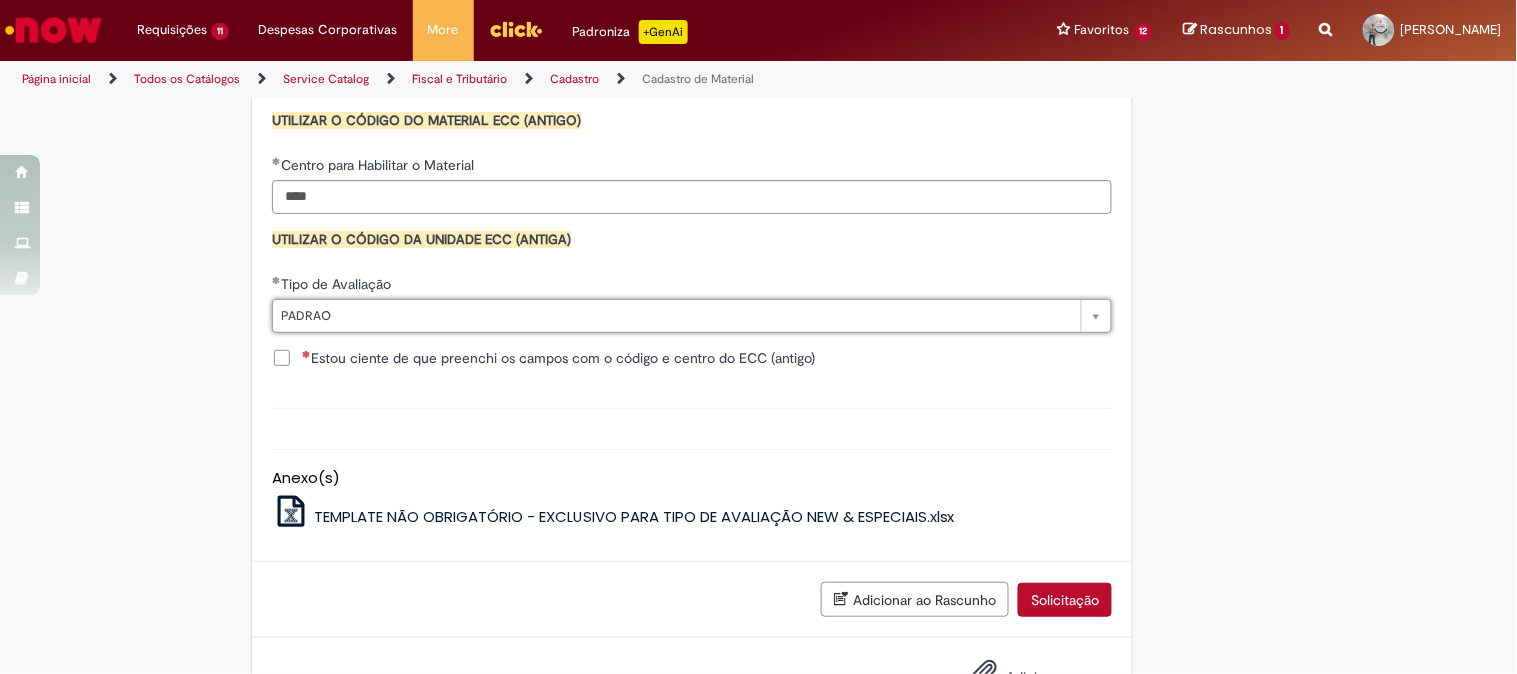 drag, startPoint x: 155, startPoint y: 396, endPoint x: 185, endPoint y: 394, distance: 30.066593 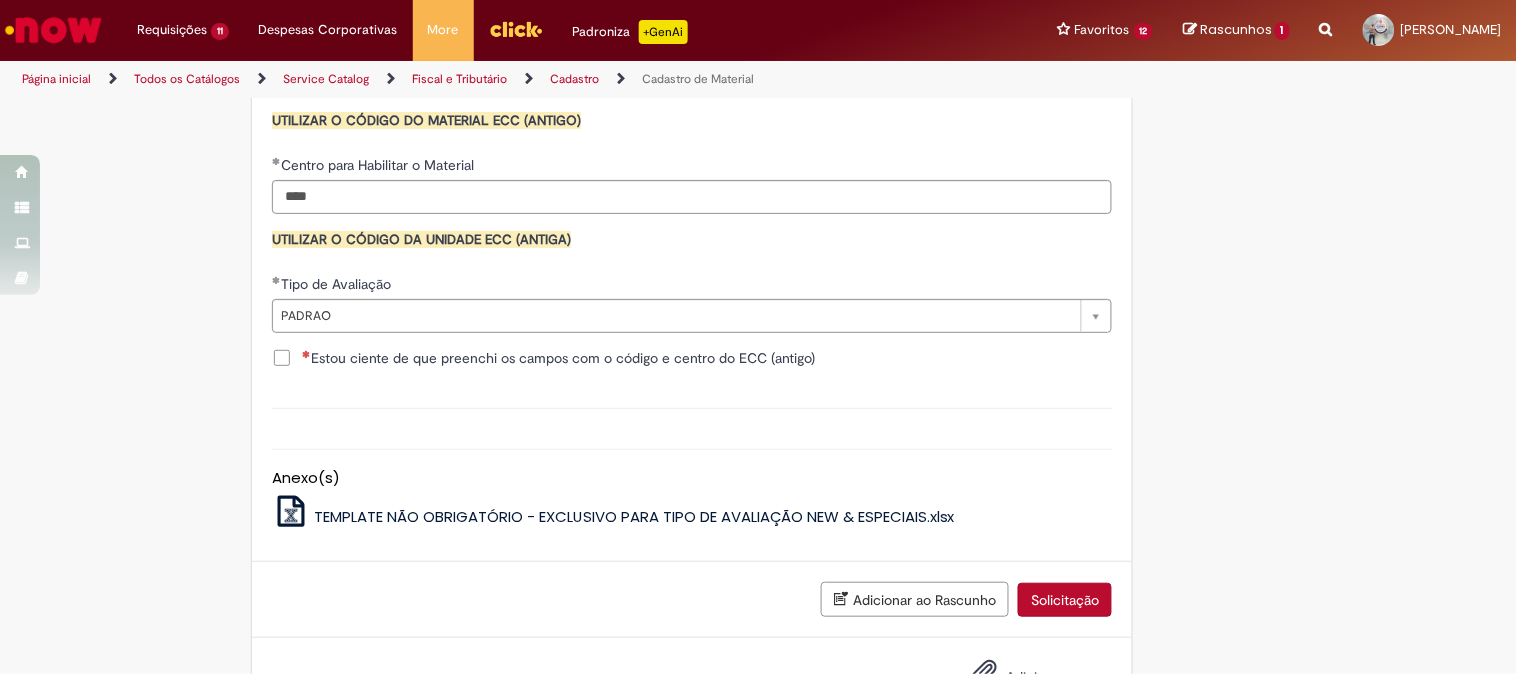 click on "Estou ciente de que preenchi os campos com o código e centro do ECC  (antigo)" at bounding box center (558, 358) 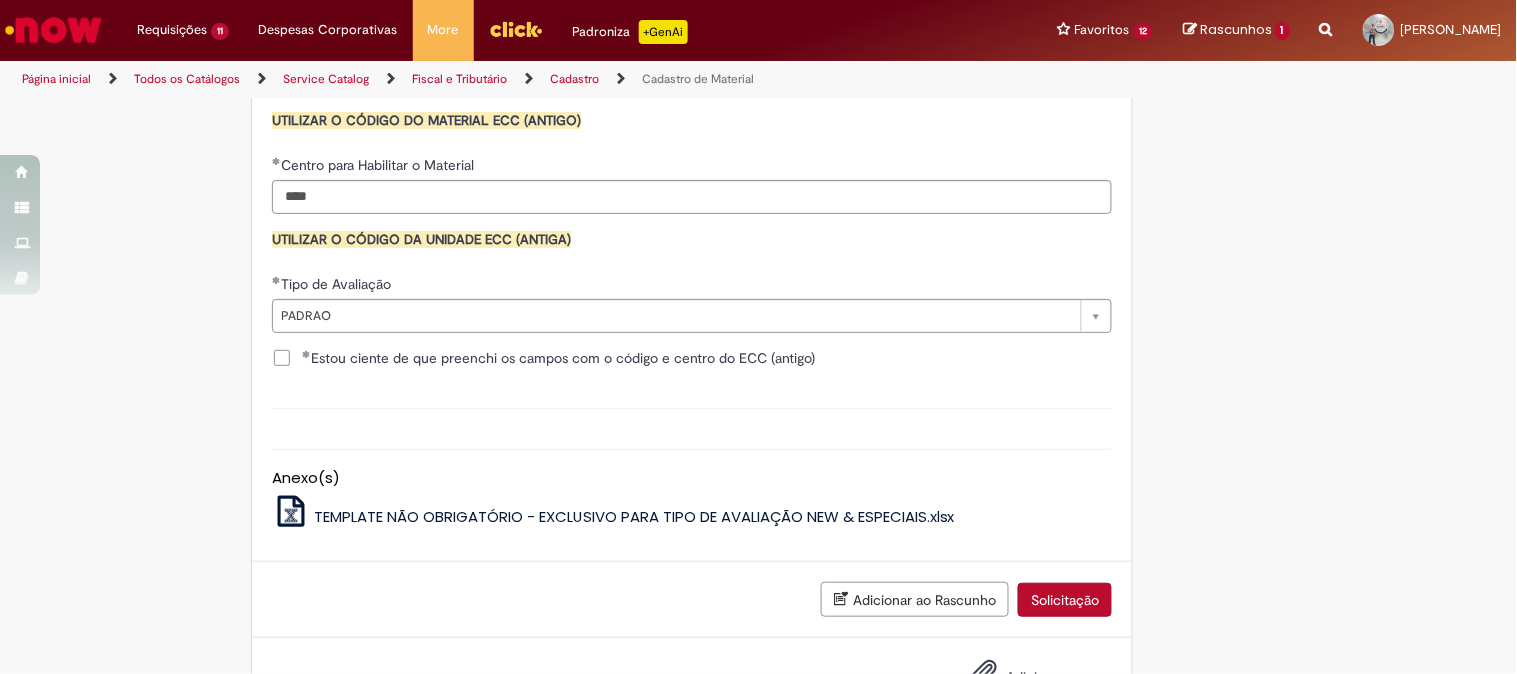 scroll, scrollTop: 2077, scrollLeft: 0, axis: vertical 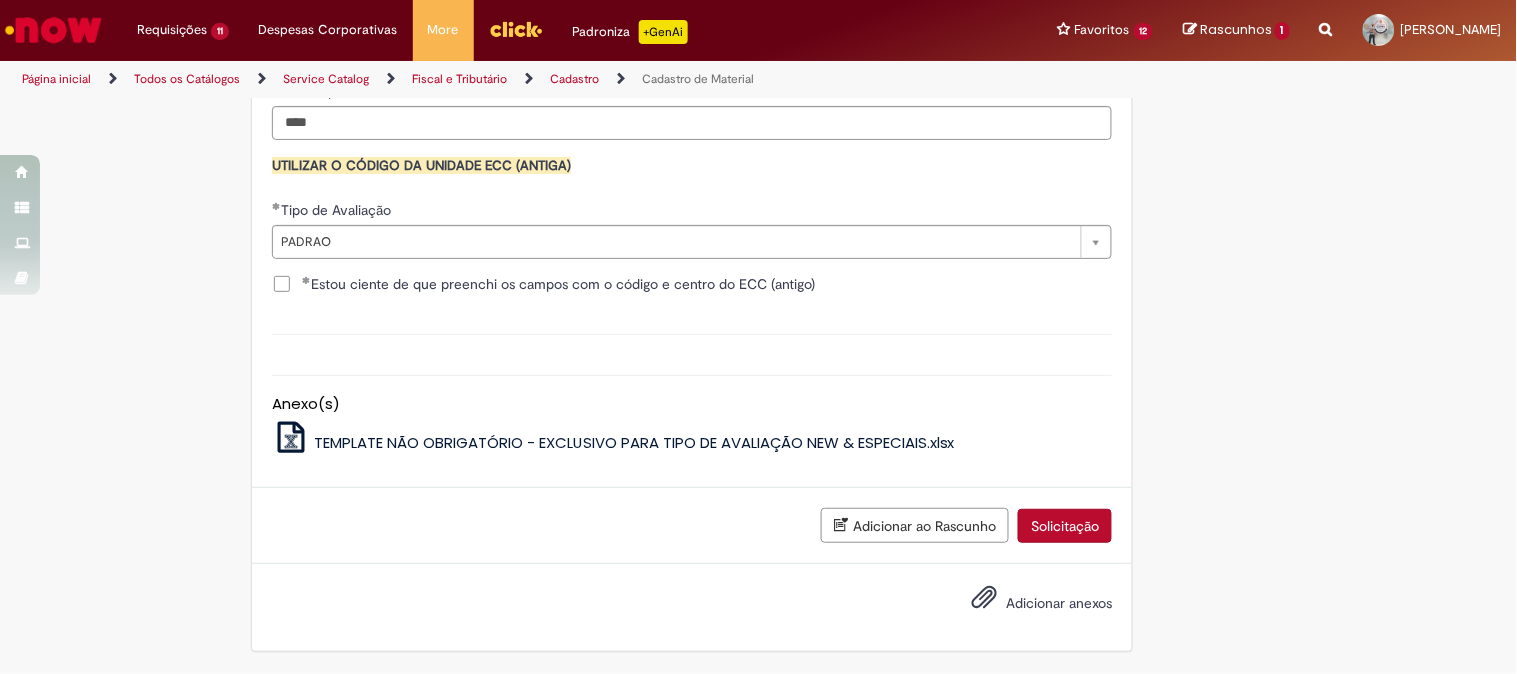 click on "Solicitação" at bounding box center [1065, 526] 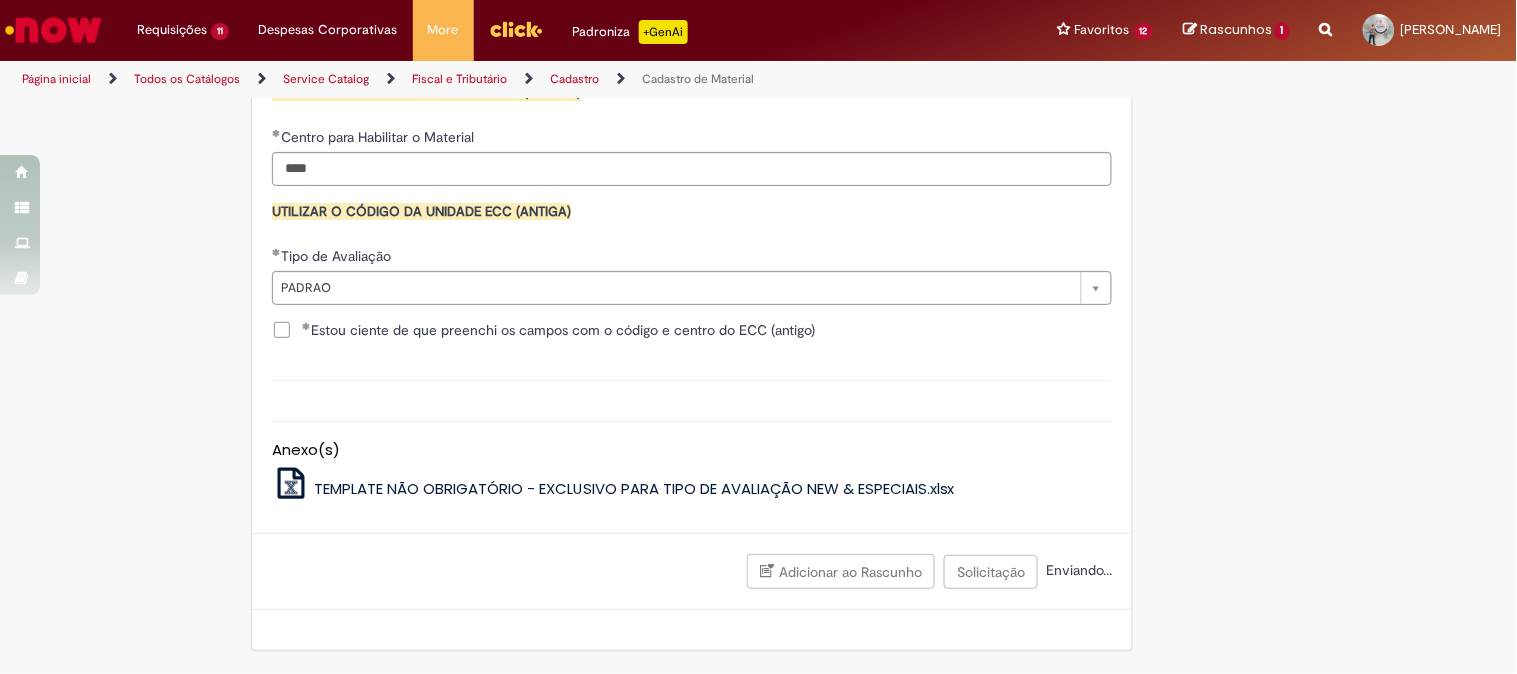 scroll, scrollTop: 2031, scrollLeft: 0, axis: vertical 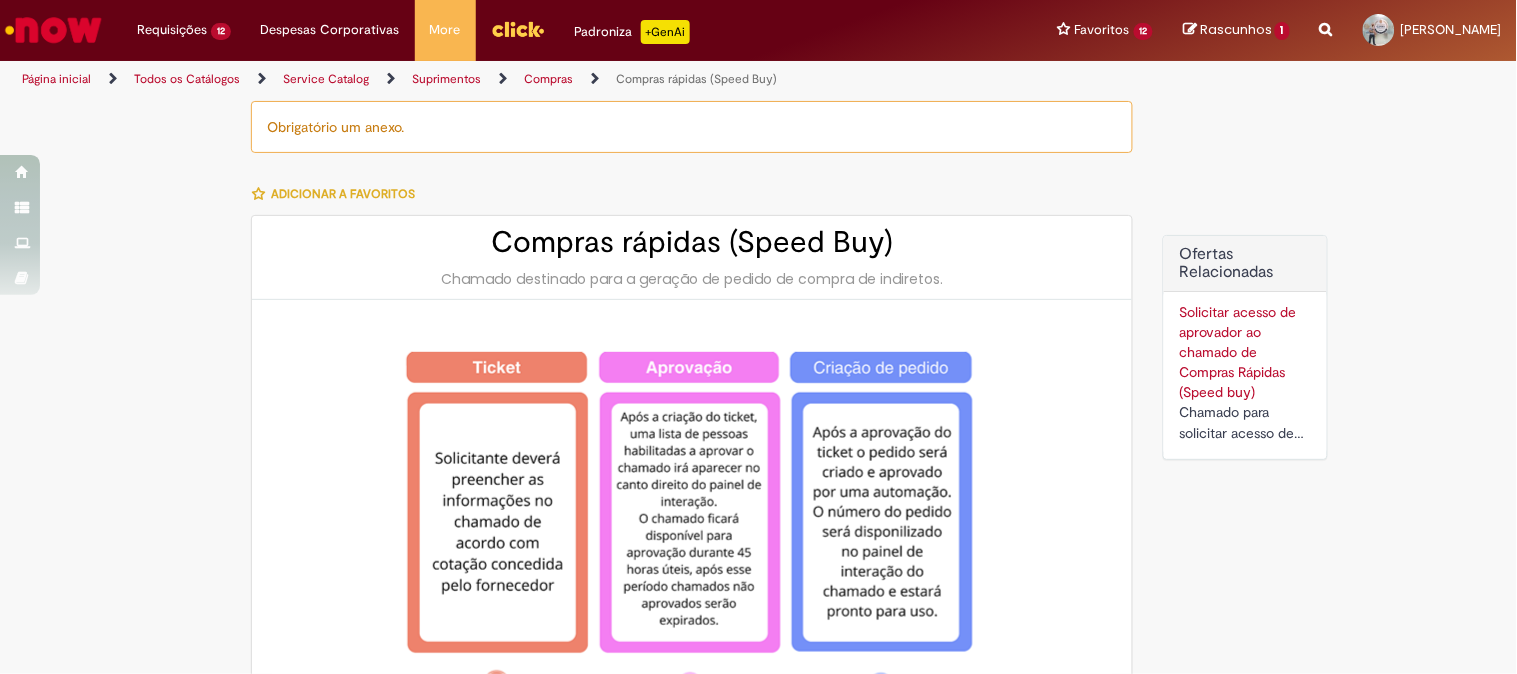 type on "********" 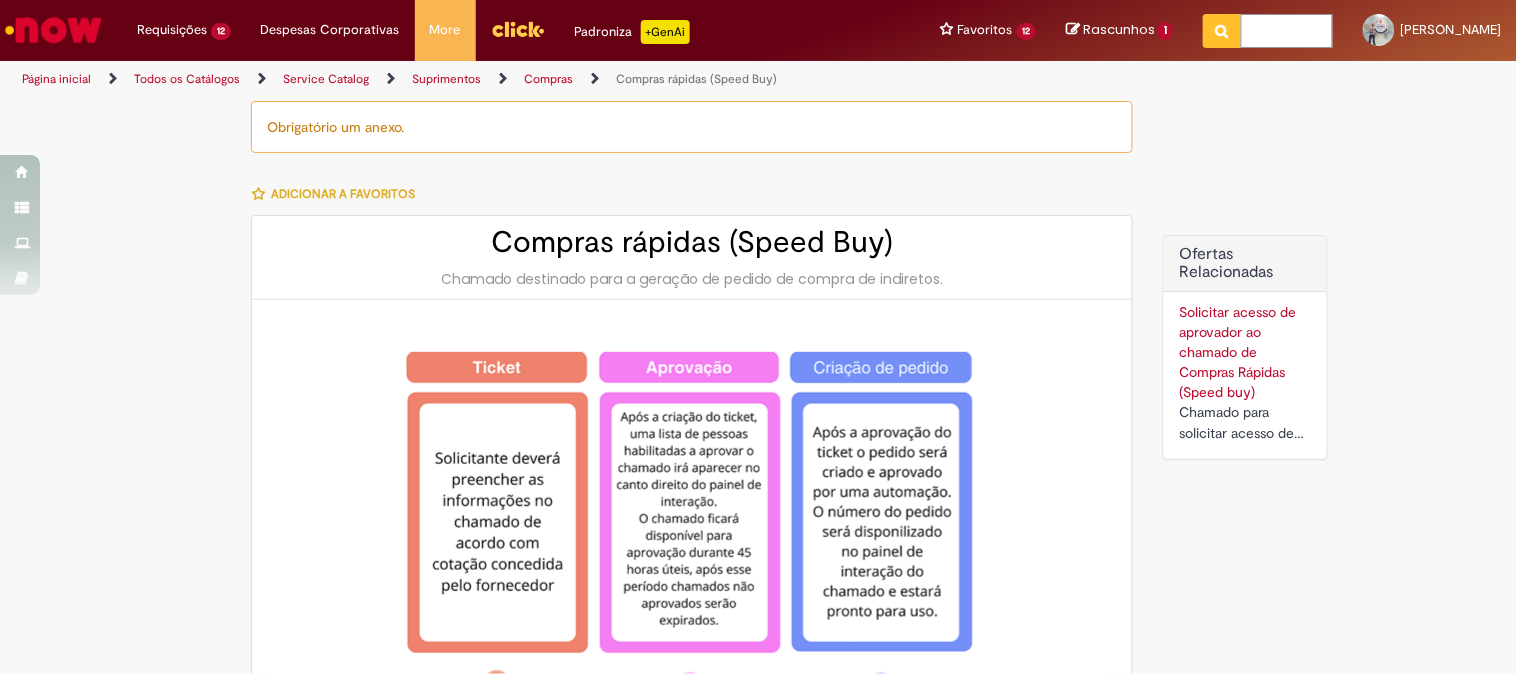 click at bounding box center (1287, 31) 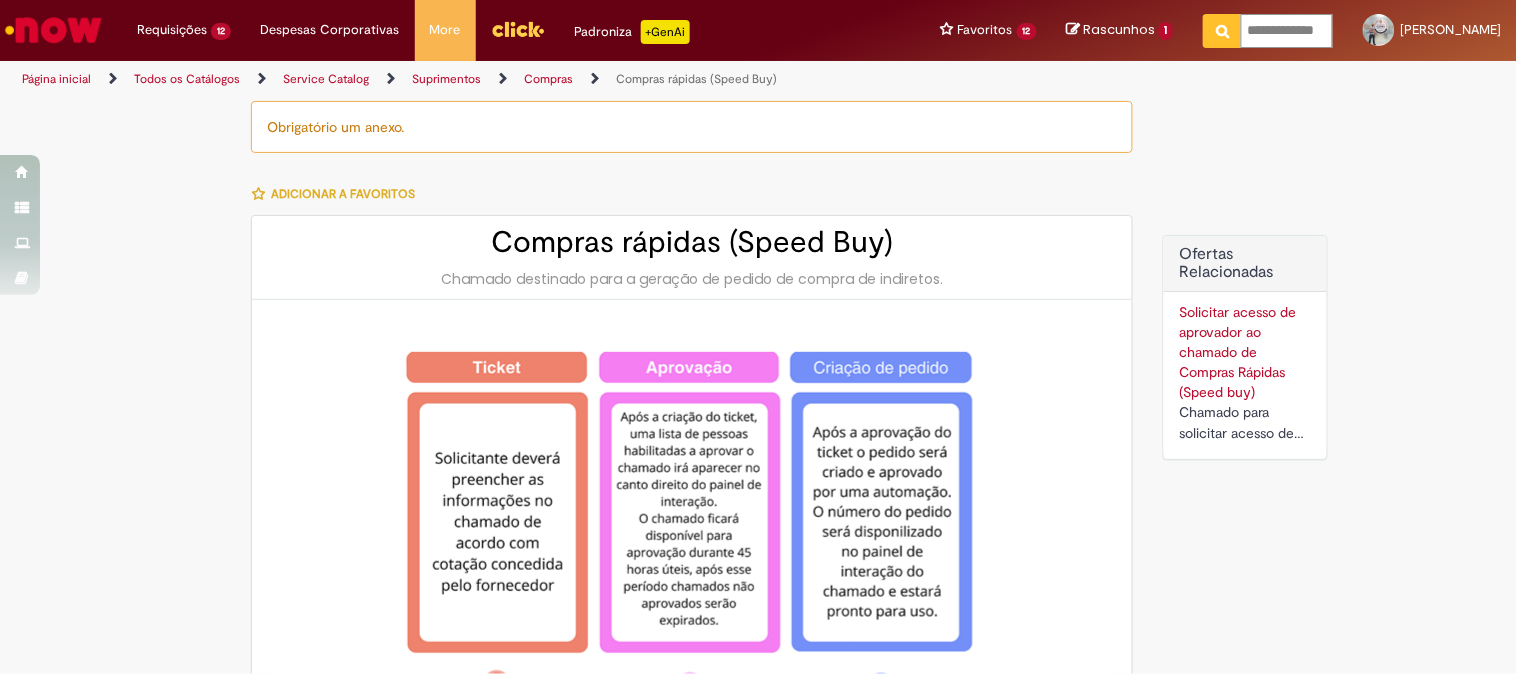 scroll, scrollTop: 0, scrollLeft: 27, axis: horizontal 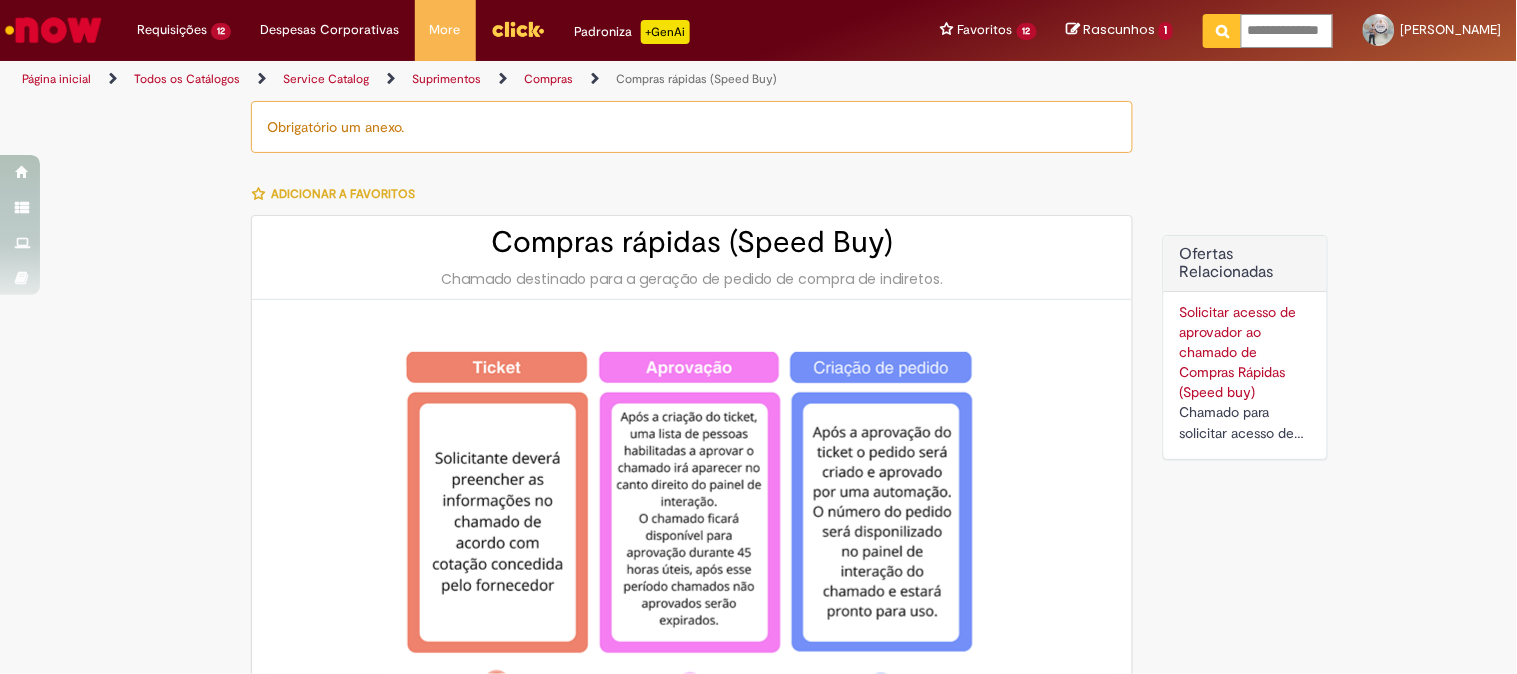 type on "**********" 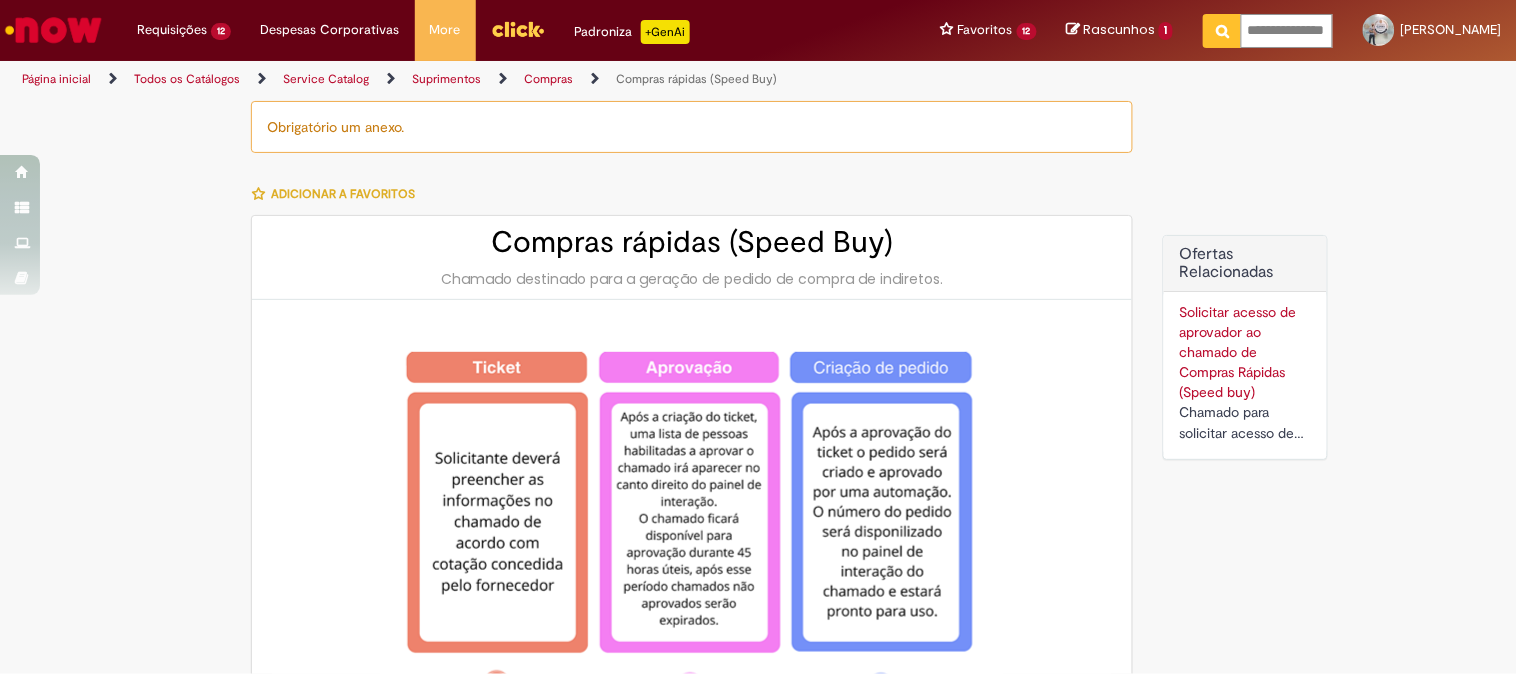 click at bounding box center (1222, 31) 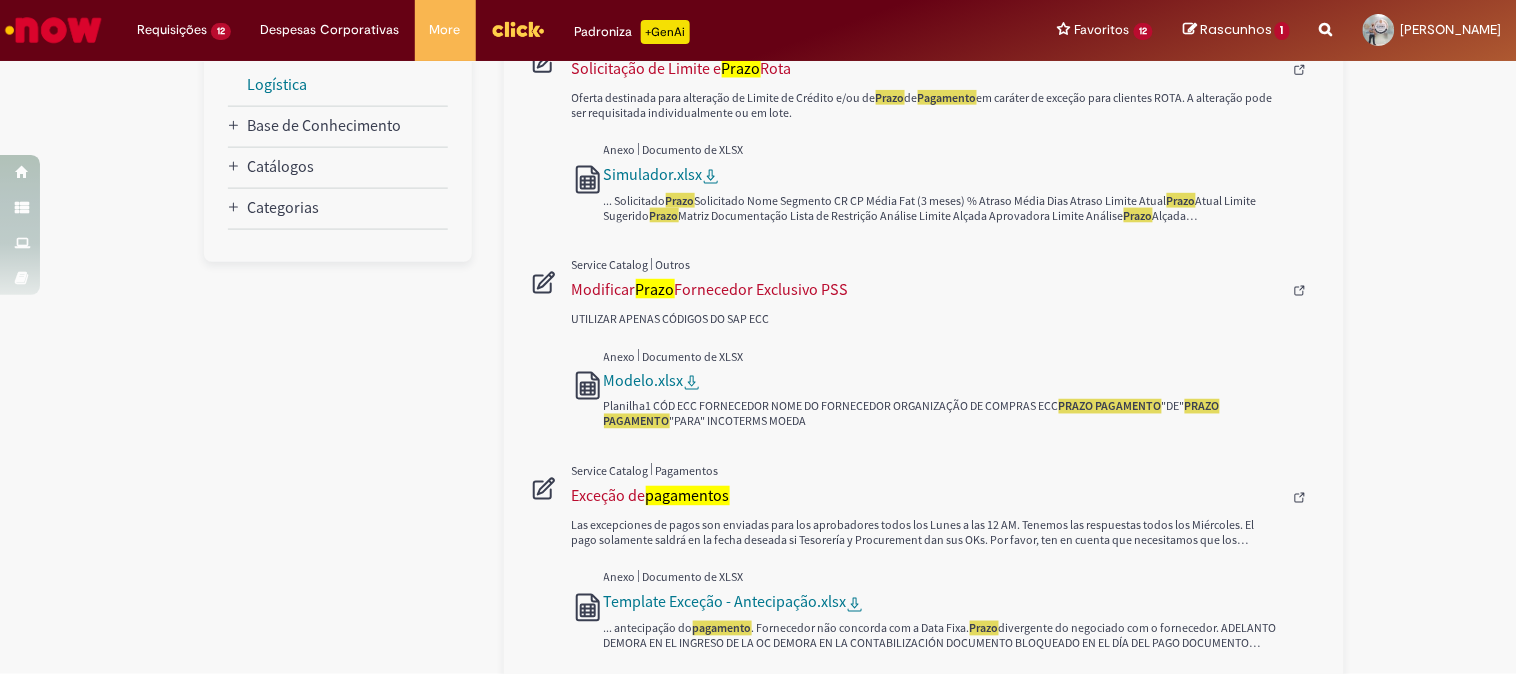 scroll, scrollTop: 777, scrollLeft: 0, axis: vertical 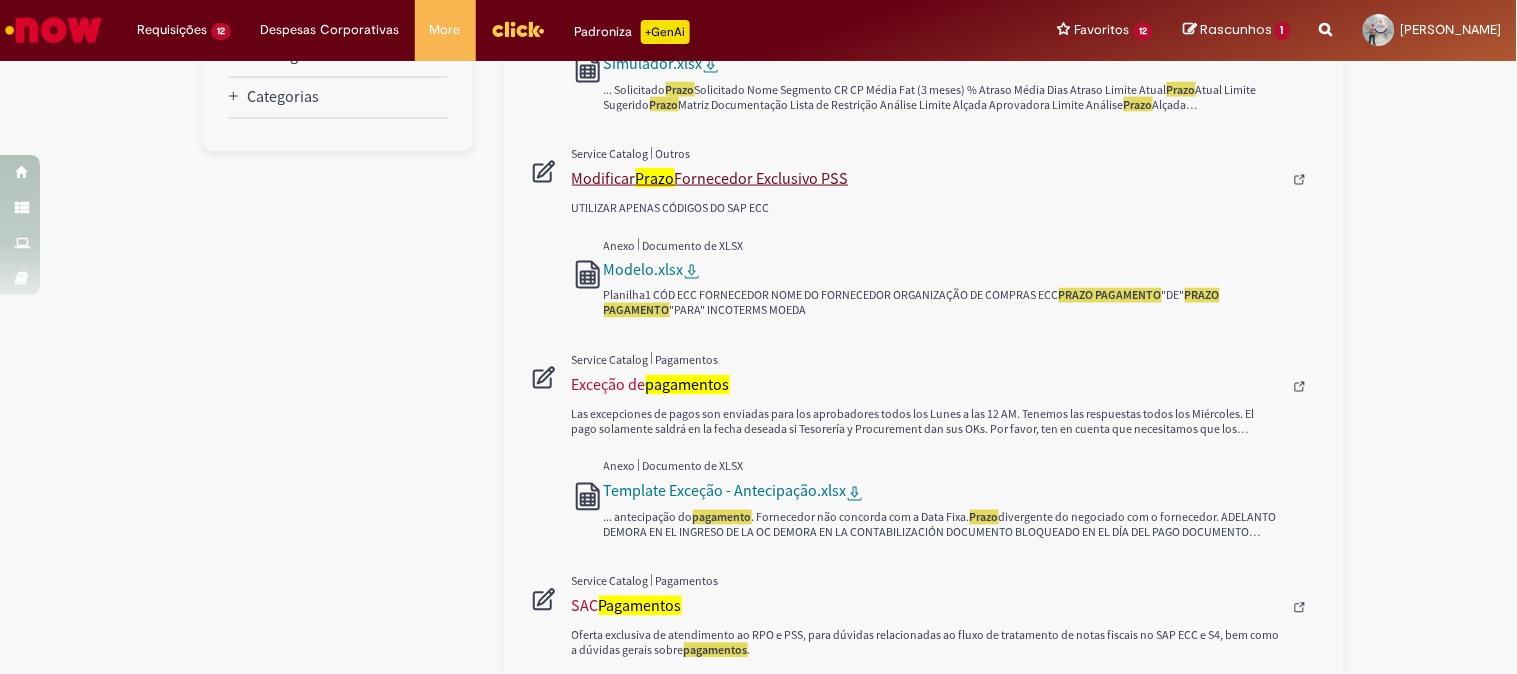 click on "Prazo" at bounding box center [655, 178] 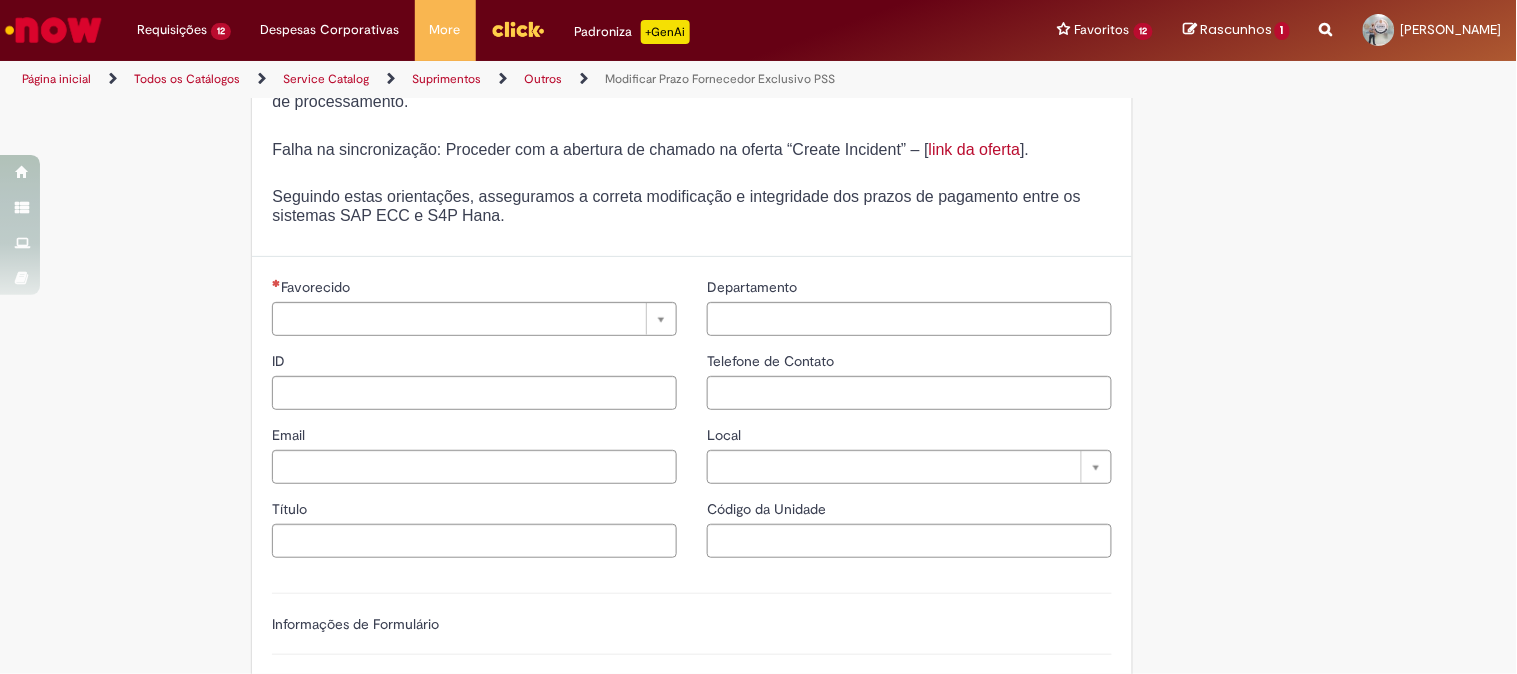 type on "********" 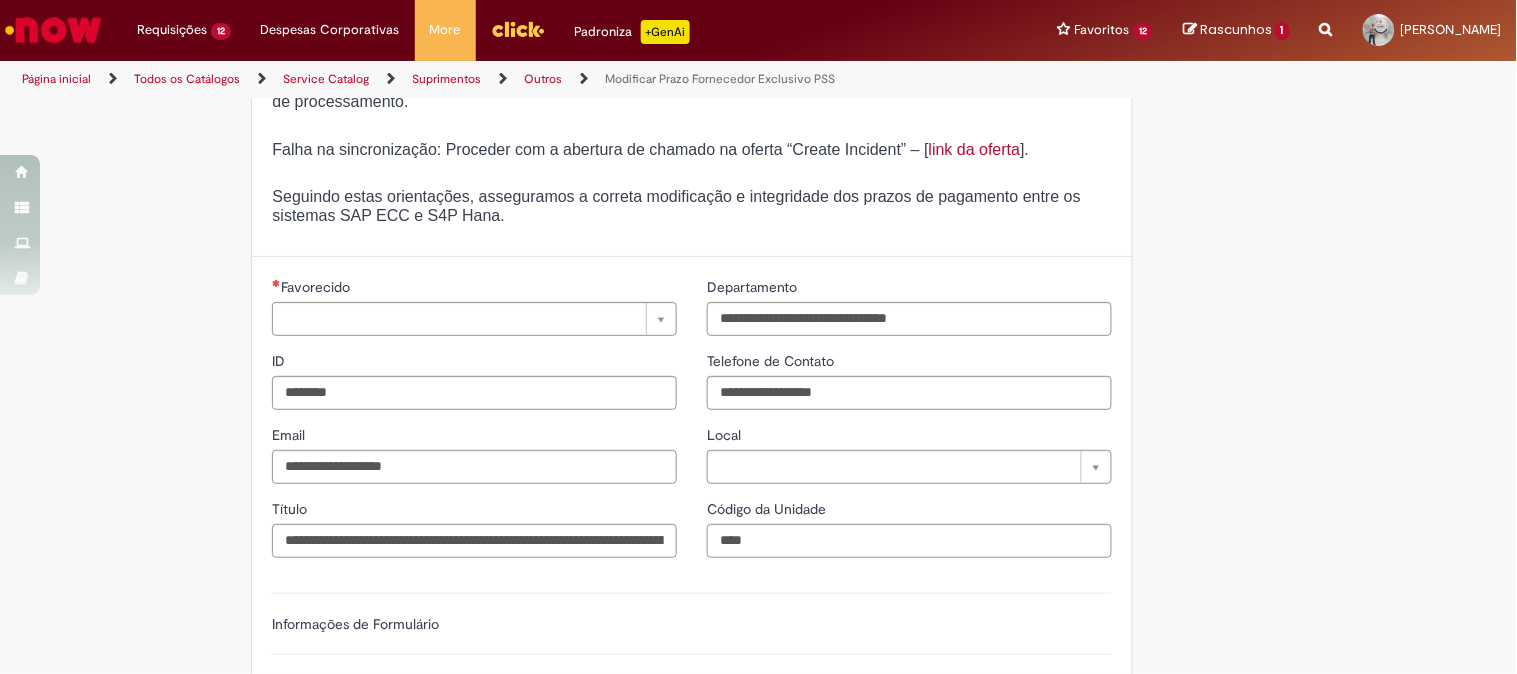 scroll, scrollTop: 0, scrollLeft: 0, axis: both 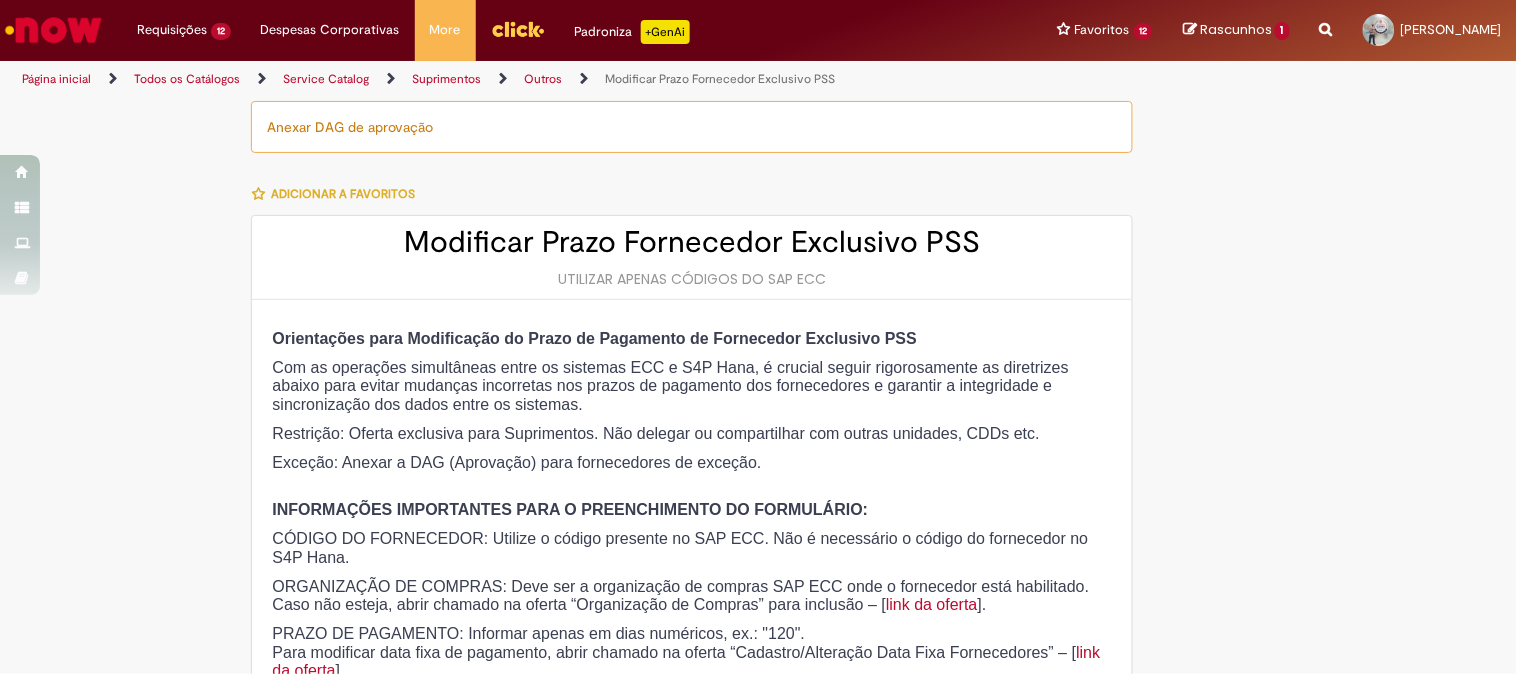 type on "**********" 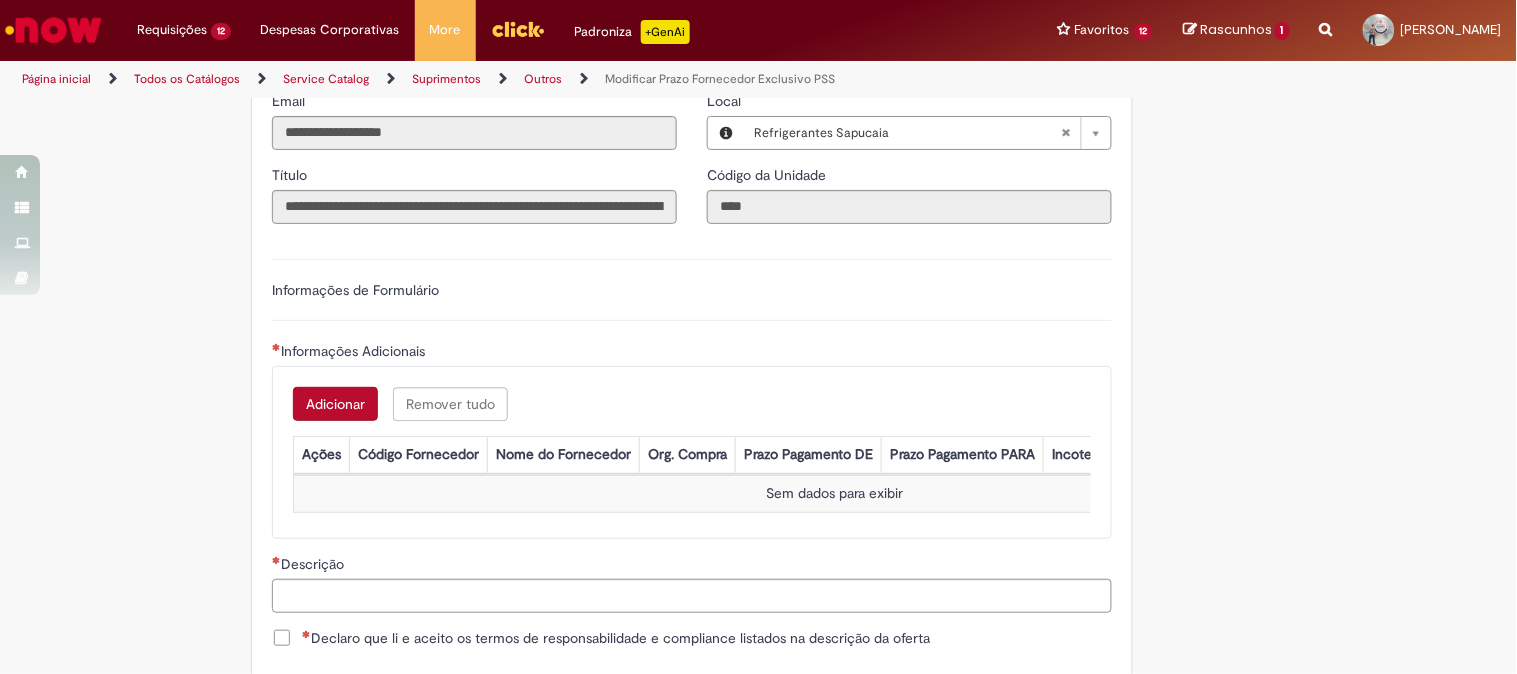 scroll, scrollTop: 1222, scrollLeft: 0, axis: vertical 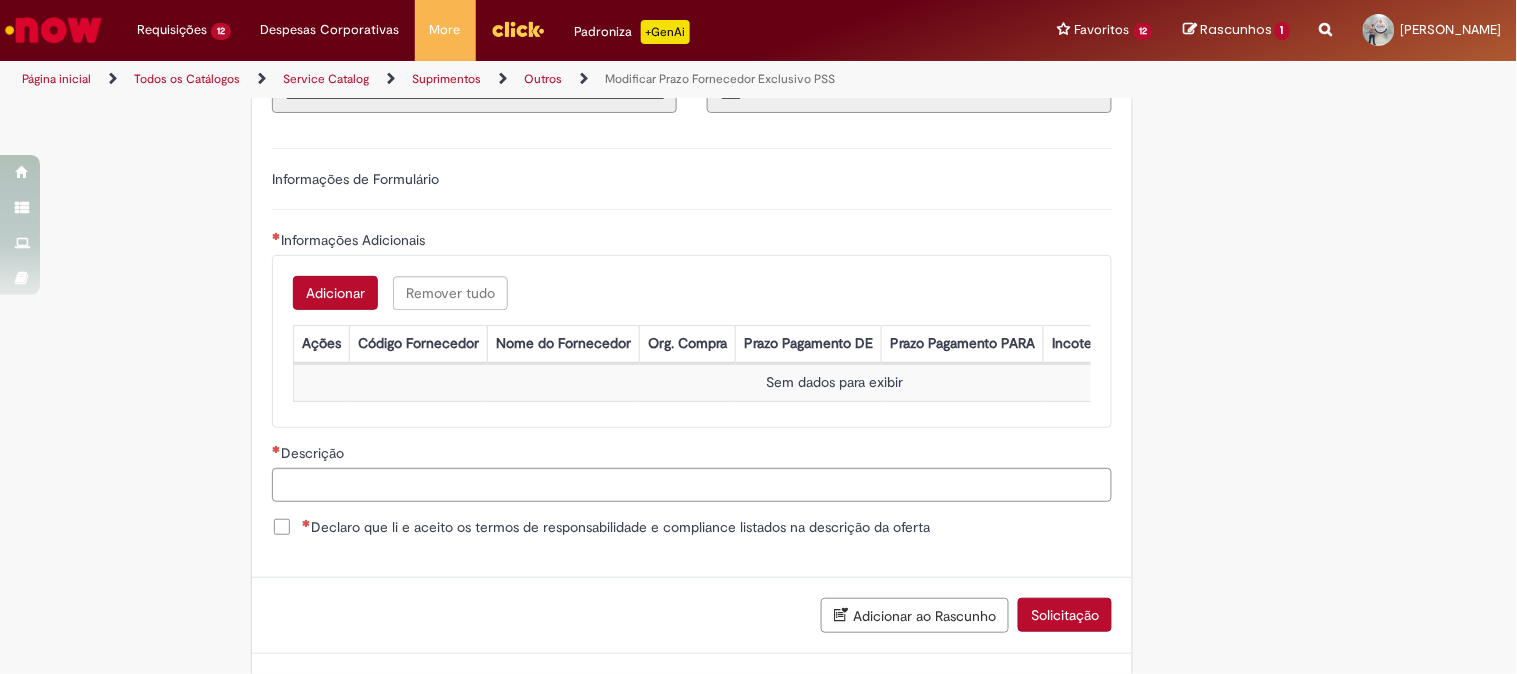 click on "Adicionar" at bounding box center (335, 293) 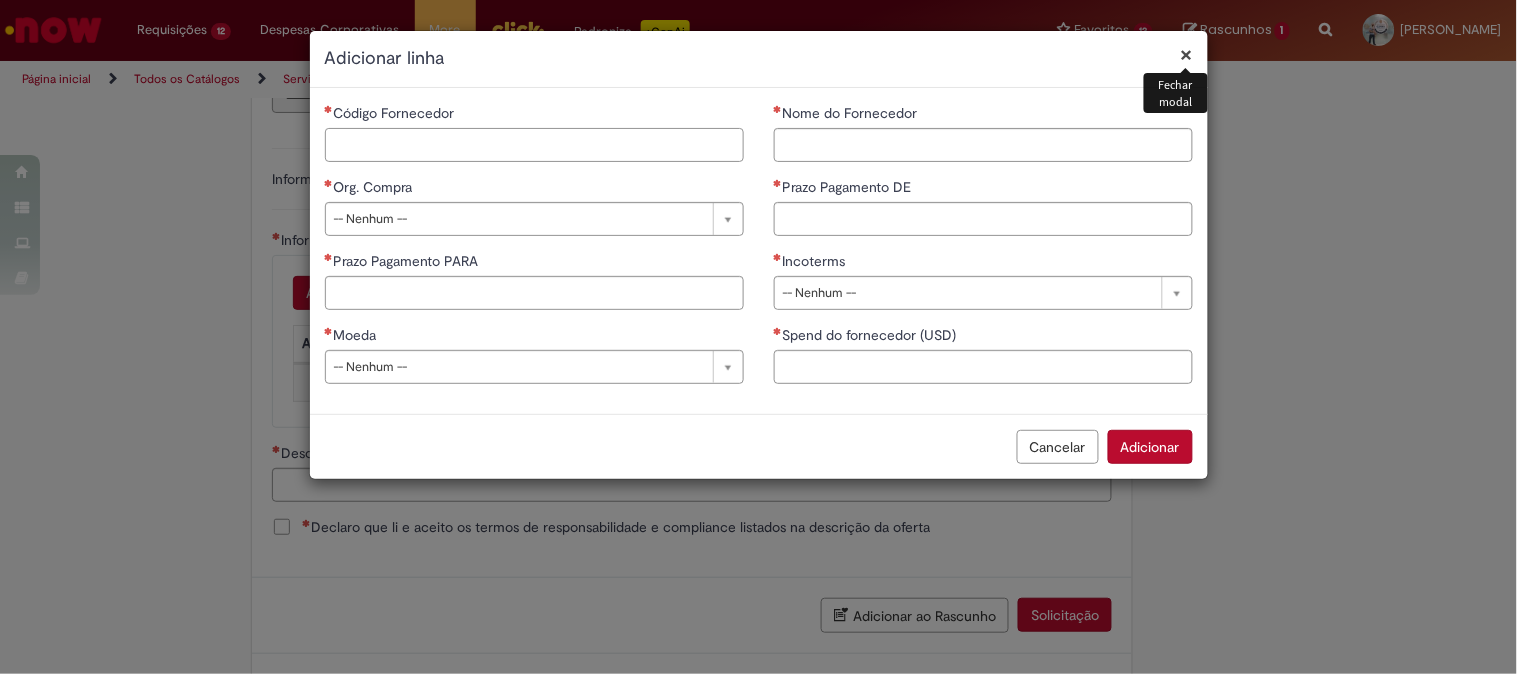 click on "Código Fornecedor" at bounding box center [534, 145] 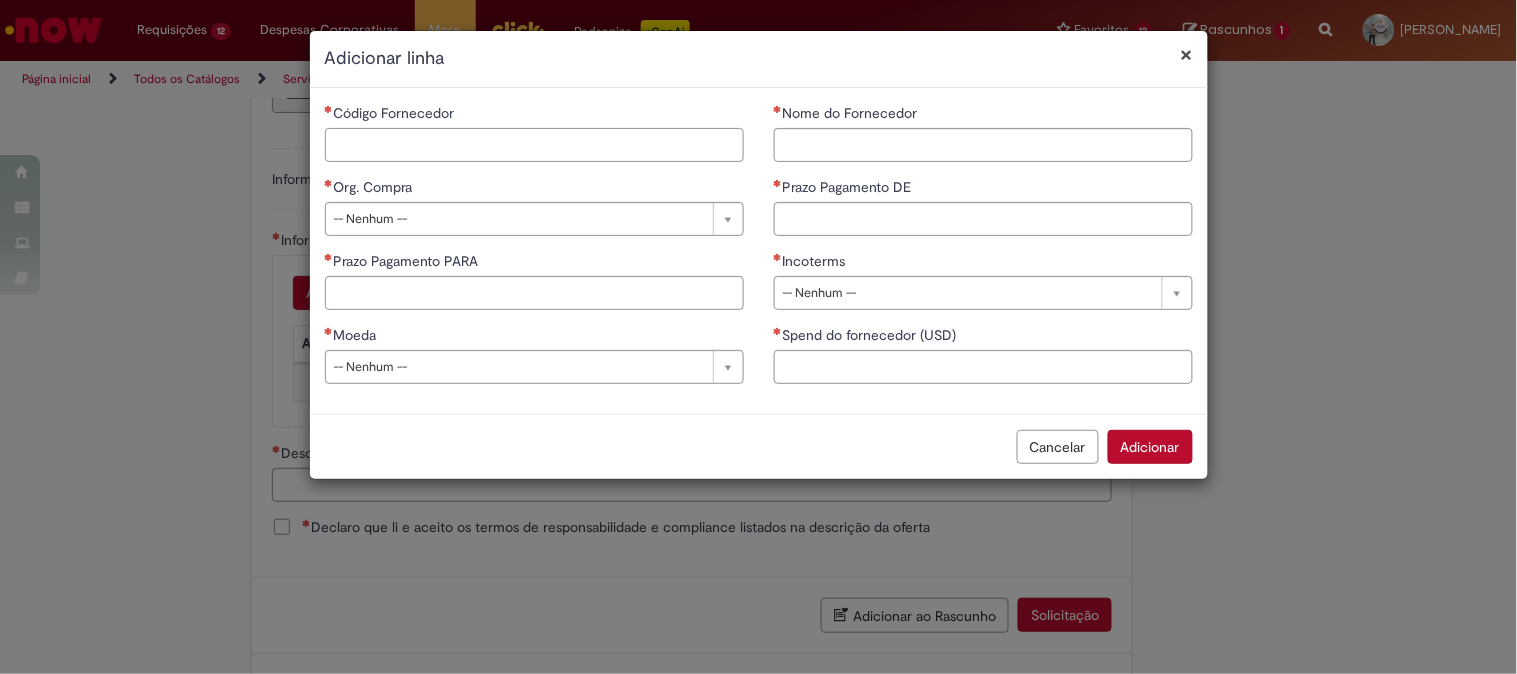 click on "Código Fornecedor" at bounding box center (534, 145) 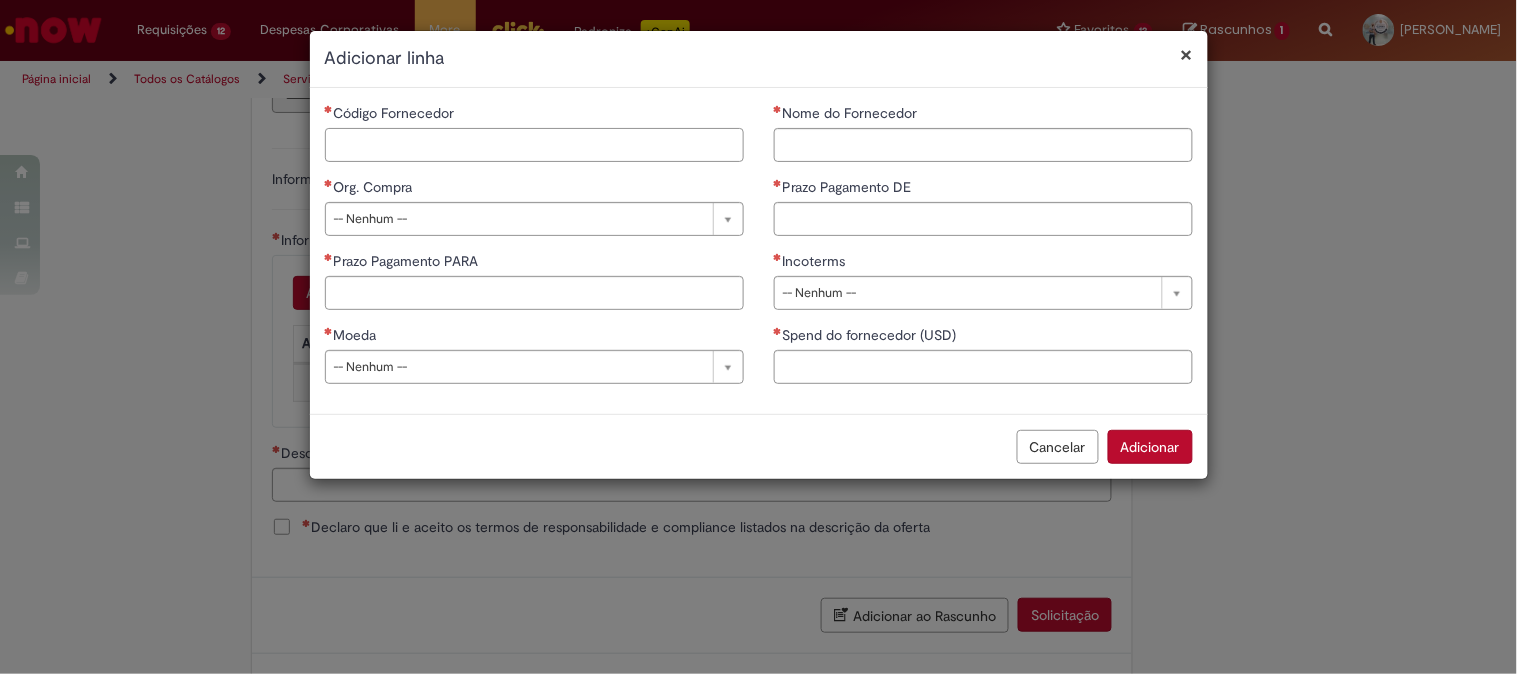 paste on "******" 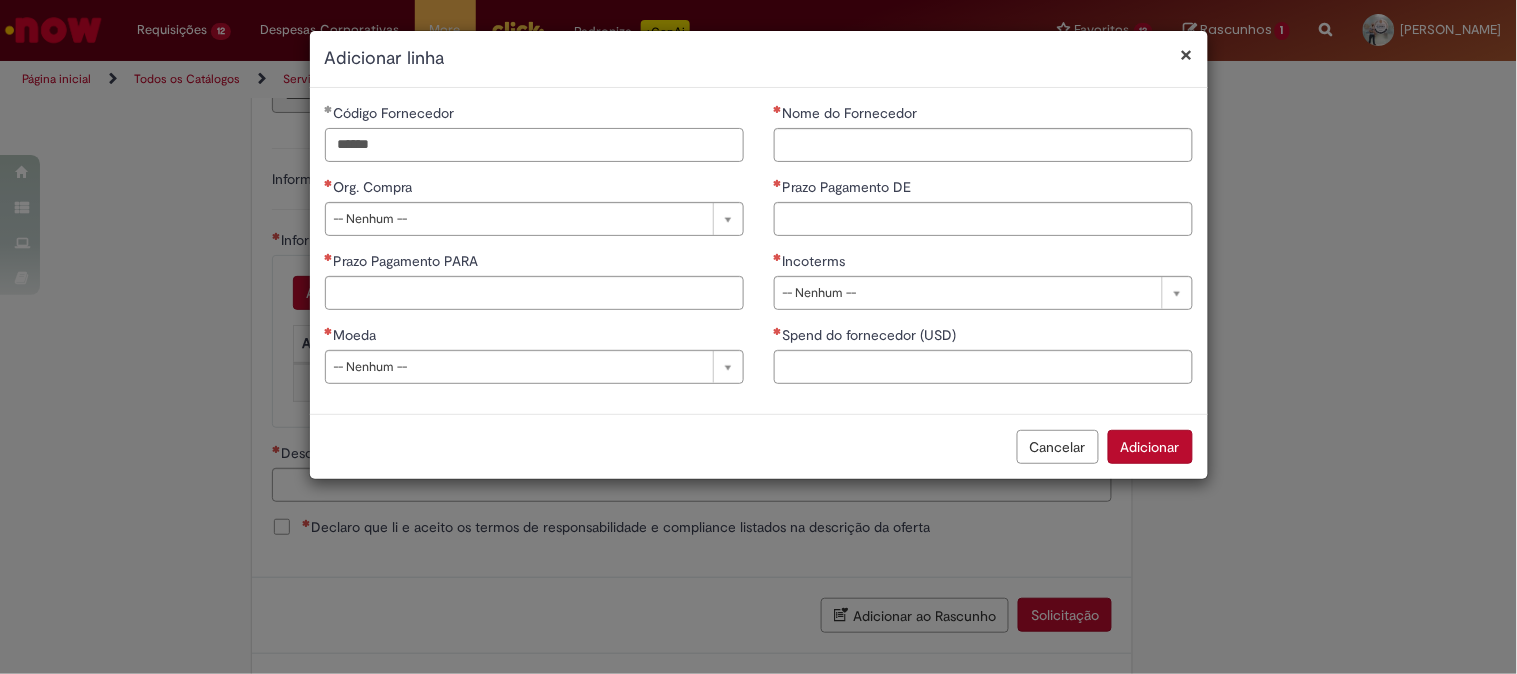 type on "******" 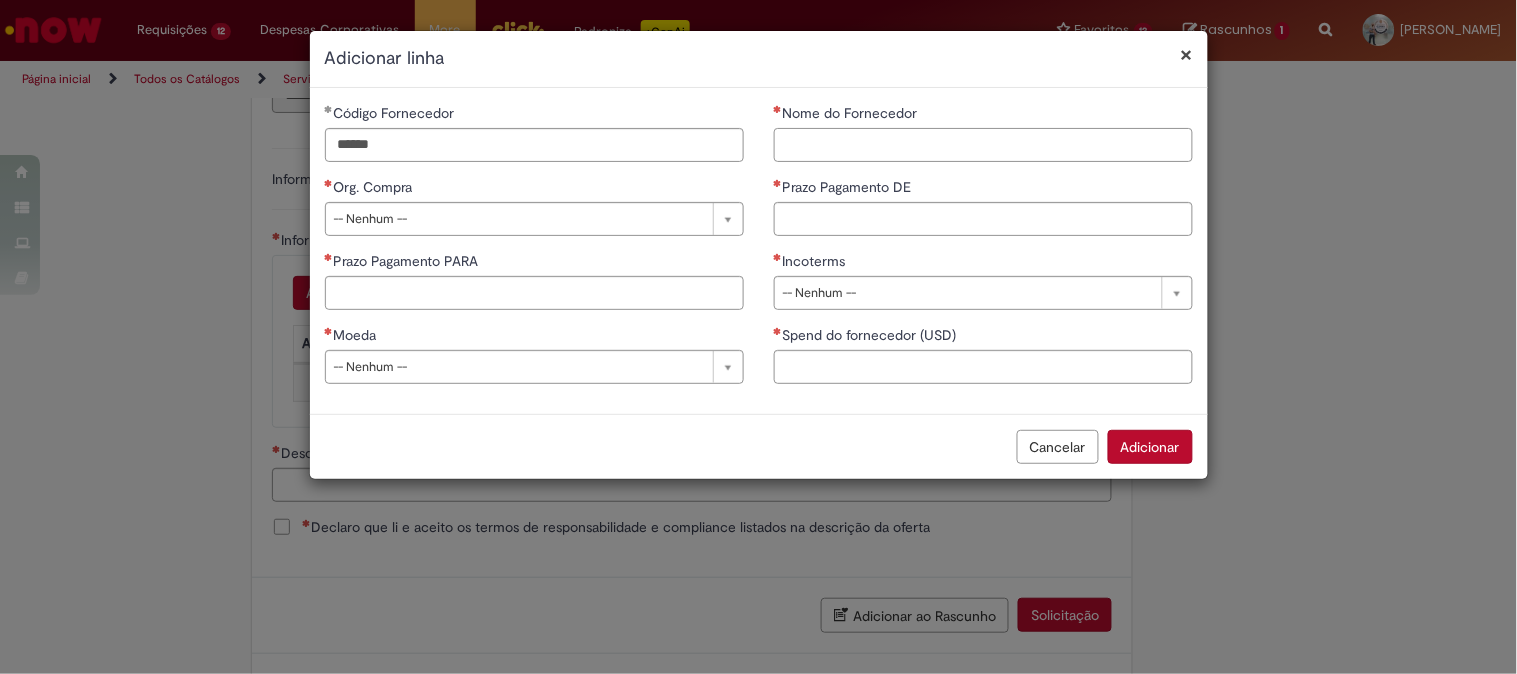 click on "Nome do Fornecedor" at bounding box center [983, 145] 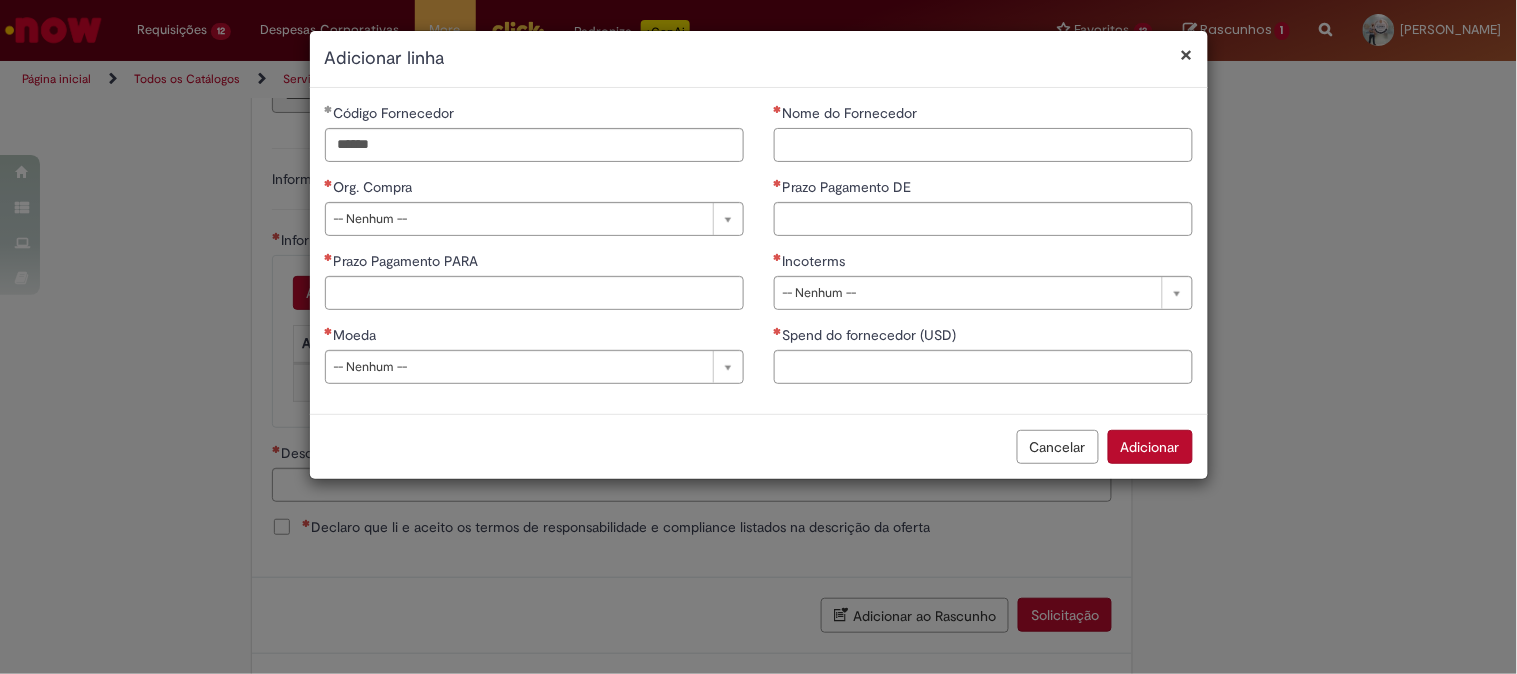 paste on "**********" 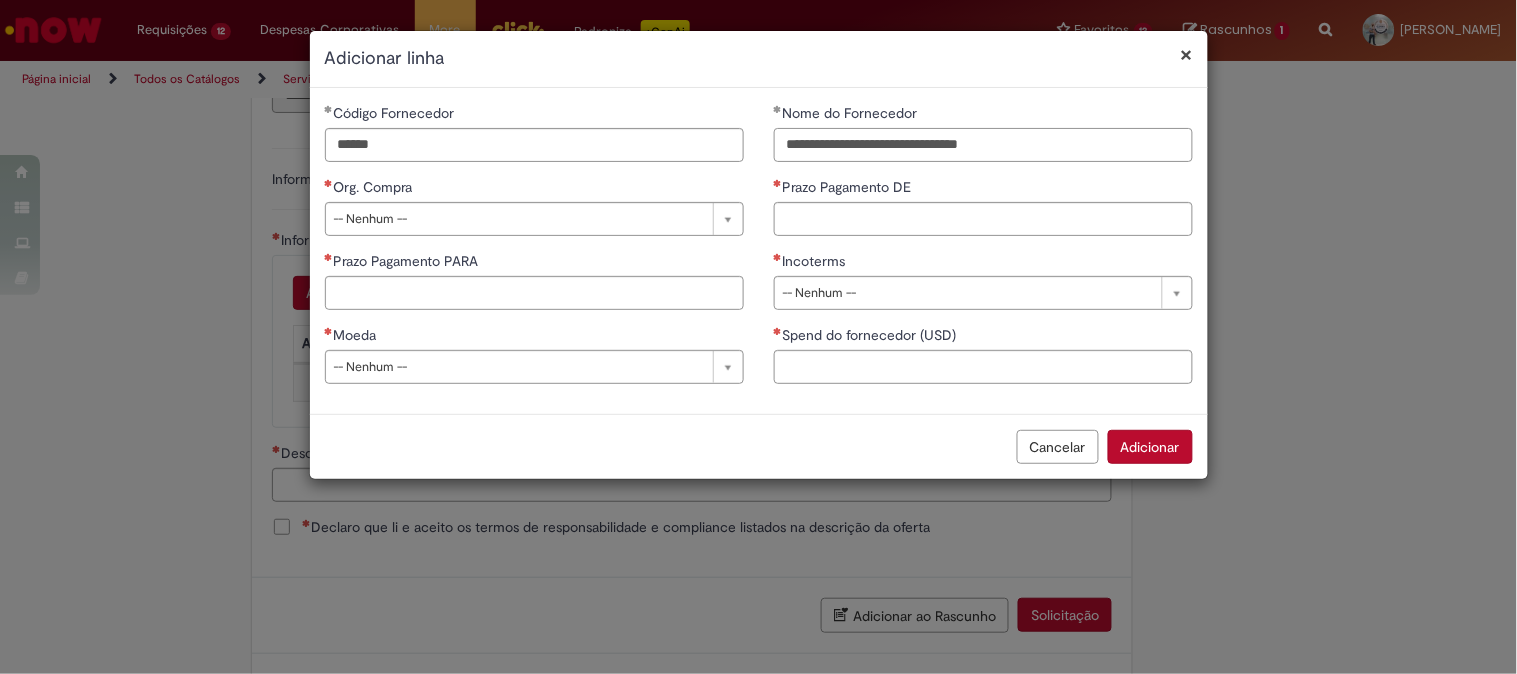 type on "**********" 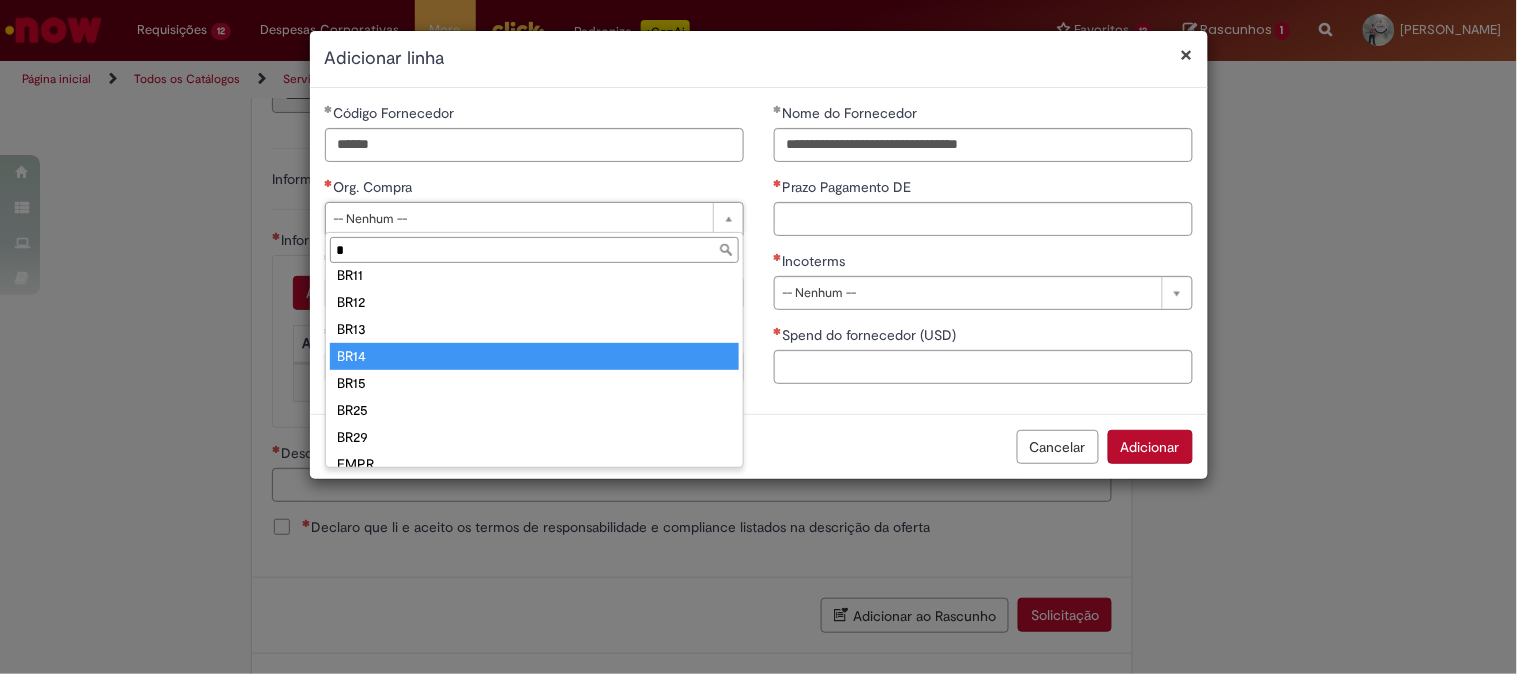 scroll, scrollTop: 0, scrollLeft: 0, axis: both 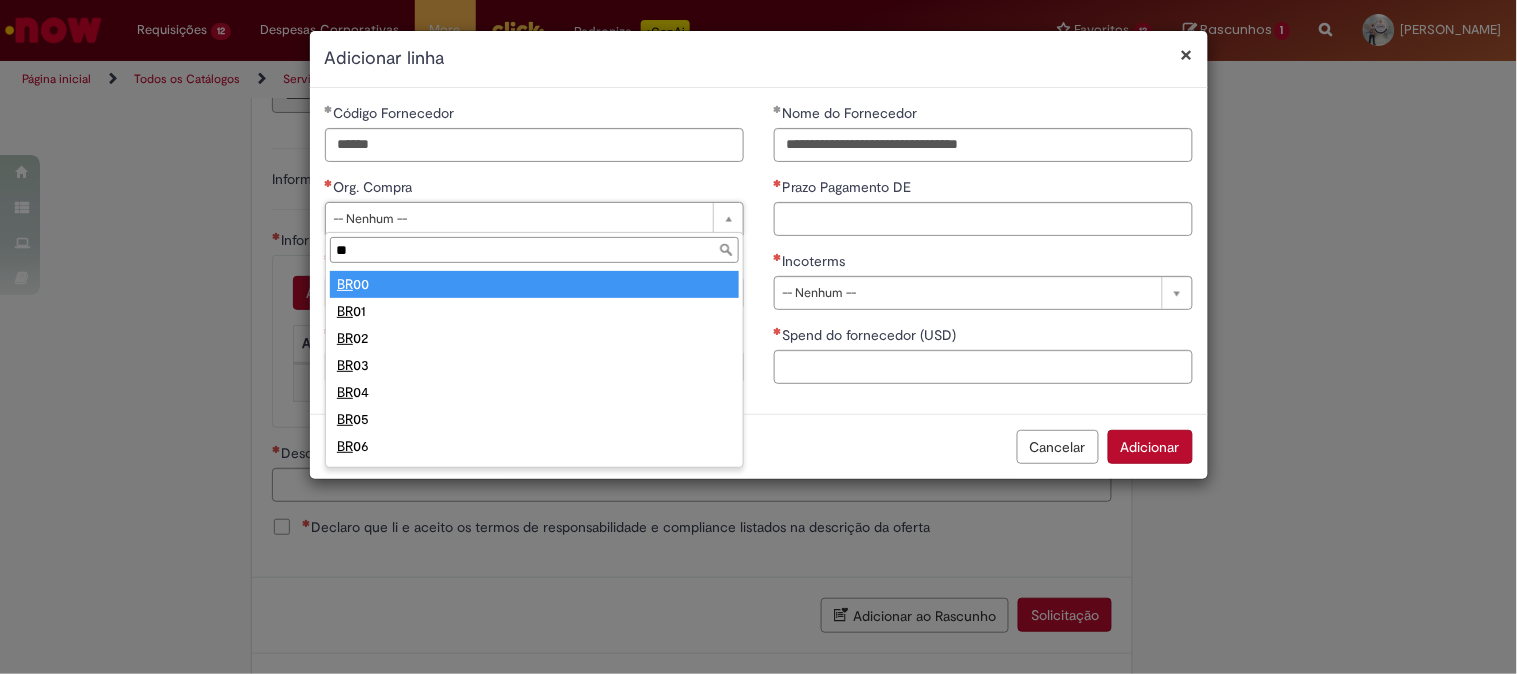 type on "*" 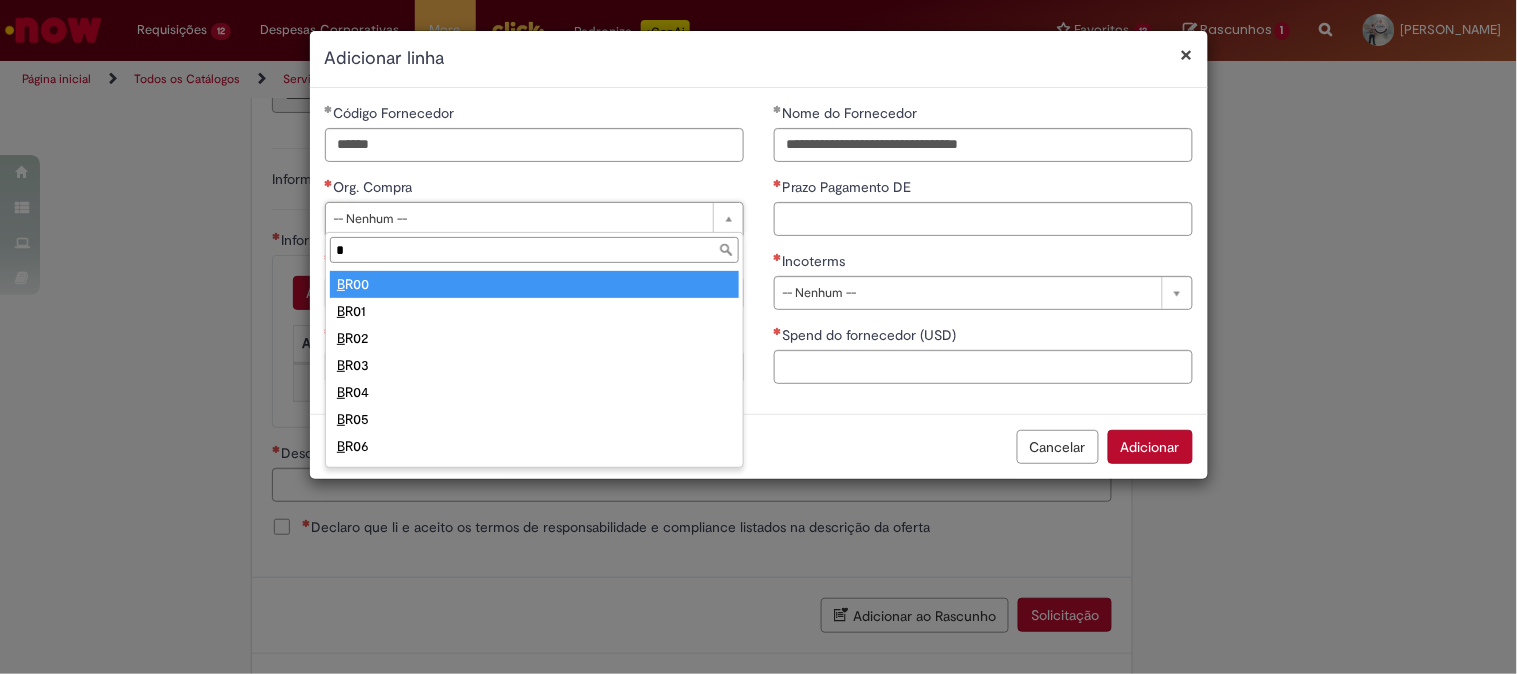 type 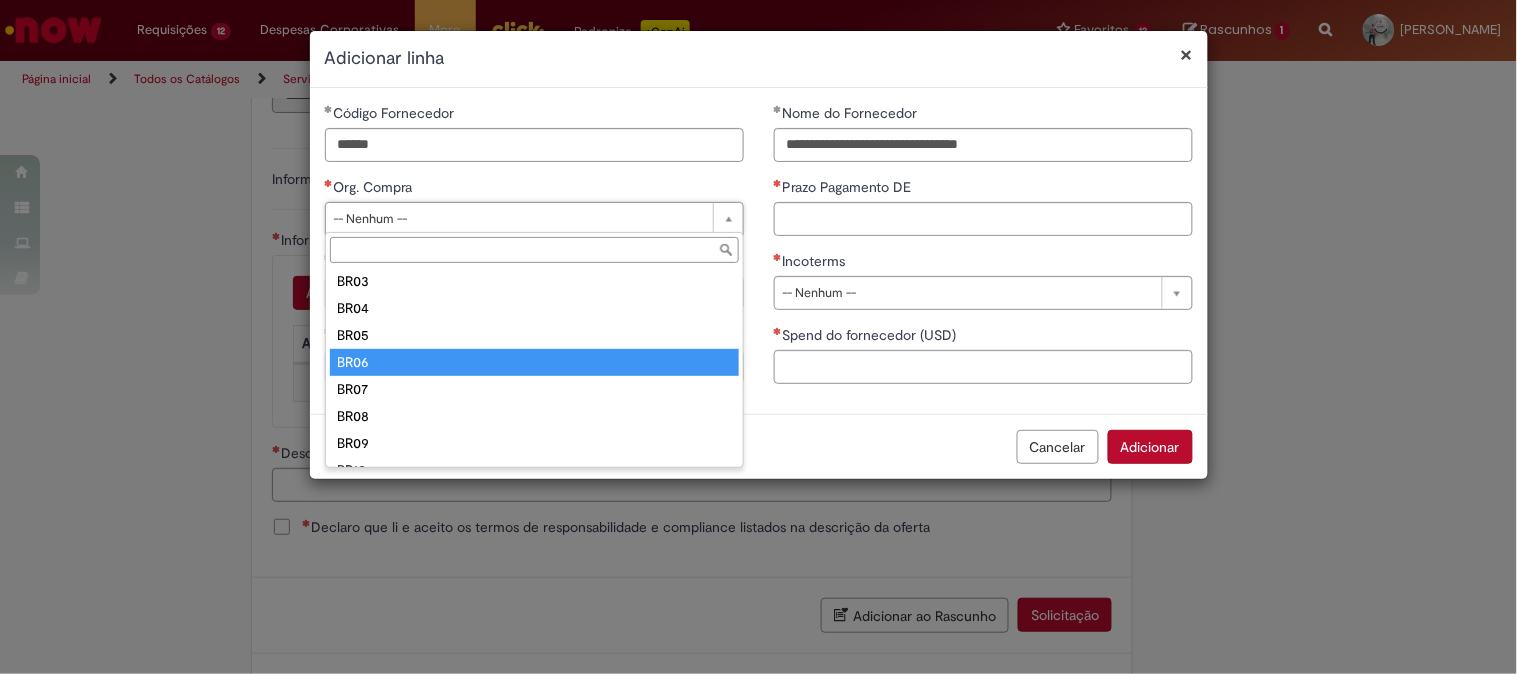 scroll, scrollTop: 222, scrollLeft: 0, axis: vertical 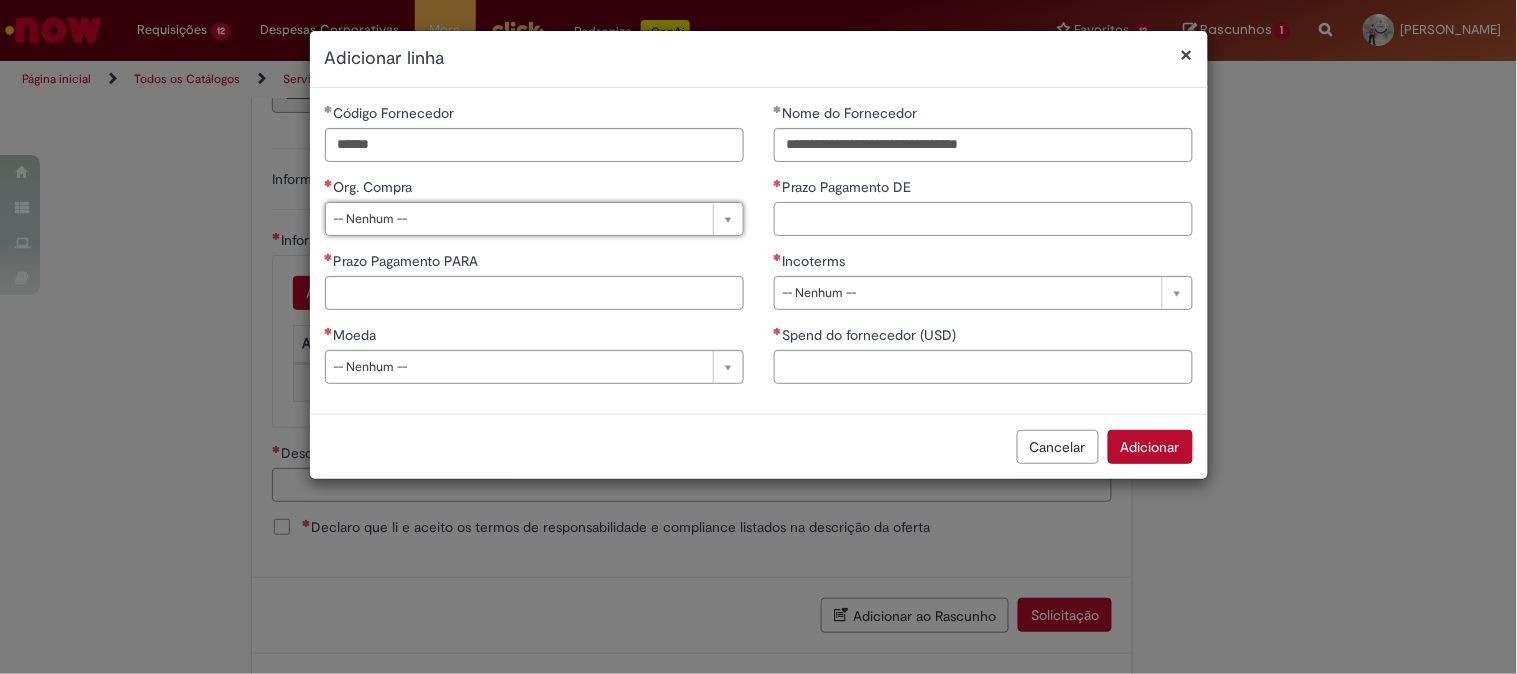 click on "Prazo Pagamento DE" at bounding box center [983, 219] 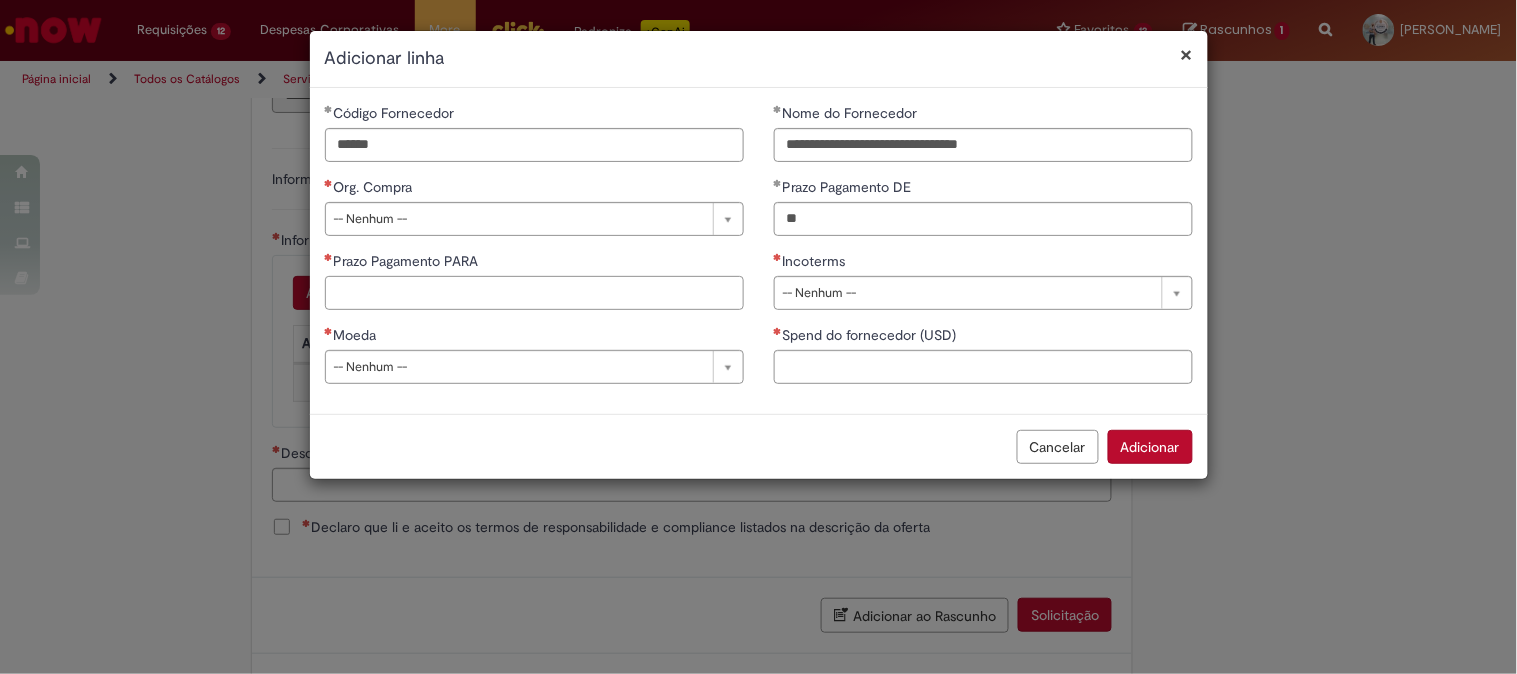 click on "Prazo Pagamento PARA" at bounding box center (534, 293) 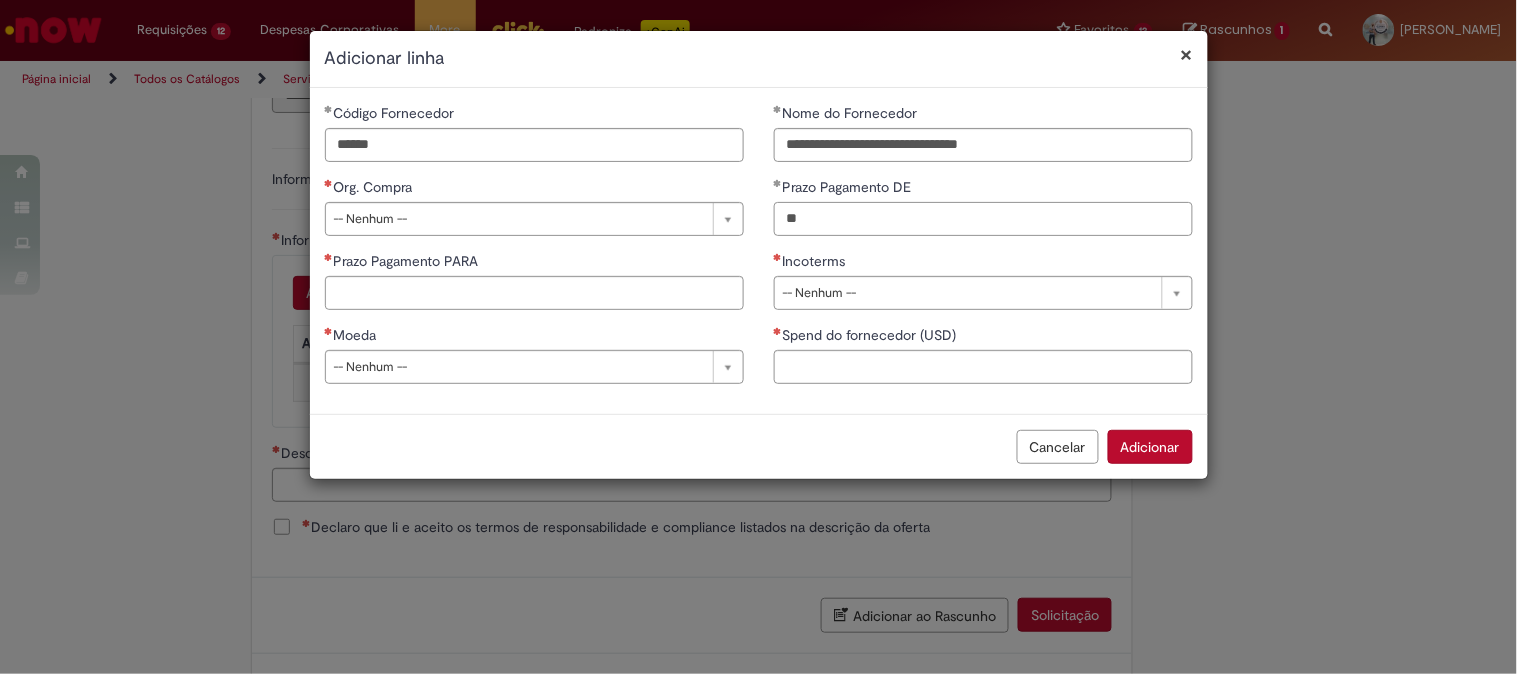 drag, startPoint x: 872, startPoint y: 224, endPoint x: 780, endPoint y: 222, distance: 92.021736 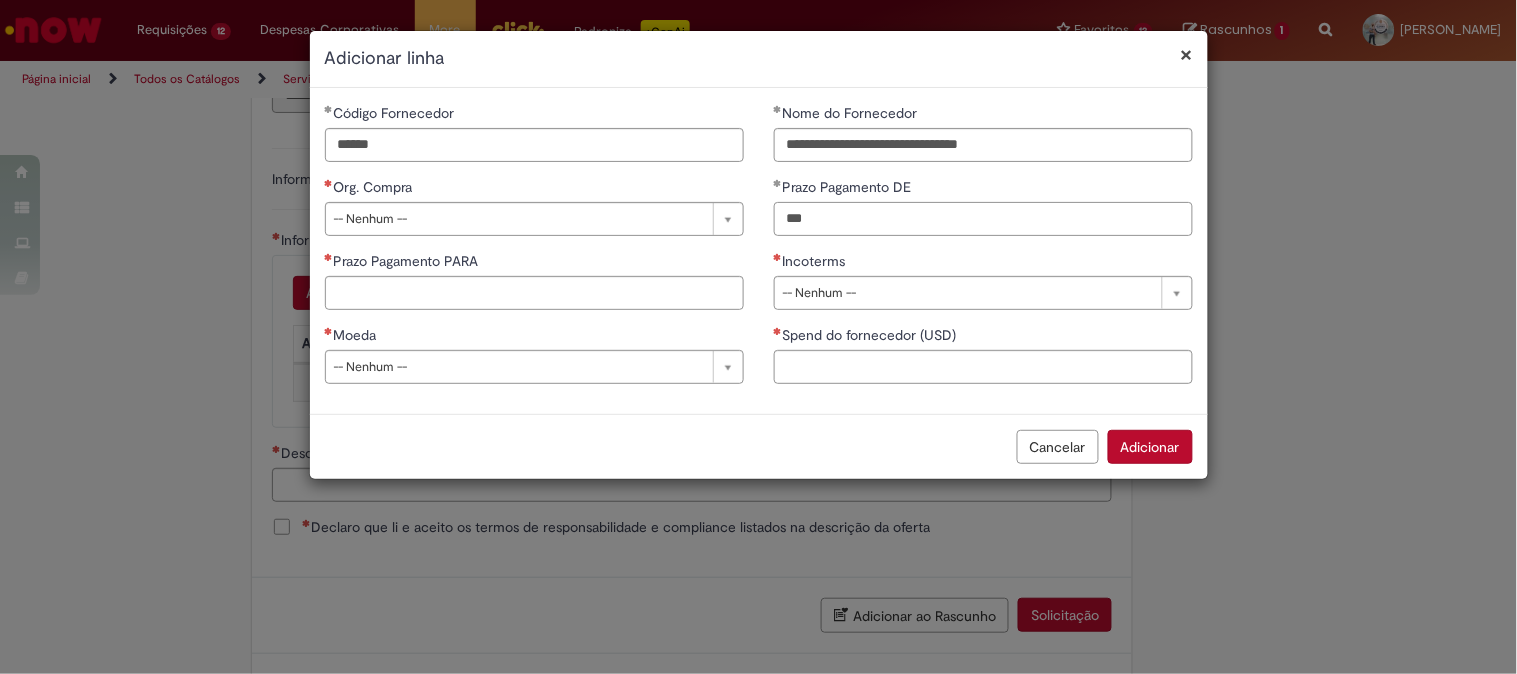 type on "***" 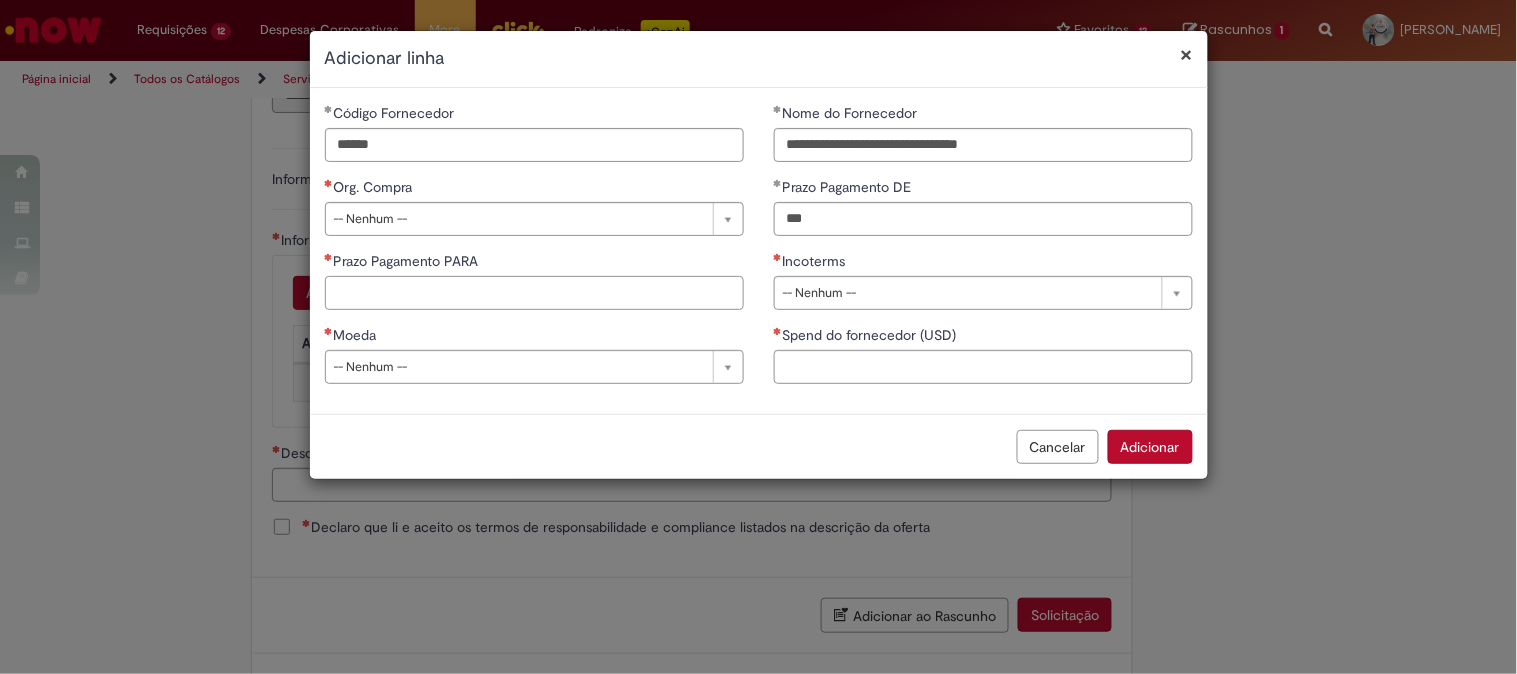 click on "Prazo Pagamento PARA" at bounding box center (534, 293) 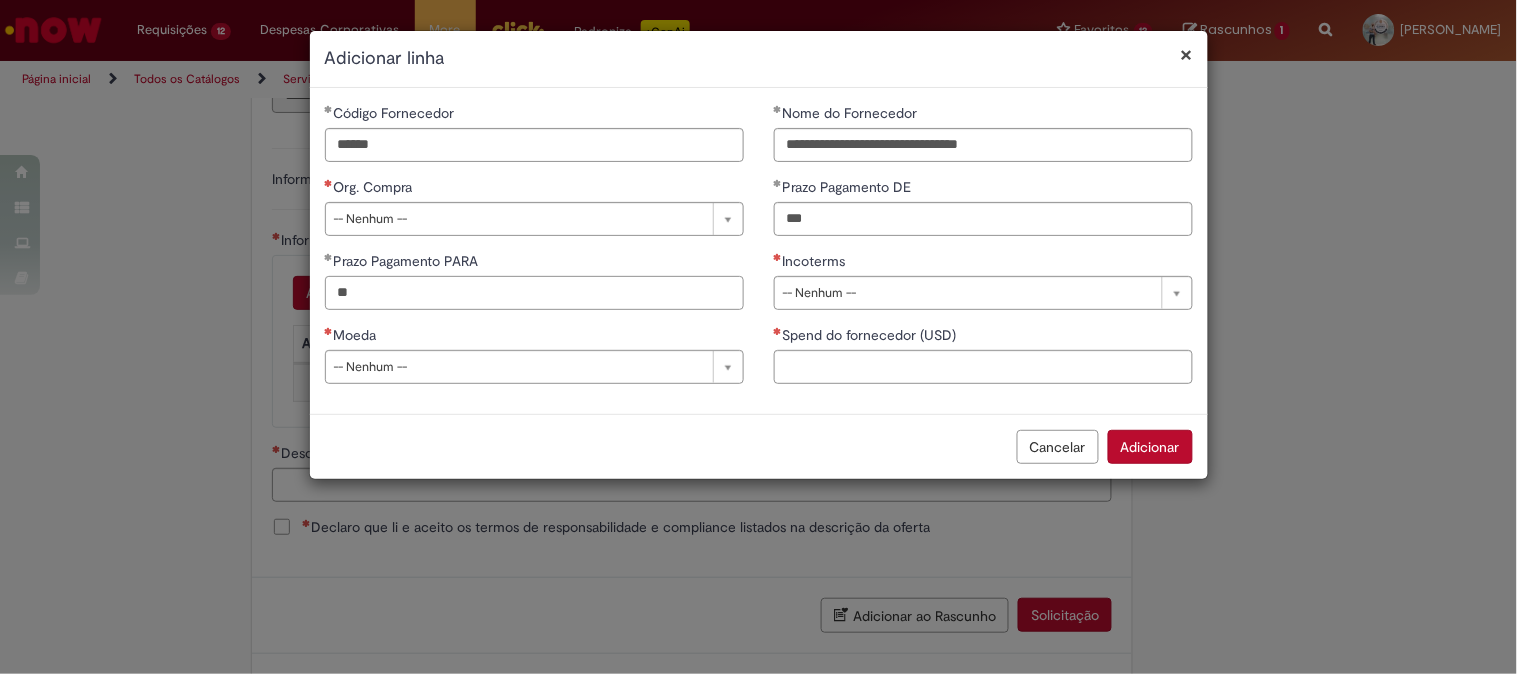 type on "**" 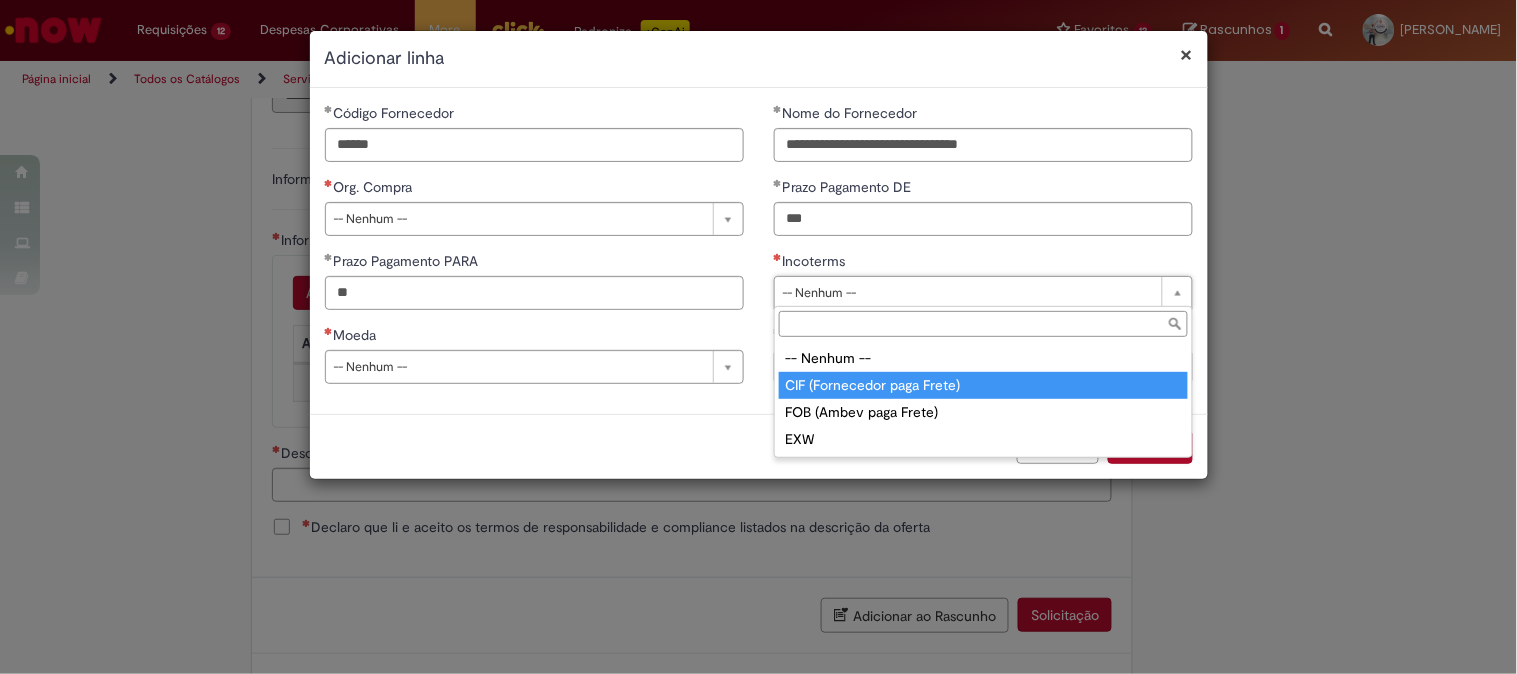 type on "**********" 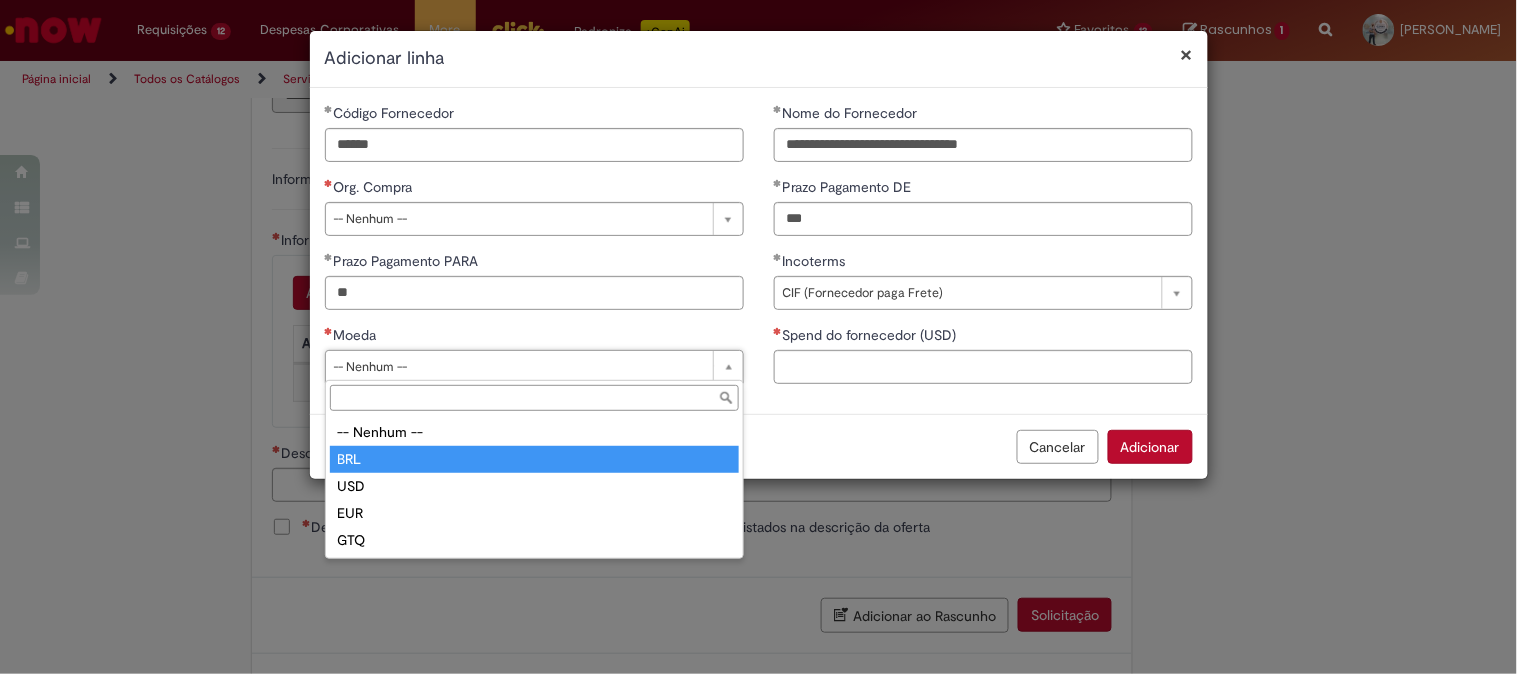type on "***" 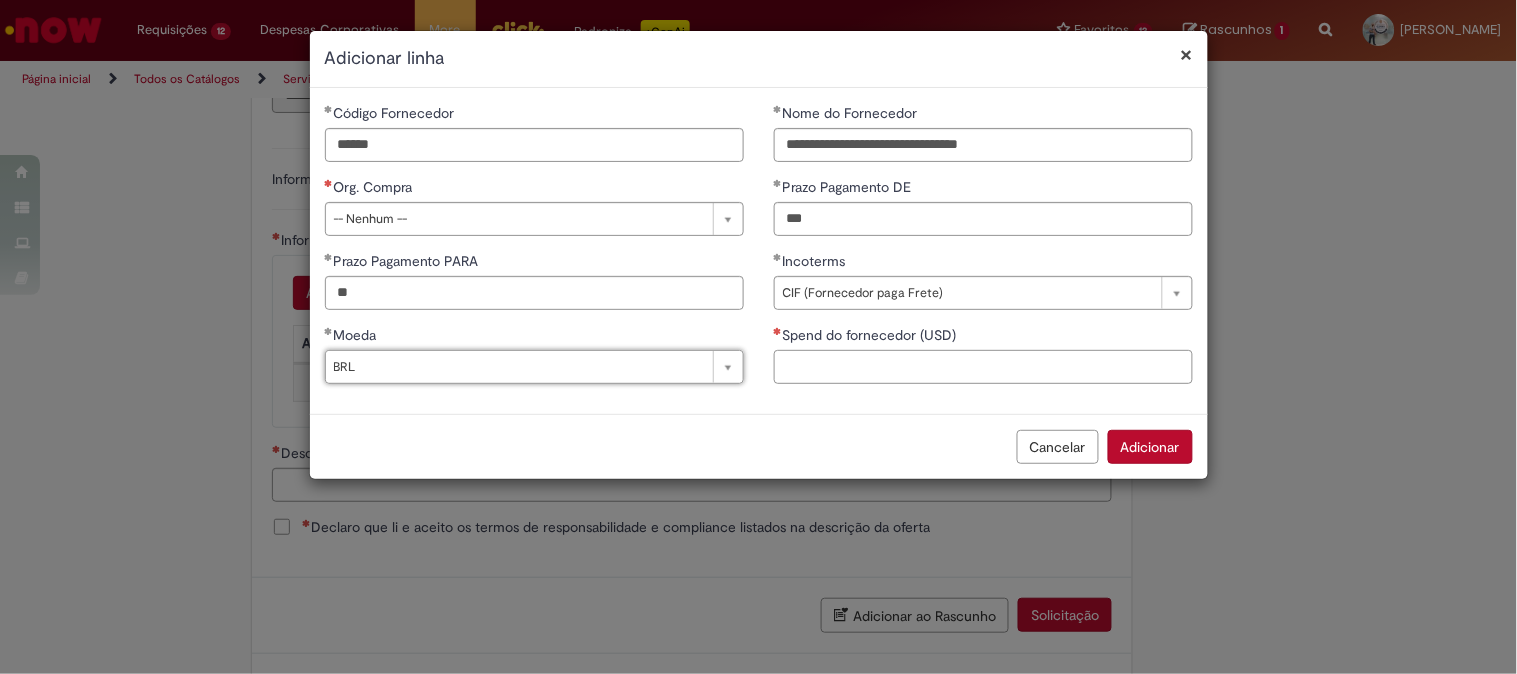 click on "Spend do fornecedor (USD)" at bounding box center (983, 367) 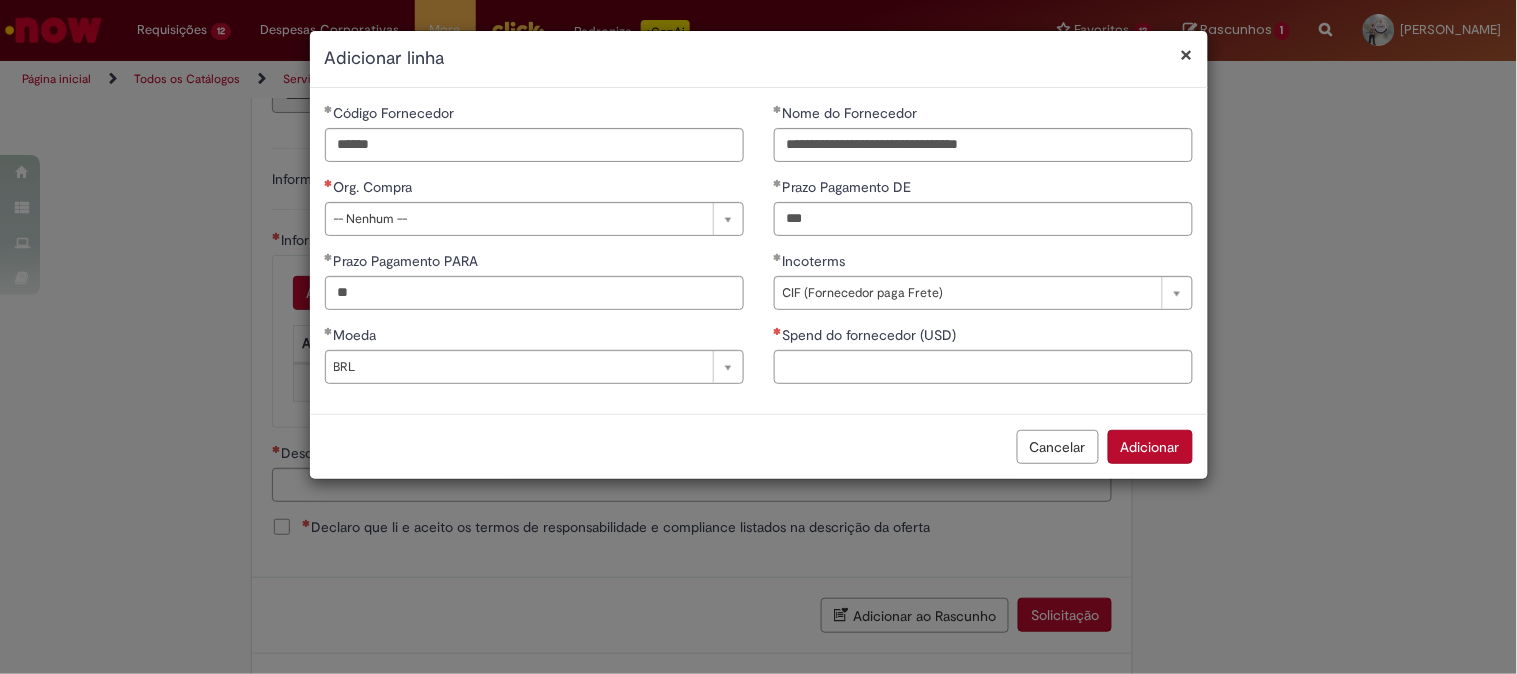 click on "Adicionar" at bounding box center [1150, 447] 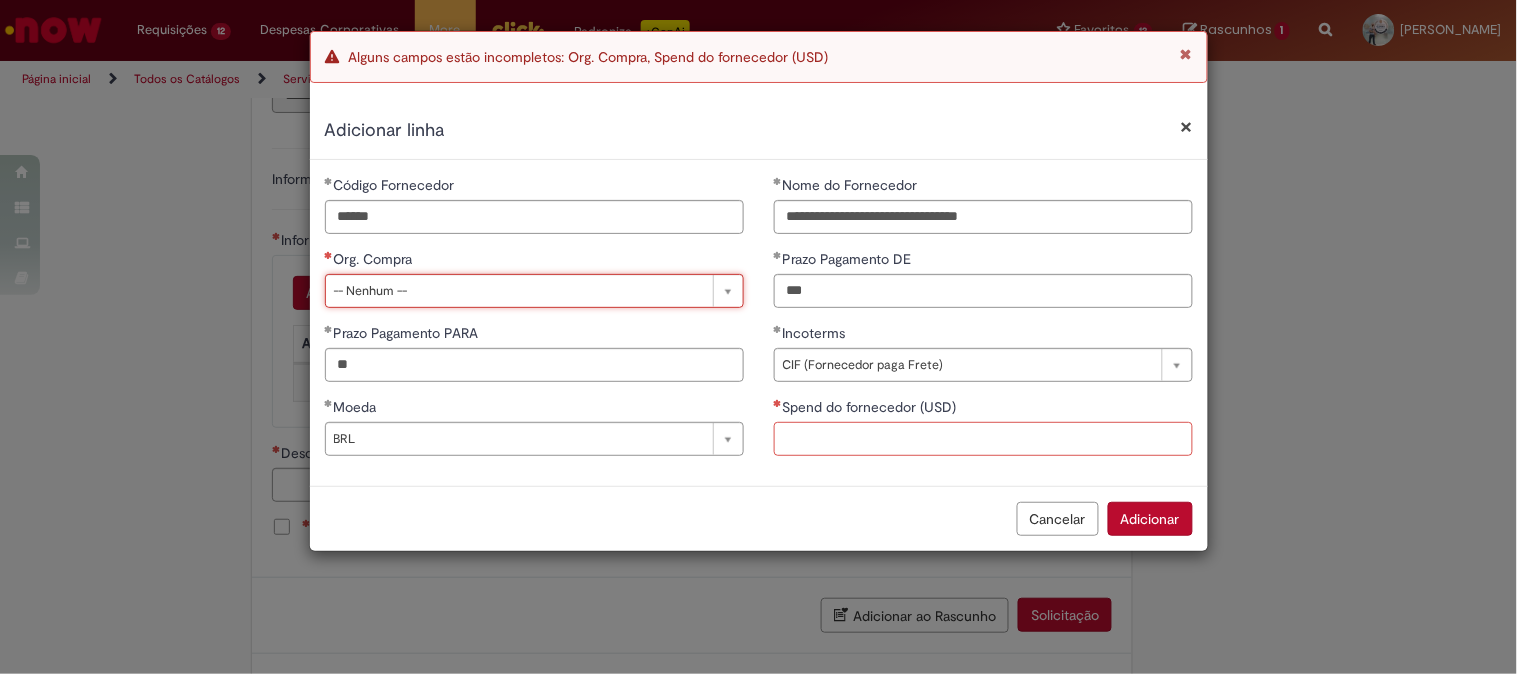 click on "Spend do fornecedor (USD)" at bounding box center [983, 439] 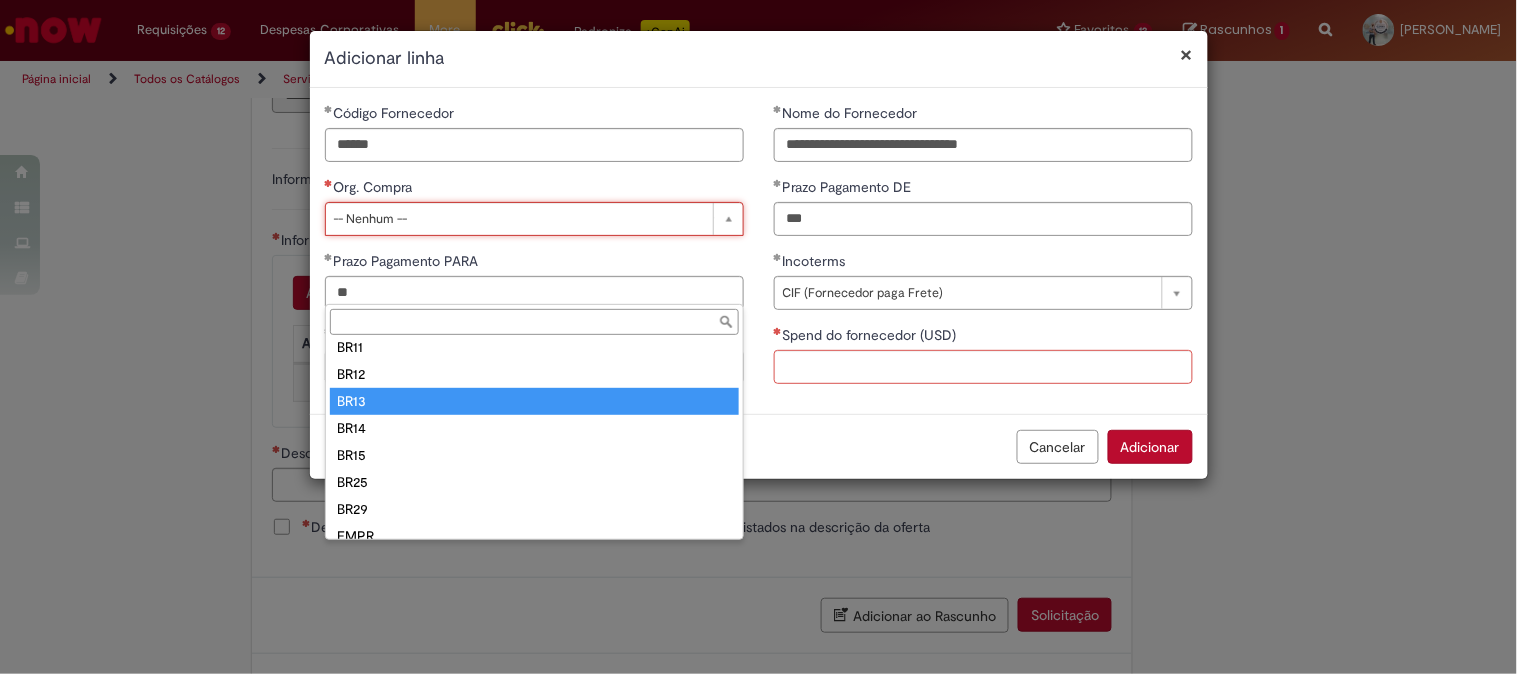 scroll, scrollTop: 347, scrollLeft: 0, axis: vertical 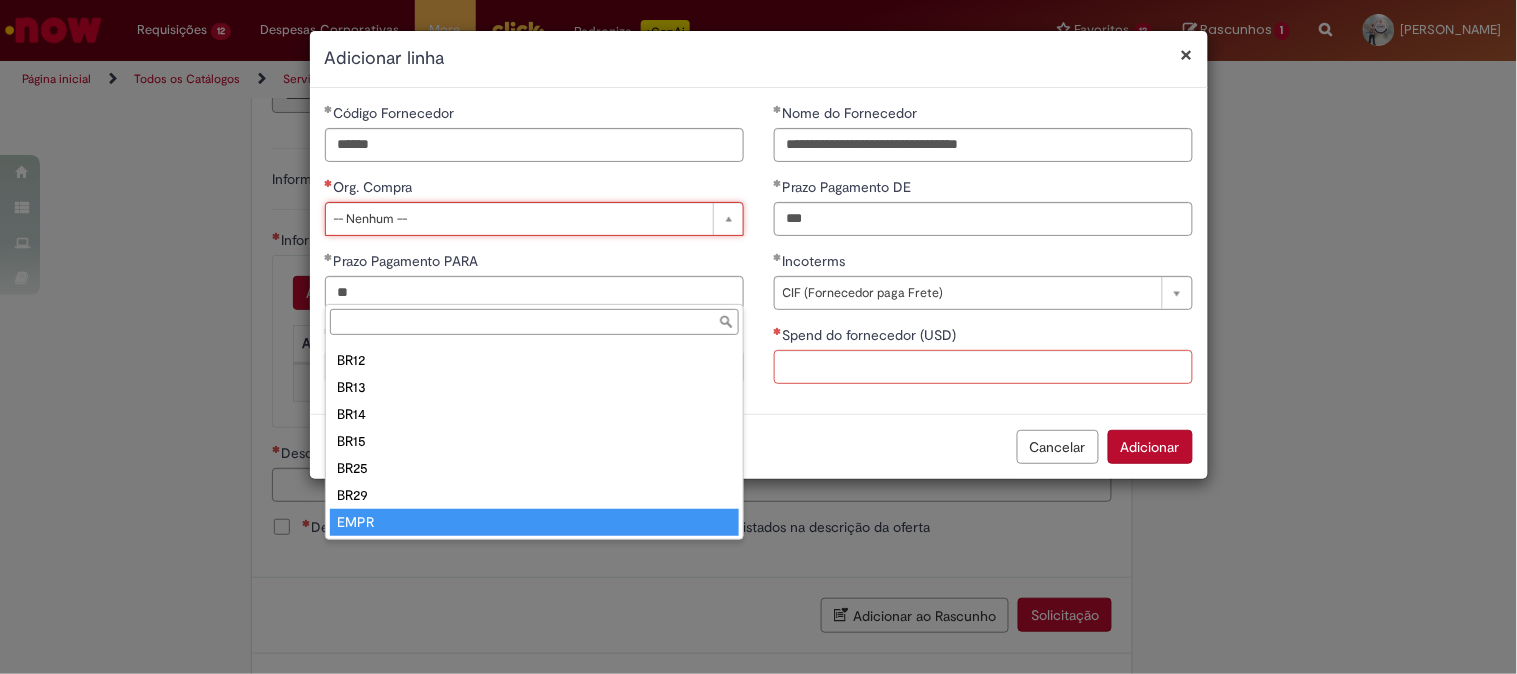 type on "****" 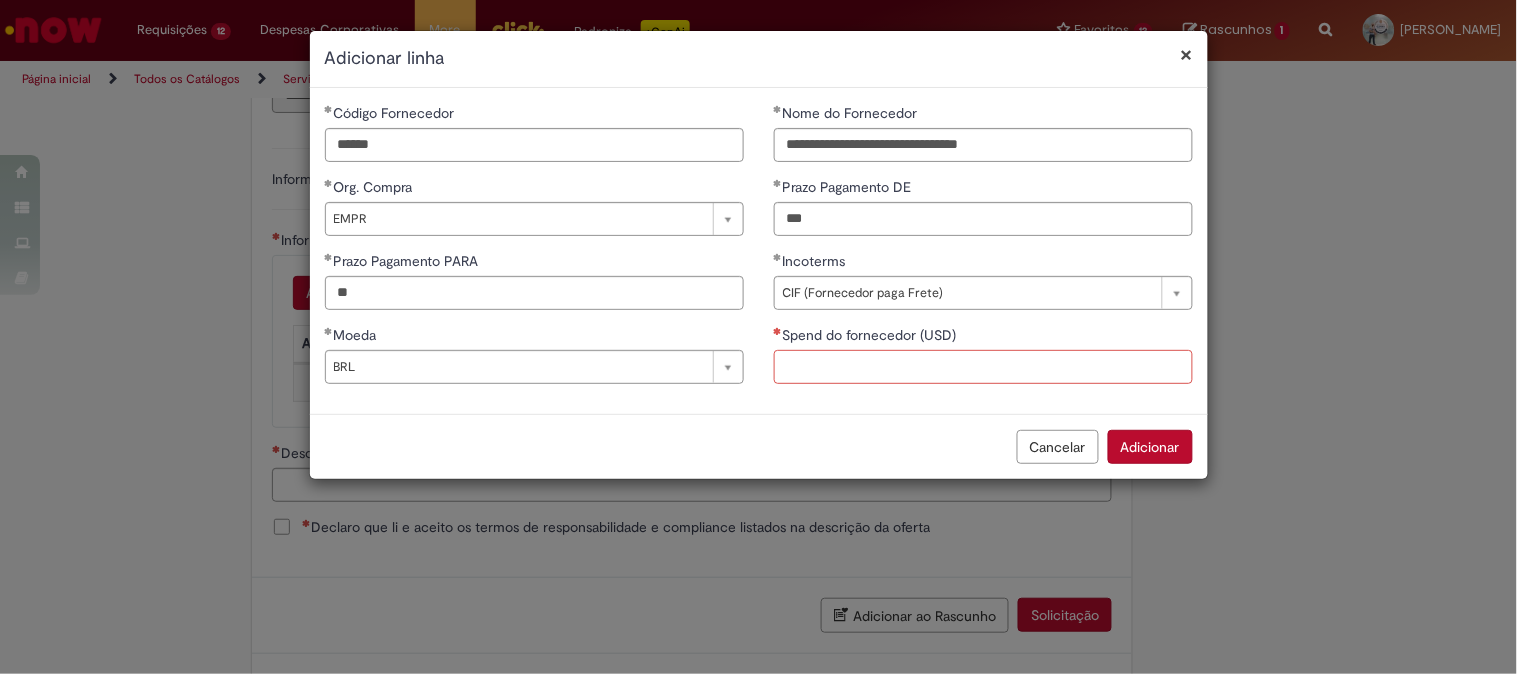 click on "Spend do fornecedor (USD)" at bounding box center (983, 367) 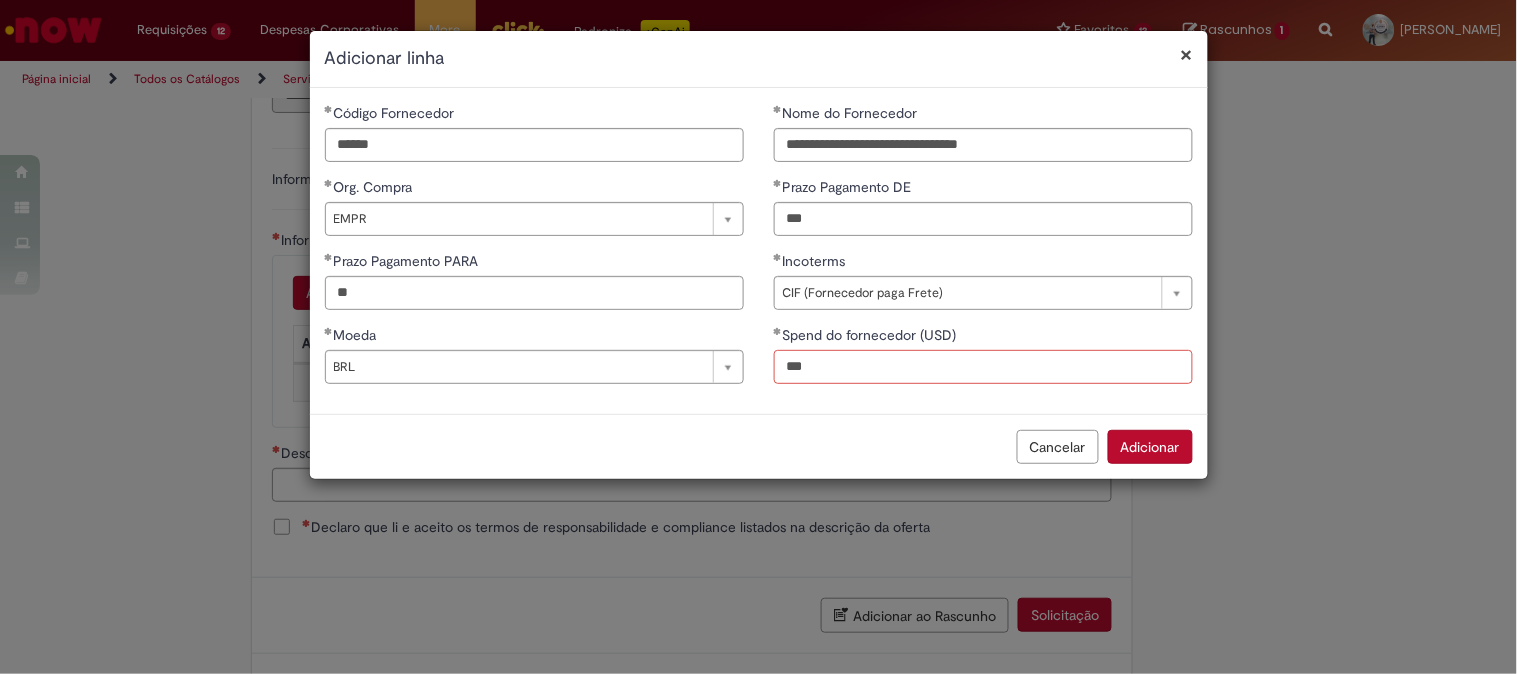 type on "***" 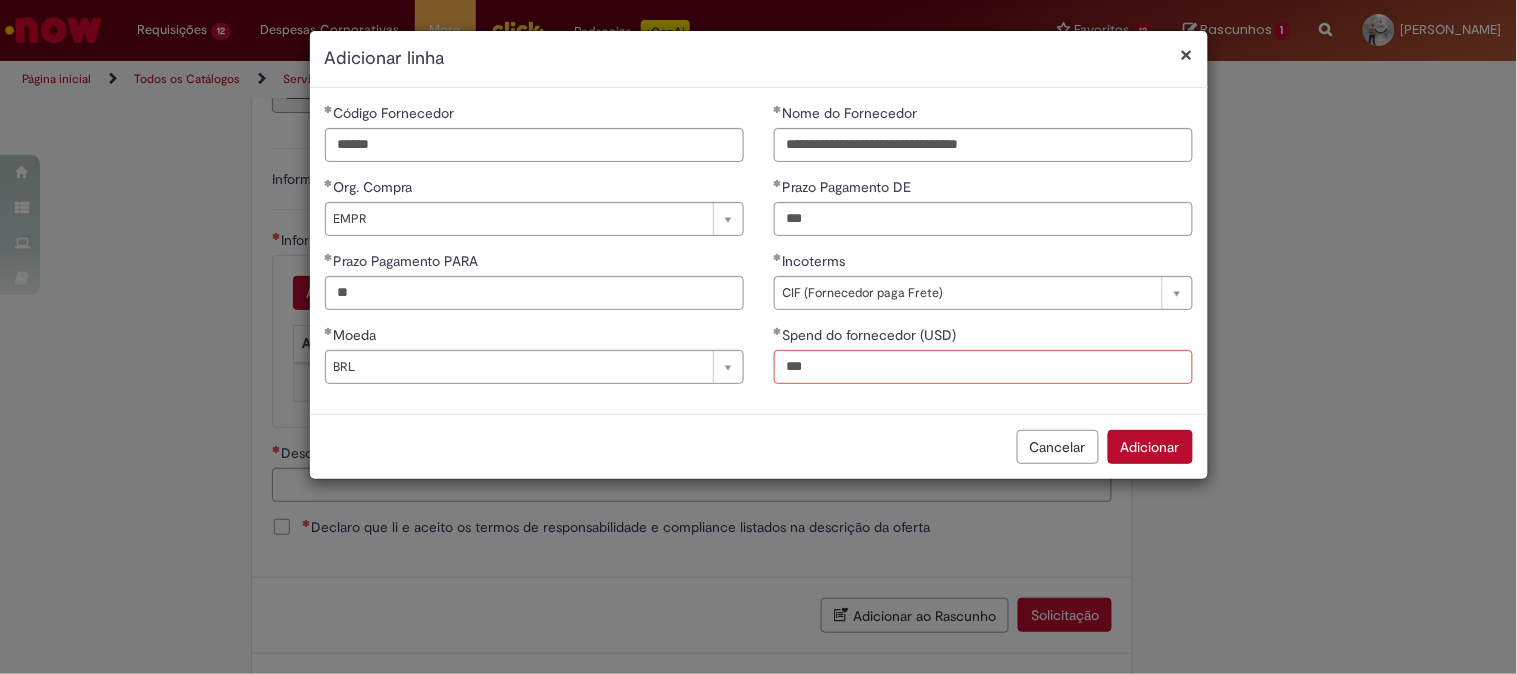 click on "Spend do fornecedor (USD)" at bounding box center (983, 337) 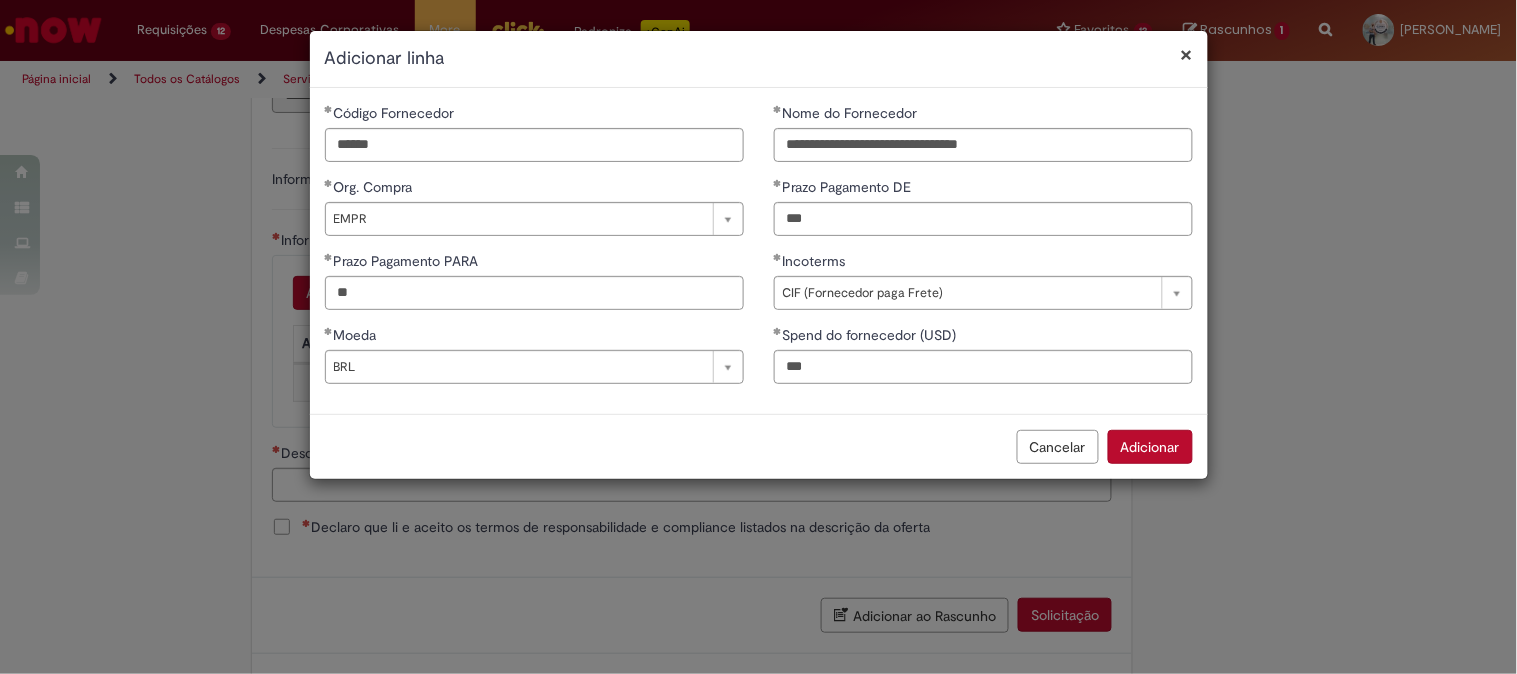 click on "Adicionar" at bounding box center [1150, 447] 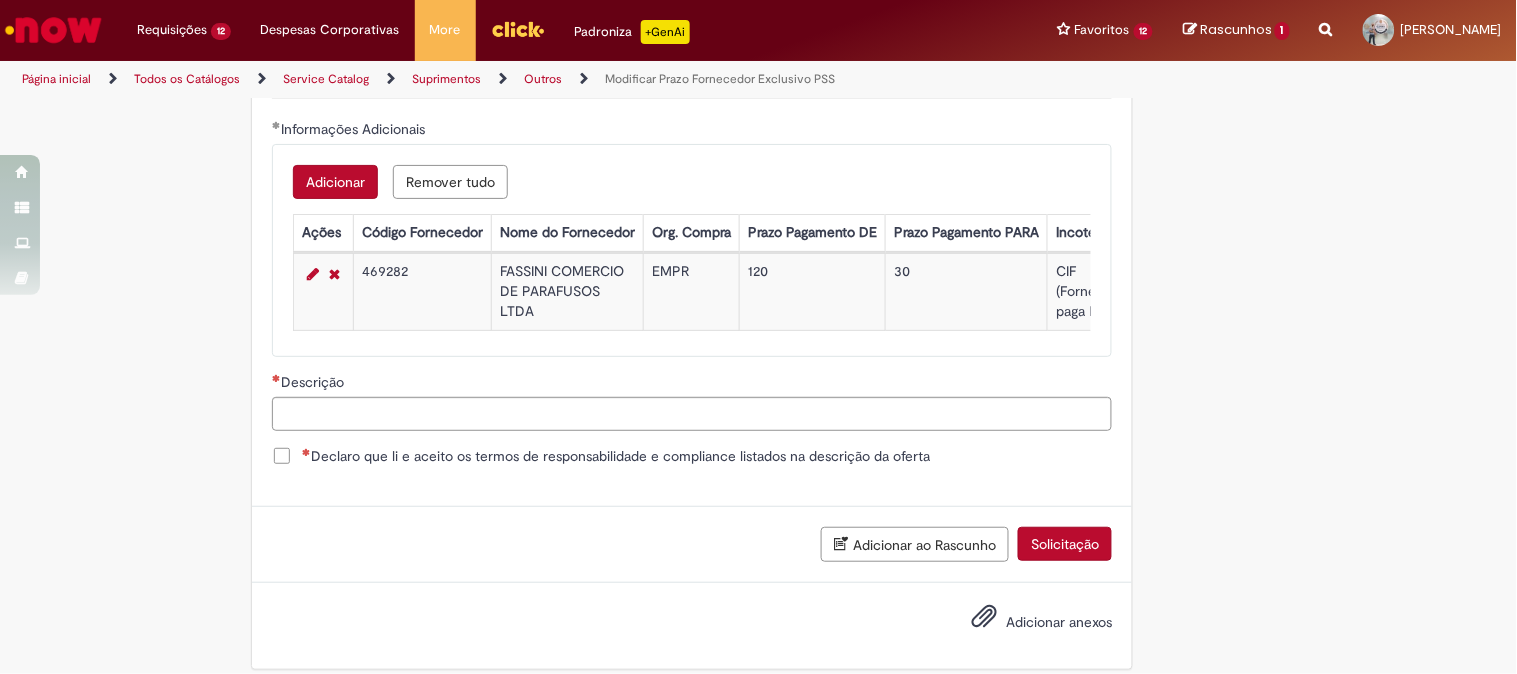 scroll, scrollTop: 1370, scrollLeft: 0, axis: vertical 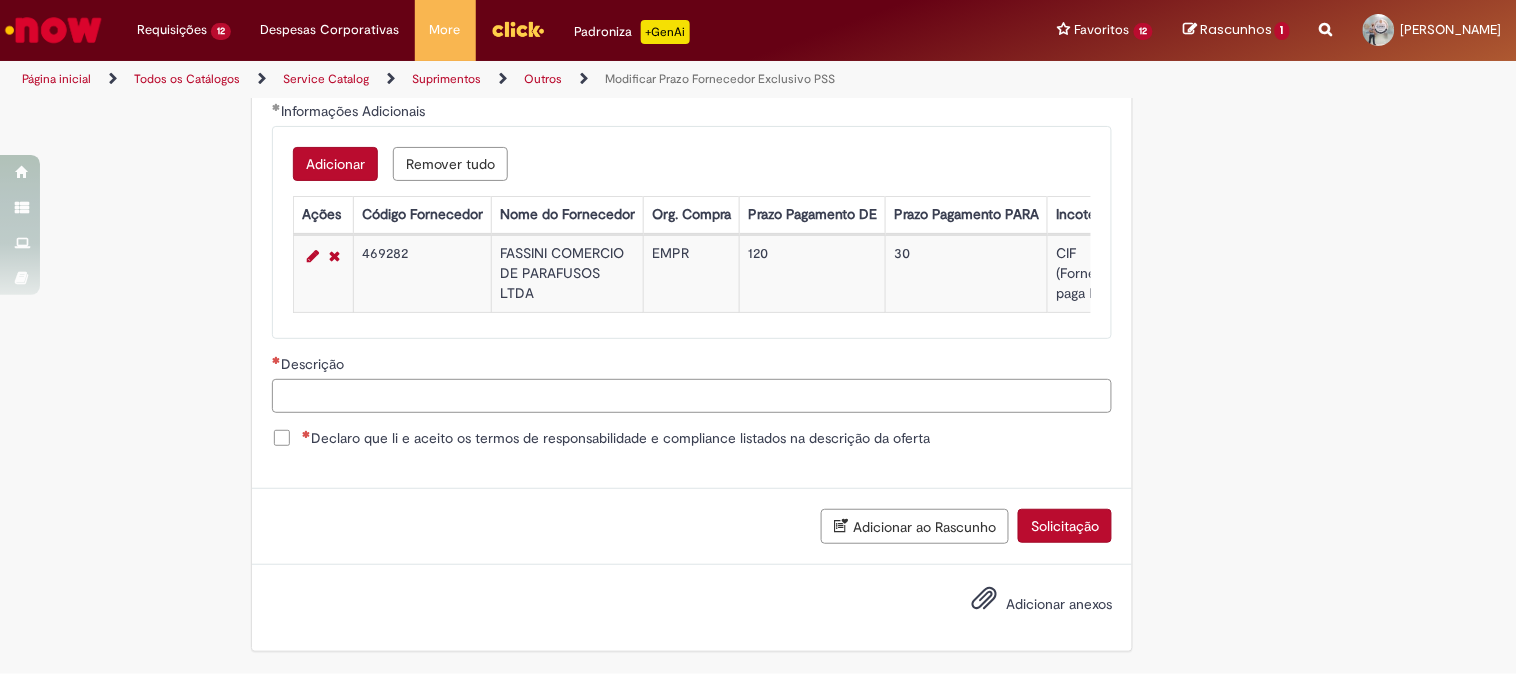 click on "Descrição" at bounding box center [692, 396] 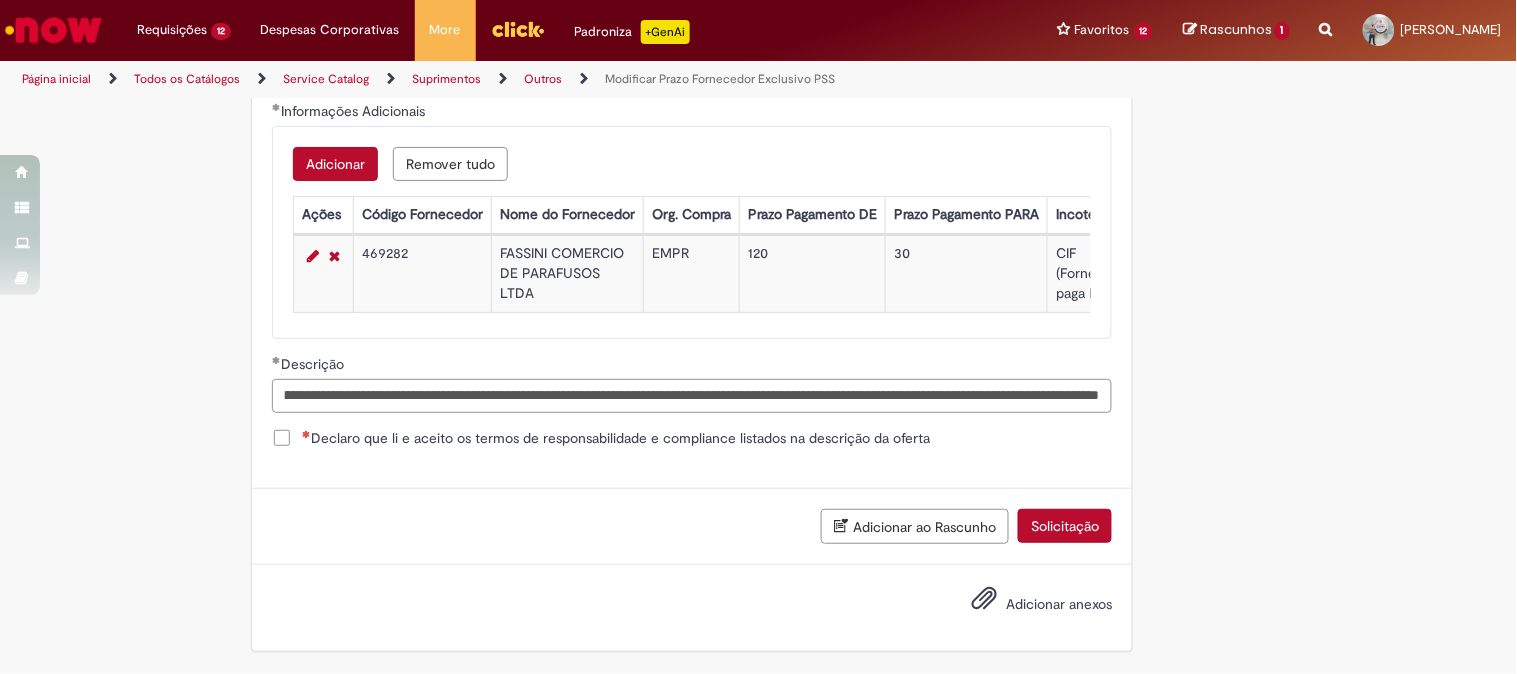scroll, scrollTop: 0, scrollLeft: 694, axis: horizontal 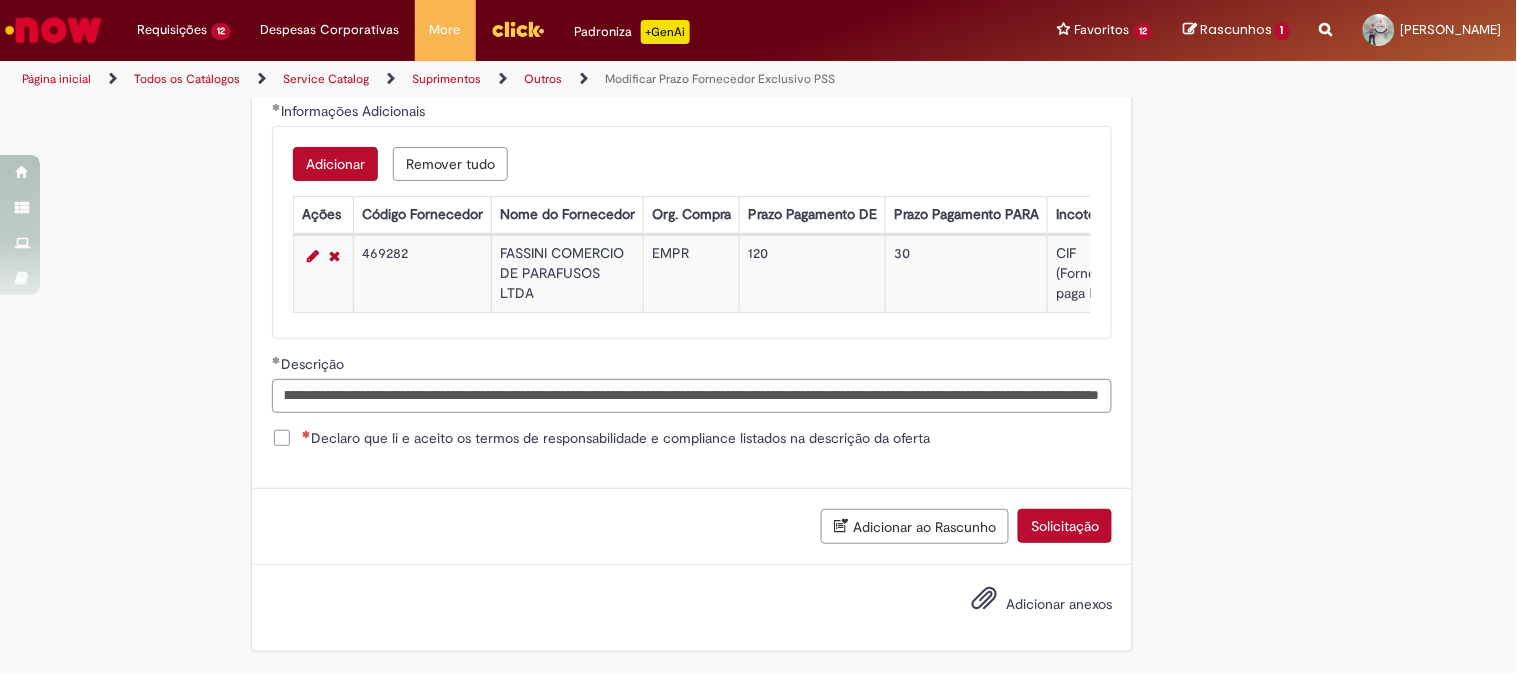 click on "Declaro que li e aceito os termos de responsabilidade e compliance listados na descrição da oferta" at bounding box center (616, 438) 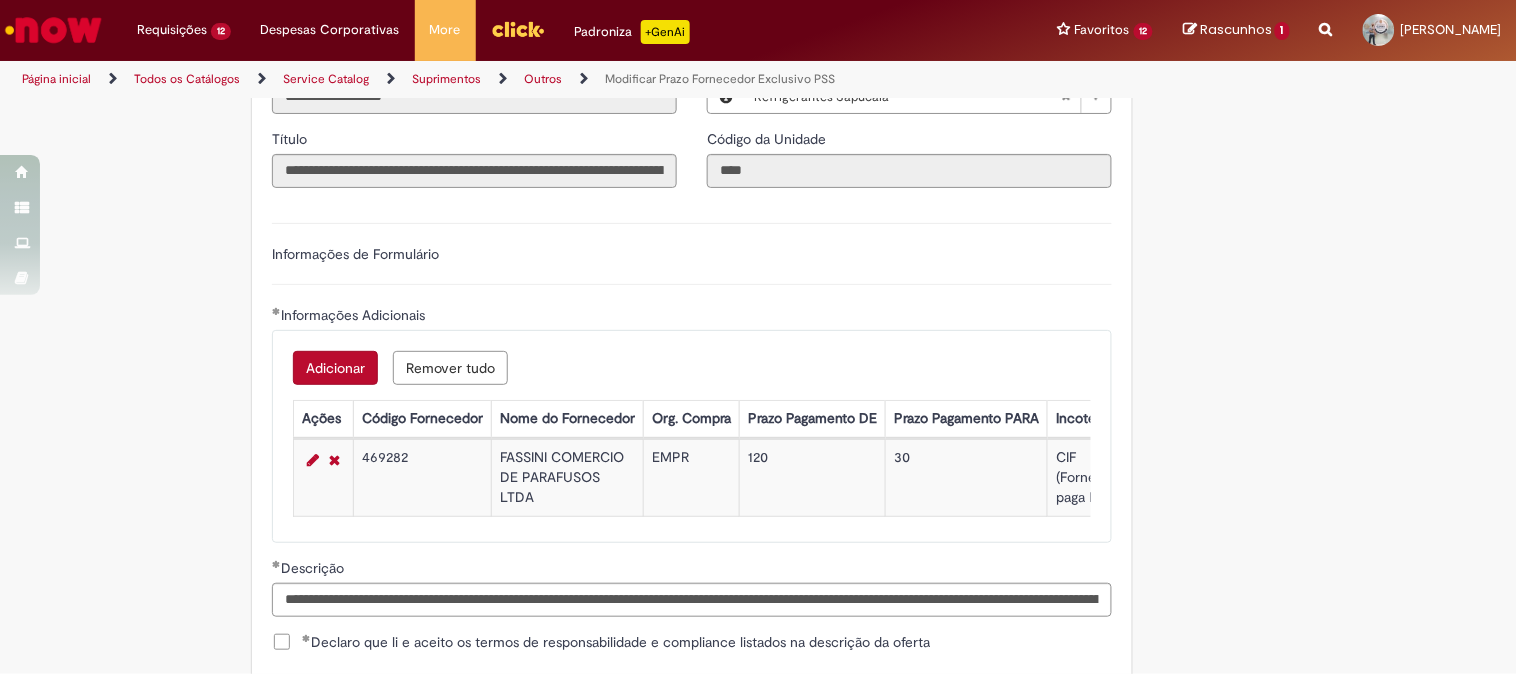 scroll, scrollTop: 1370, scrollLeft: 0, axis: vertical 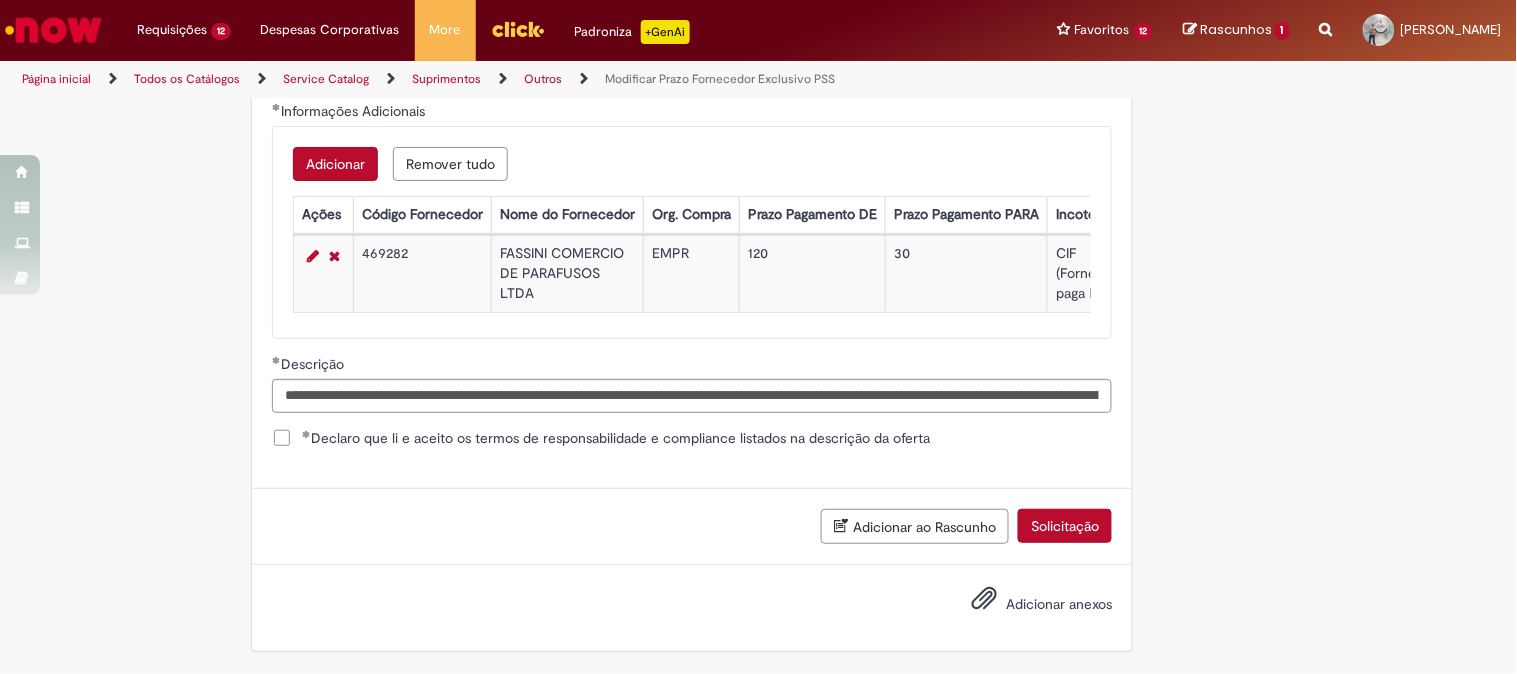 click on "Solicitação" at bounding box center (1065, 526) 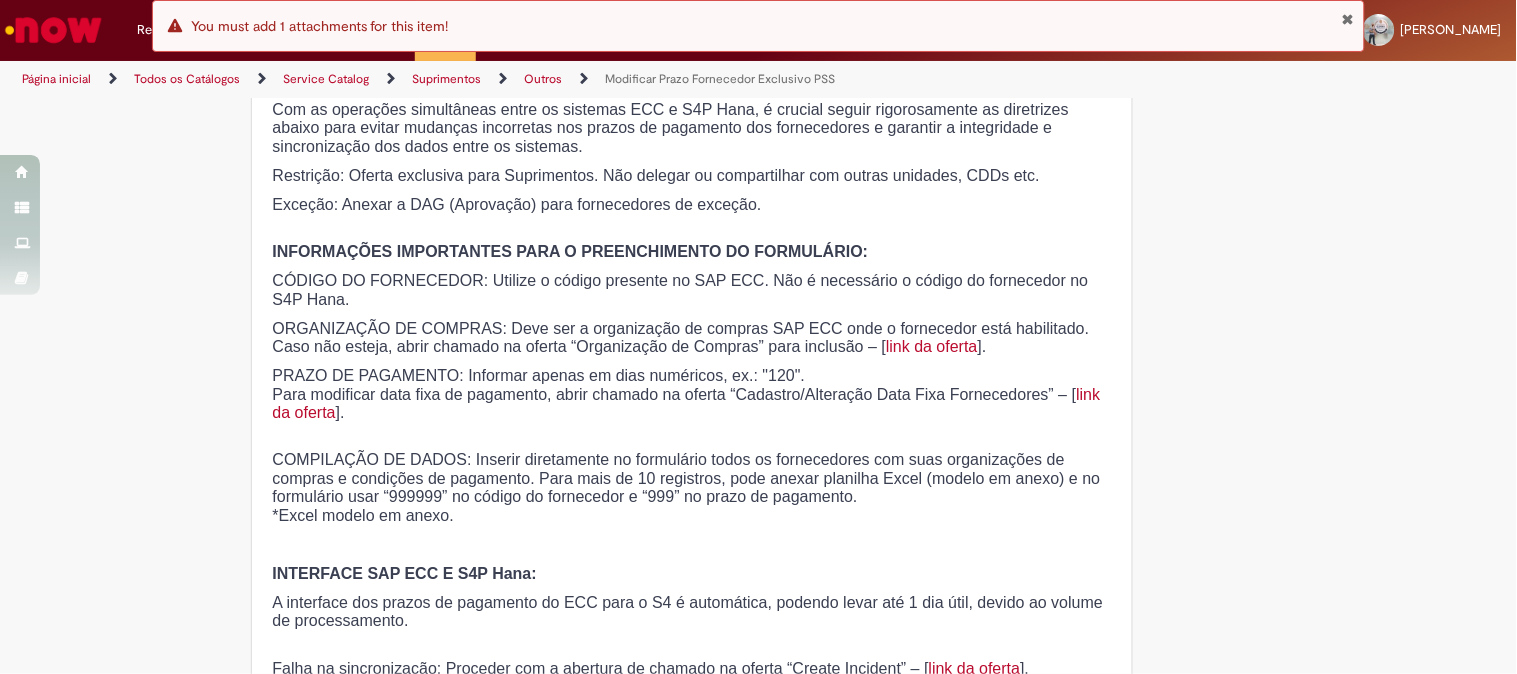 scroll, scrollTop: 0, scrollLeft: 0, axis: both 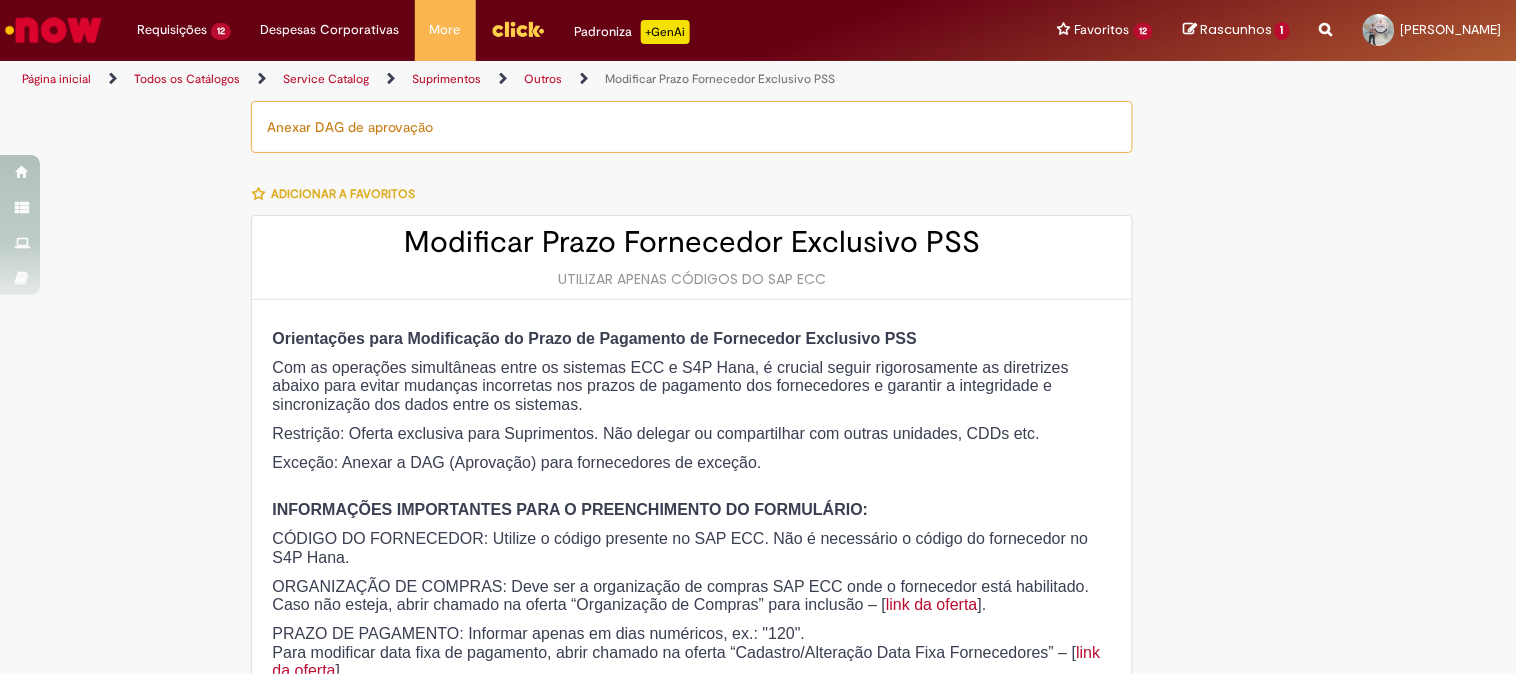 drag, startPoint x: 306, startPoint y: 123, endPoint x: 421, endPoint y: 126, distance: 115.03912 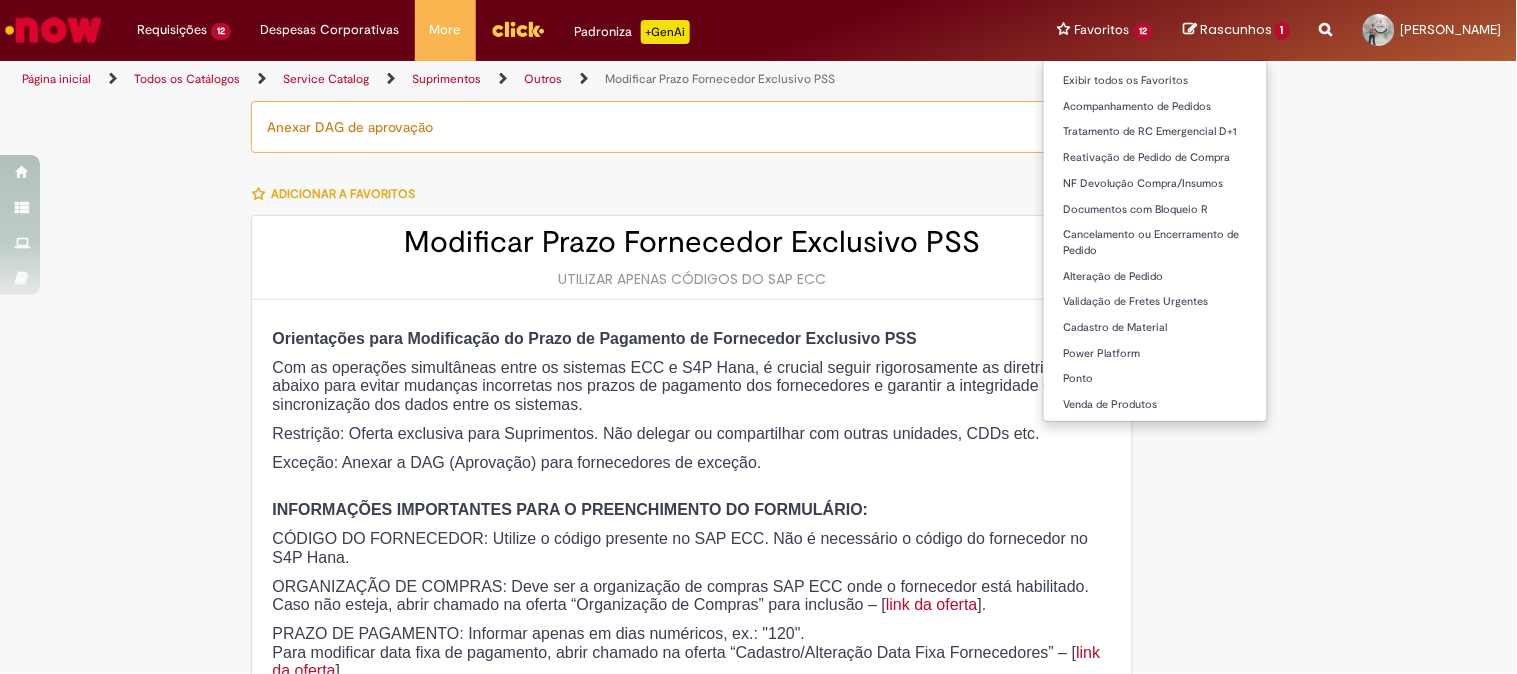 copy on "DAG de aprovação" 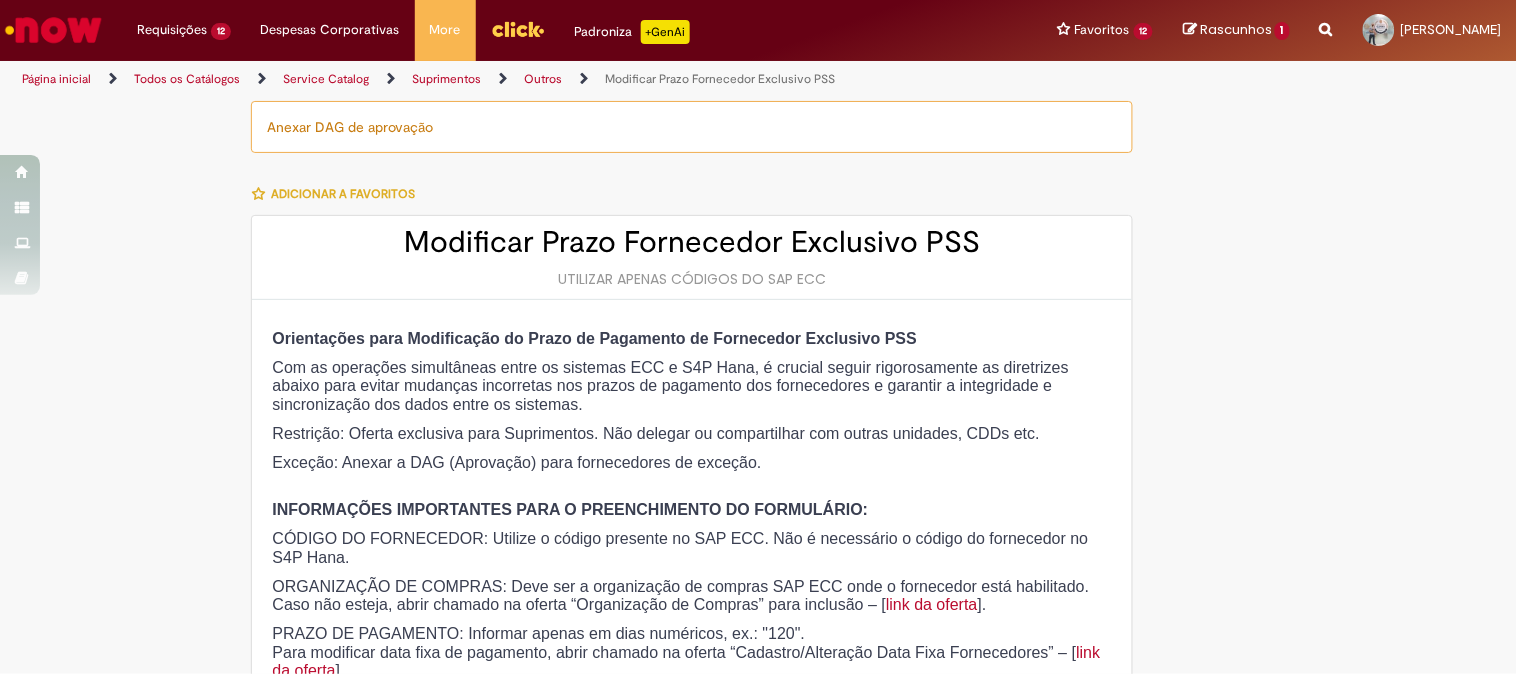click on "Anexar DAG de aprovação
Adicionar a Favoritos
Modificar Prazo Fornecedor Exclusivo PSS
UTILIZAR APENAS CÓDIGOS DO SAP ECC
Orientações para Modificação do Prazo de Pagamento de Fornecedor Exclusivo PSS
Com as operações simultâneas entre os sistemas ECC e S4P Hana, é crucial seguir rigorosamente as diretrizes abaixo para evitar mudanças incorretas nos prazos de pagamento dos fornecedores e garantir a integridade e sincronização dos dados entre os sistemas.
Restrição: Oferta exclusiva para Suprimentos. Não delegar ou compartilhar com outras unidades, CDDs etc.
Exceção: Anexar a DAG (Aprovação) para fornecedores de exceção.
INFORMAÇÕES IMPORTANTES PARA O PREENCHIMENTO DO FORMULÁRIO:
CÓDIGO DO FORNECEDOR: Utilize o código presente no SAP ECC. Não é necessário o código do fornecedor no S4P Hana.
link da oferta ].
link da oferta ].
]." at bounding box center [759, 1062] 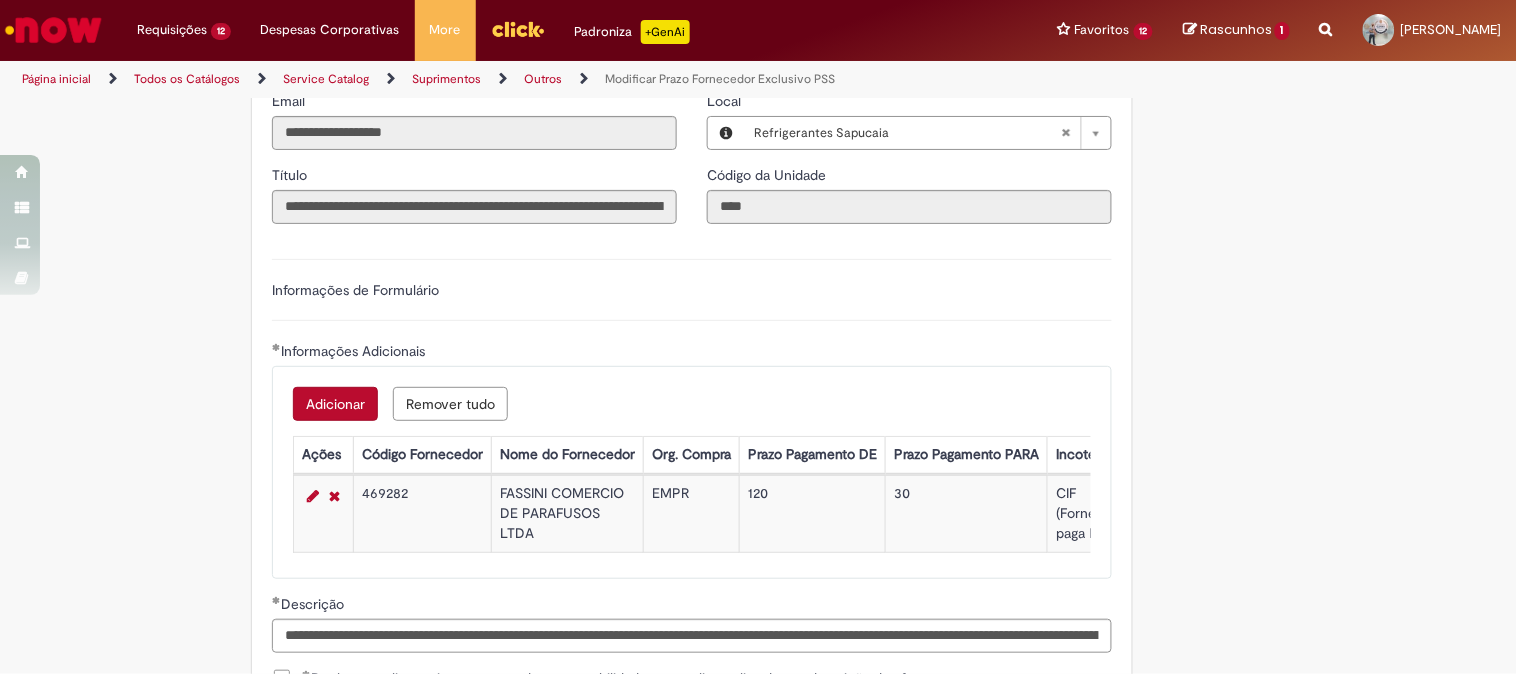 scroll, scrollTop: 1370, scrollLeft: 0, axis: vertical 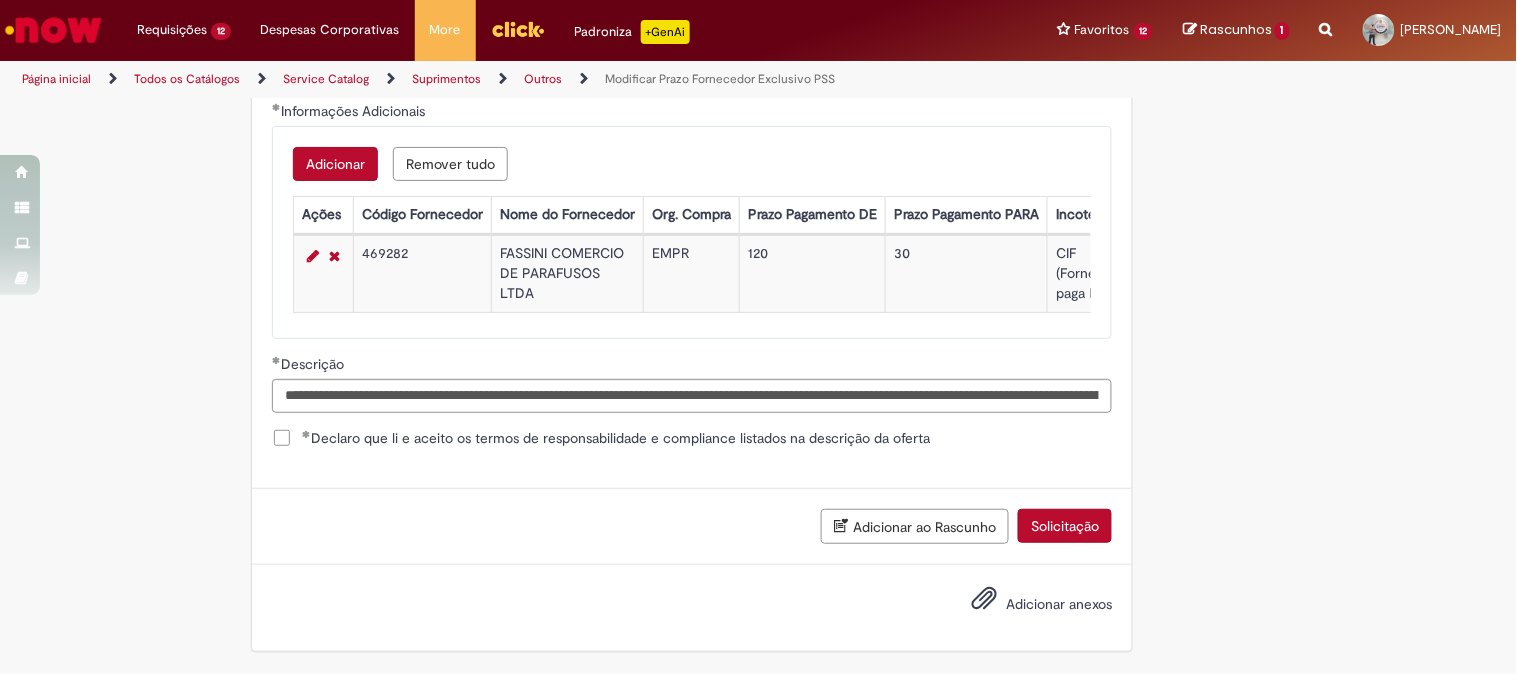 click on "Solicitação" at bounding box center [1065, 526] 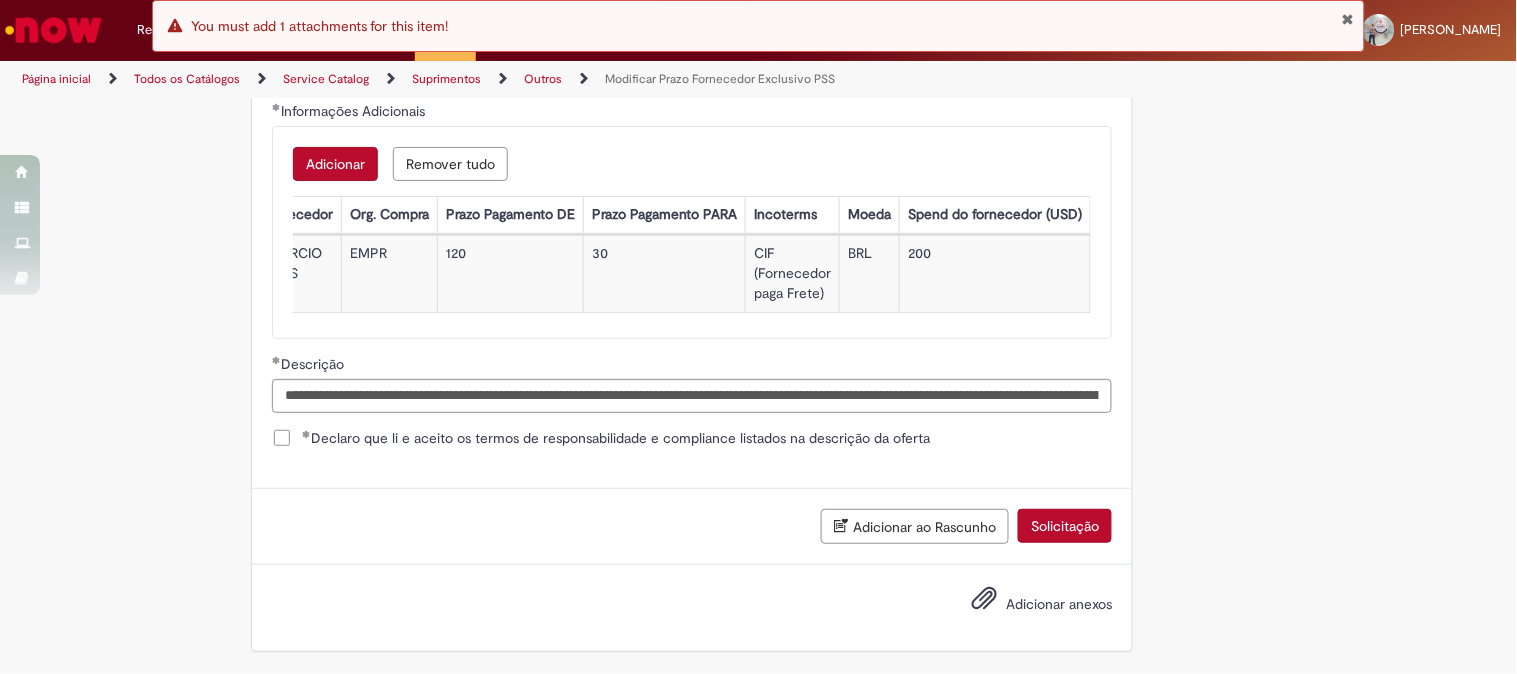 scroll, scrollTop: 0, scrollLeft: 0, axis: both 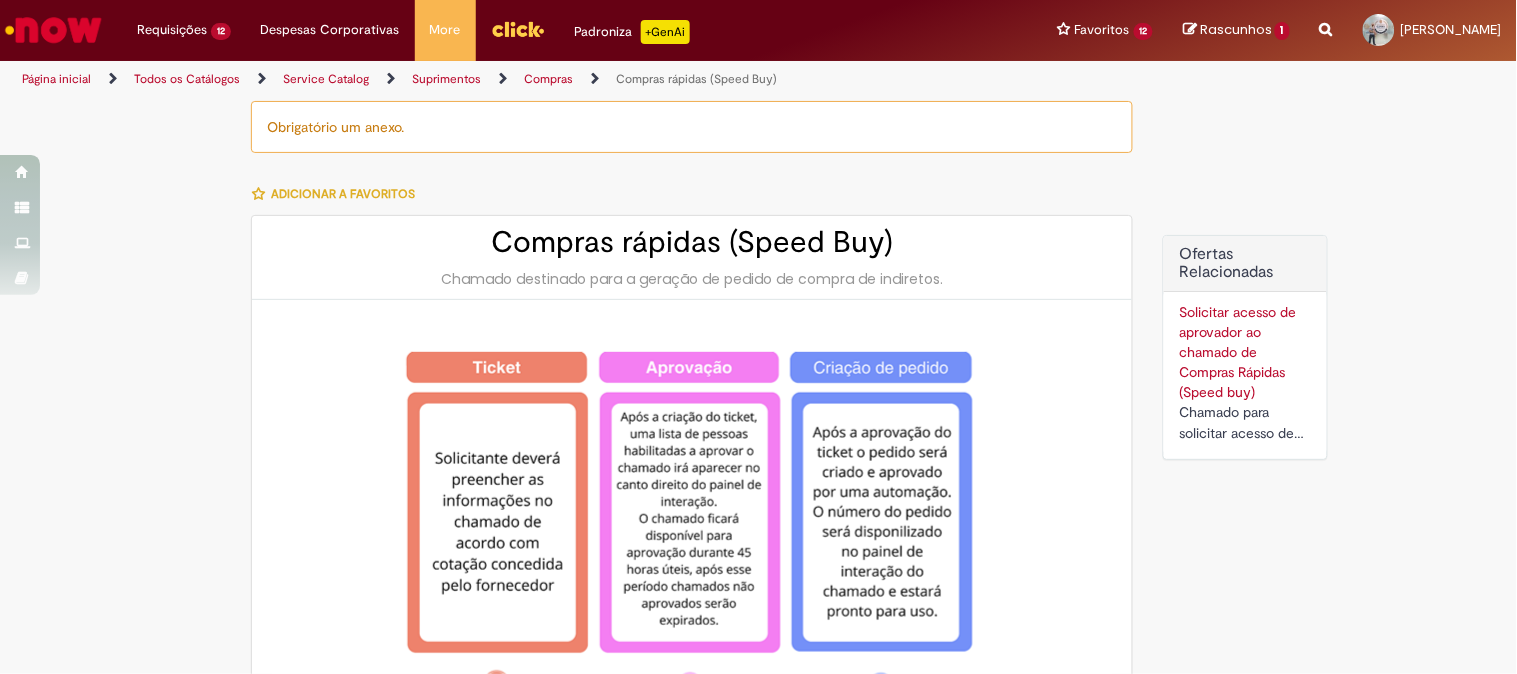 type on "********" 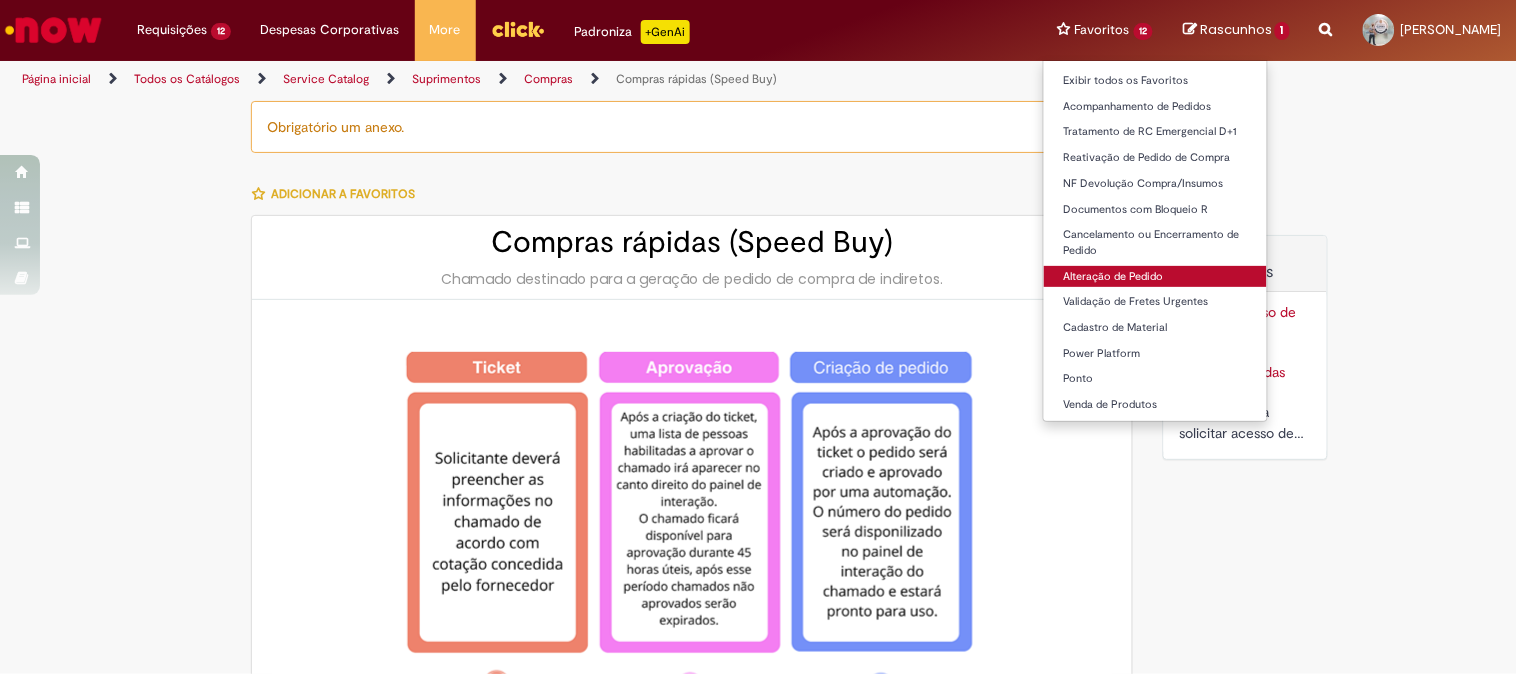 click on "Alteração de Pedido" at bounding box center [1156, 277] 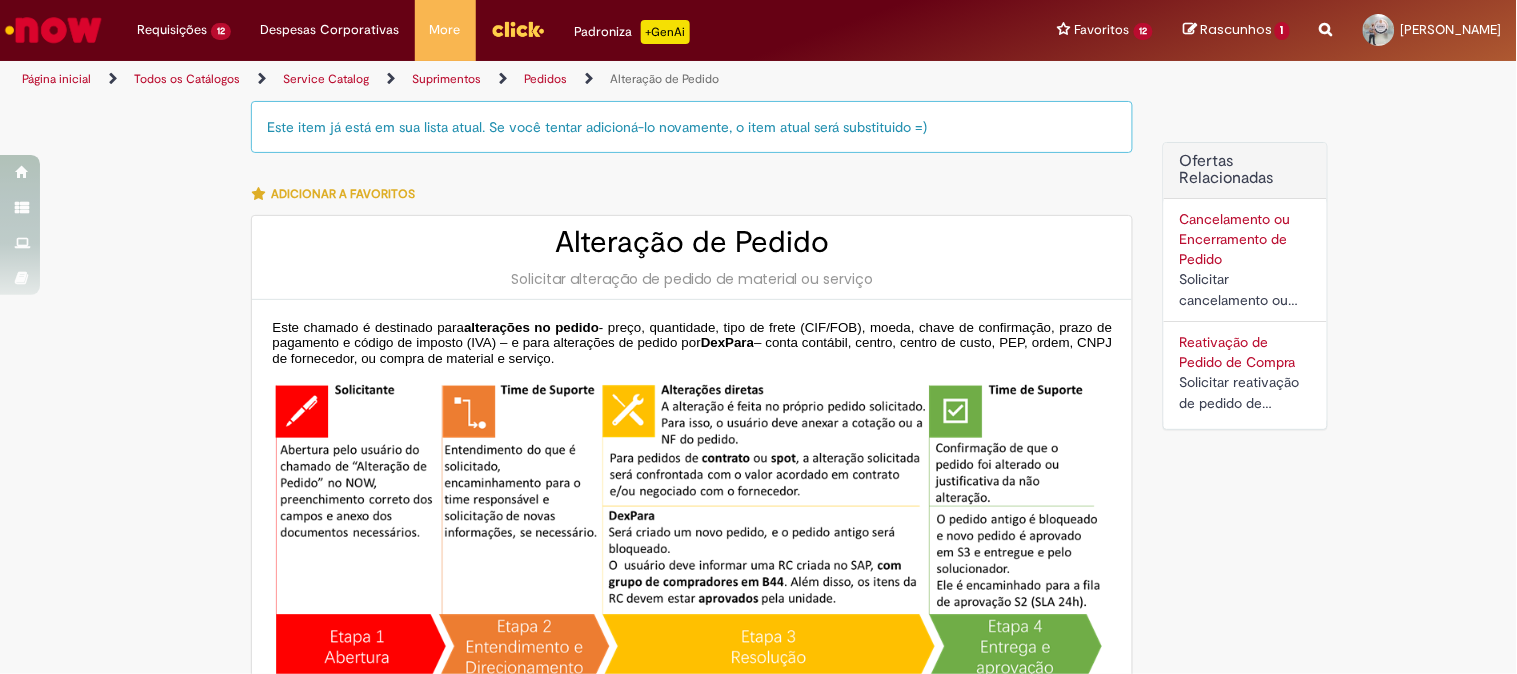 type on "********" 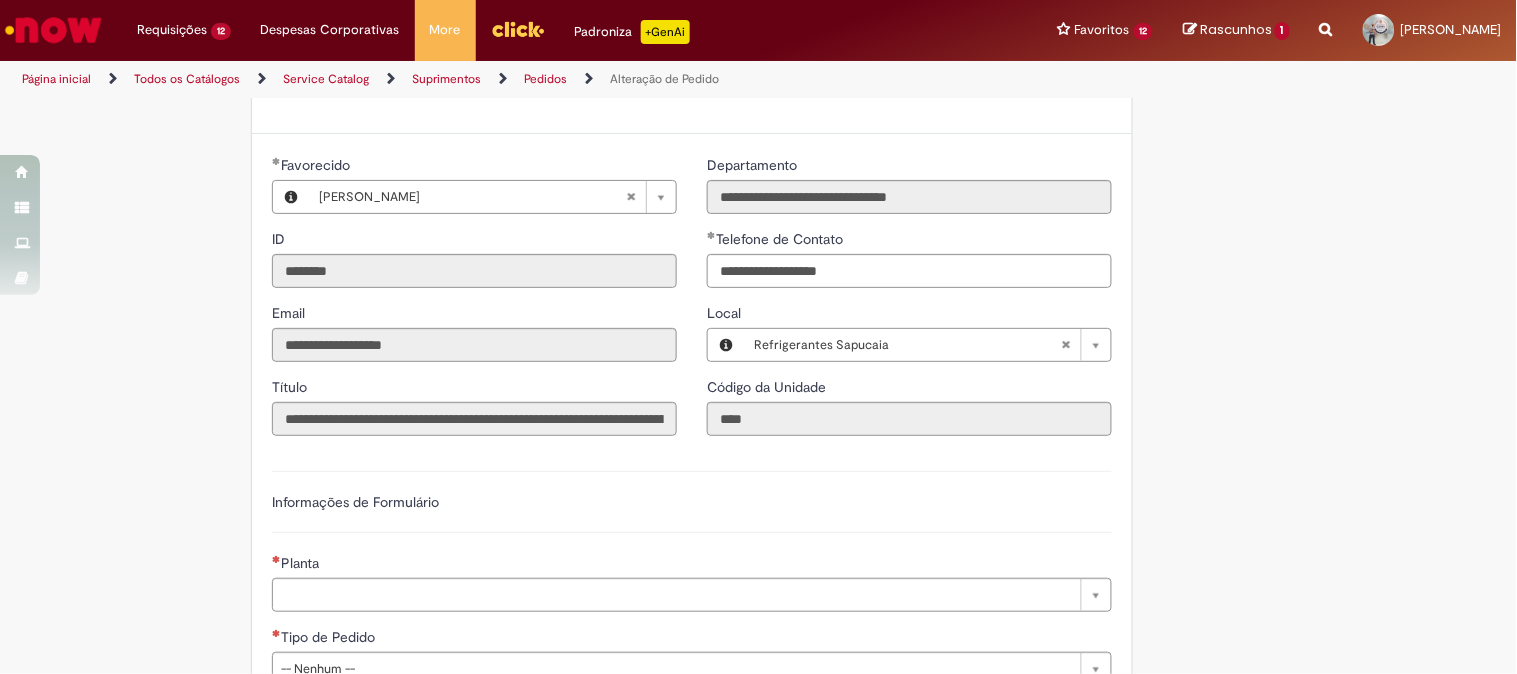 scroll, scrollTop: 1000, scrollLeft: 0, axis: vertical 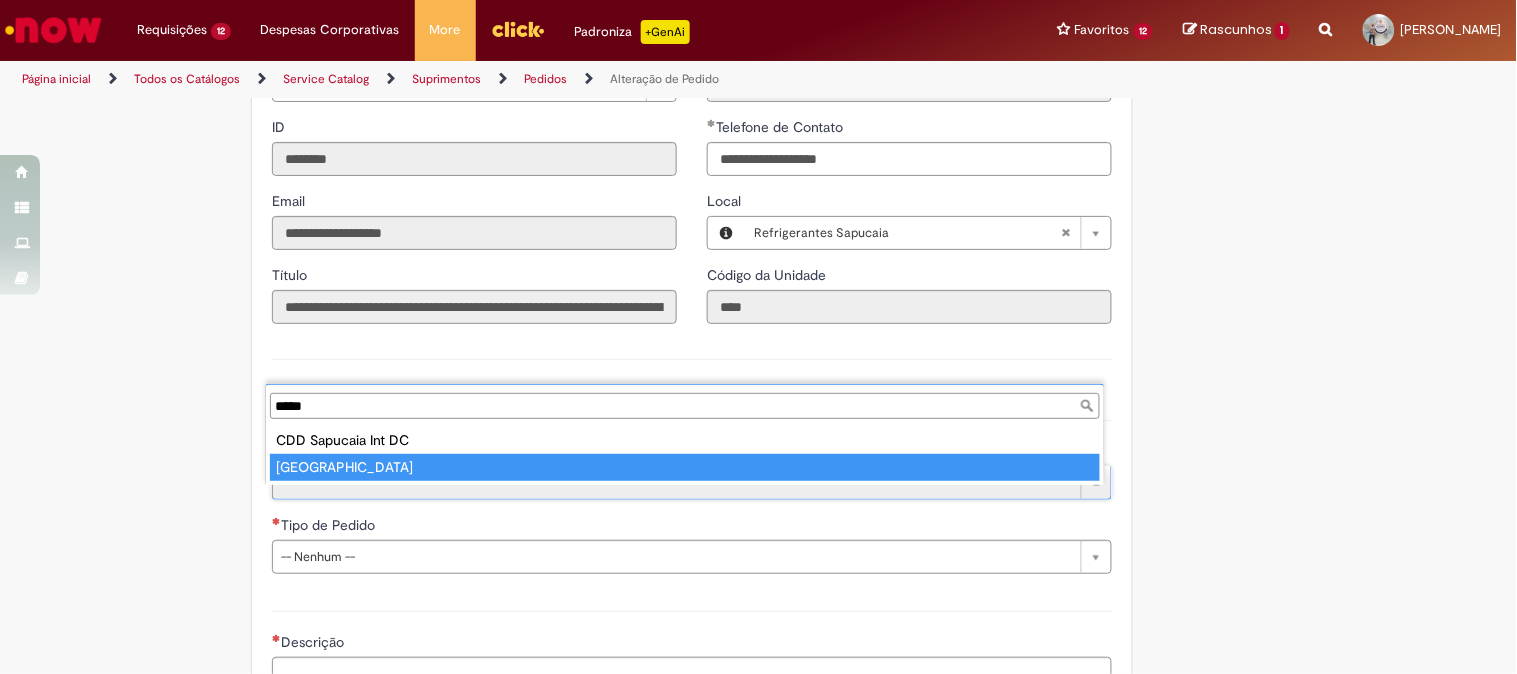 type on "*****" 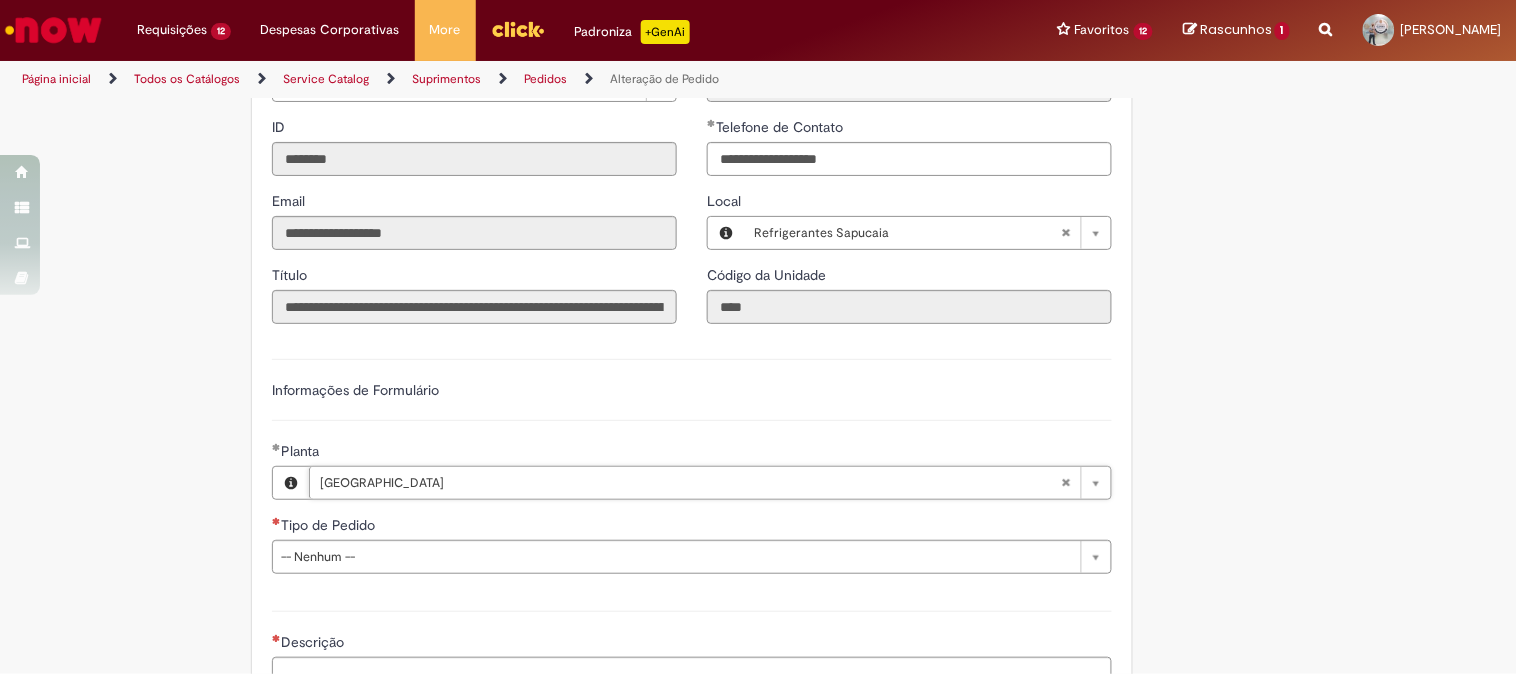 click on "Este item já está em sua lista atual. Se você tentar adicioná-lo novamente, o item atual será substituido  =)
Adicionar a Favoritos
Alteração de Pedido
Solicitar alteração de pedido de material ou serviço
Este chamado é destinado para  alterações no pedido  - preço, quantidade, tipo de frete (CIF/FOB), moeda, chave de confirmação, prazo de pagamento e código de imposto (IVA) – e para alterações de pedido por  DexPara  – conta contábil, centro, centro de custo, PEP, ordem, CNPJ de fornecedor, ou compra de material e serviço.
INFORMAÇÕES IMPORTANTES PARA ALTERAÇÃO DE PREÇO:
Pedidos de contrato:  A solicitação será confrontada com o valor acordado  em contrato  e só será modificado caso seja identificado algum  erro  na negociação ou no cálculo do preço.
É obrigatório anexar o e-mail com a solicitação do fornecedor!" at bounding box center [759, 37] 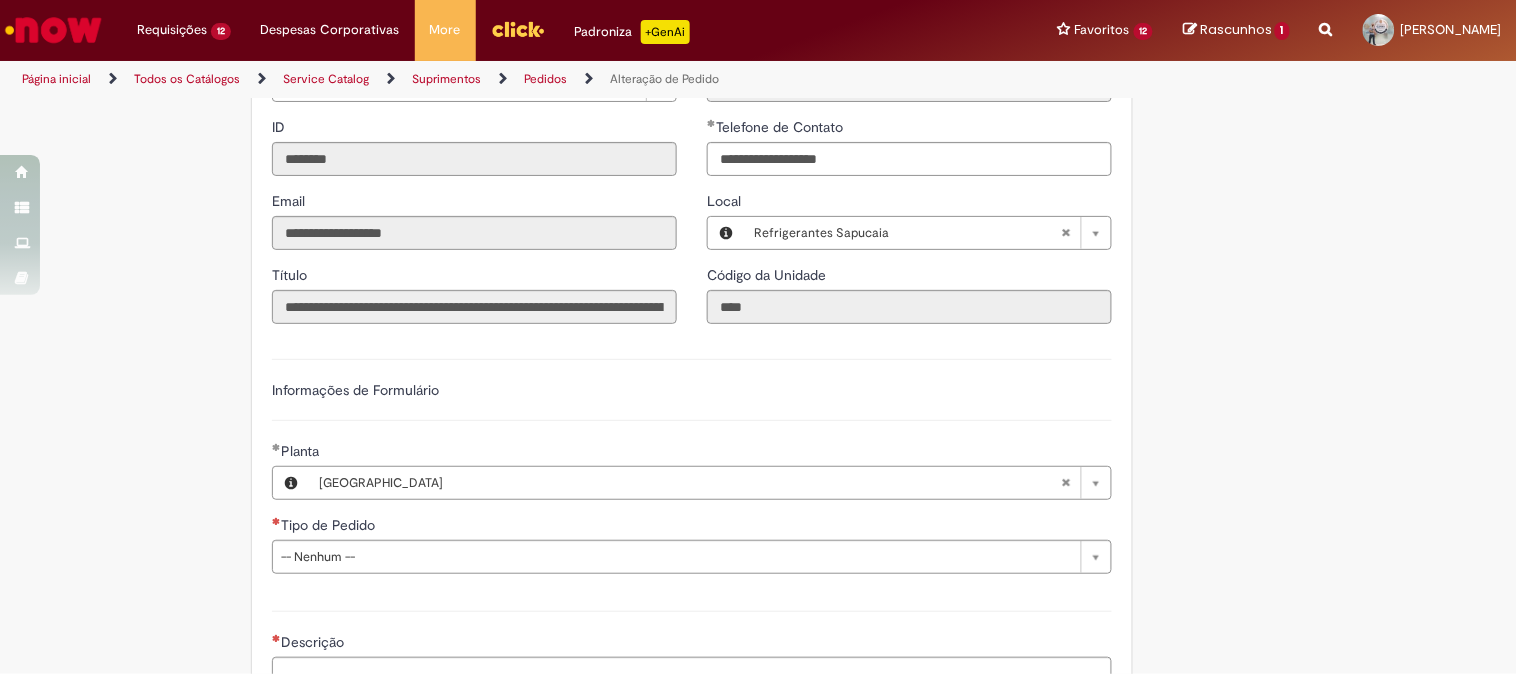 scroll, scrollTop: 1222, scrollLeft: 0, axis: vertical 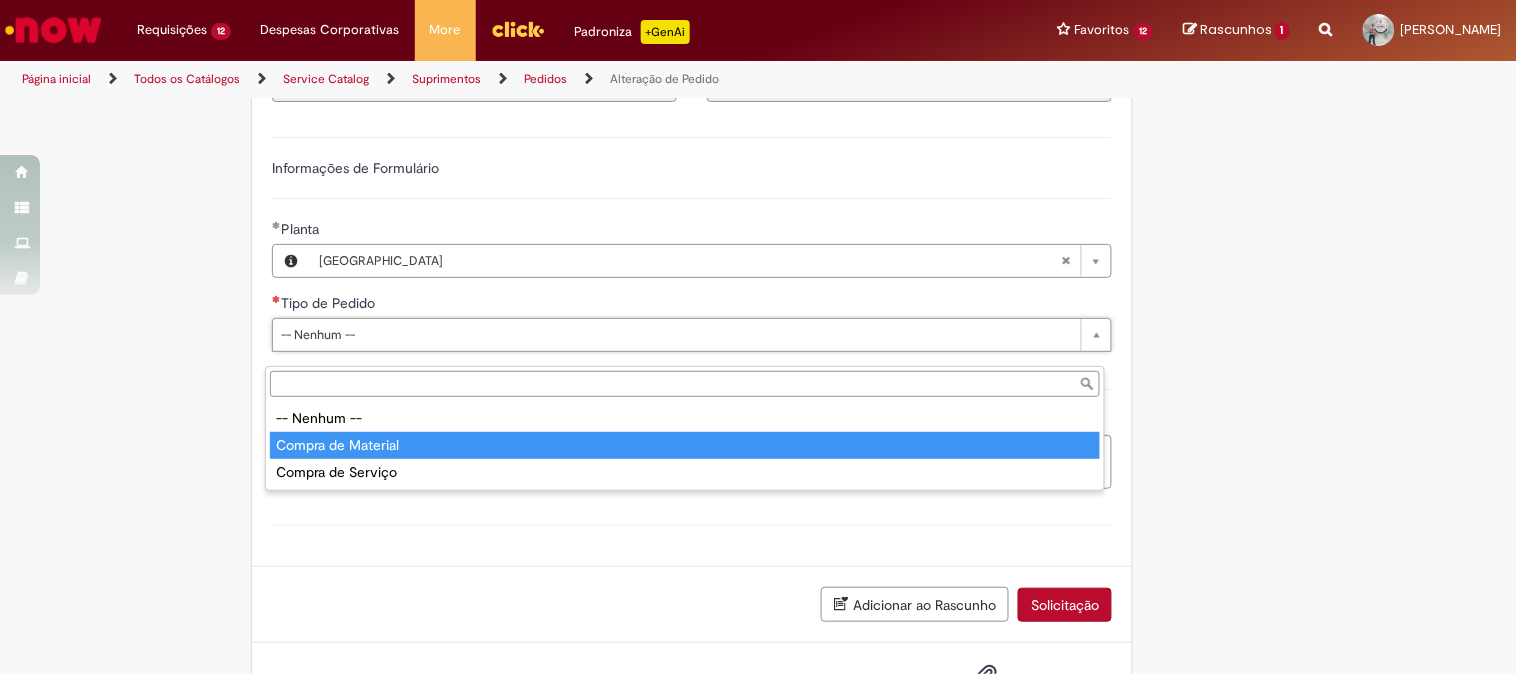 type on "**********" 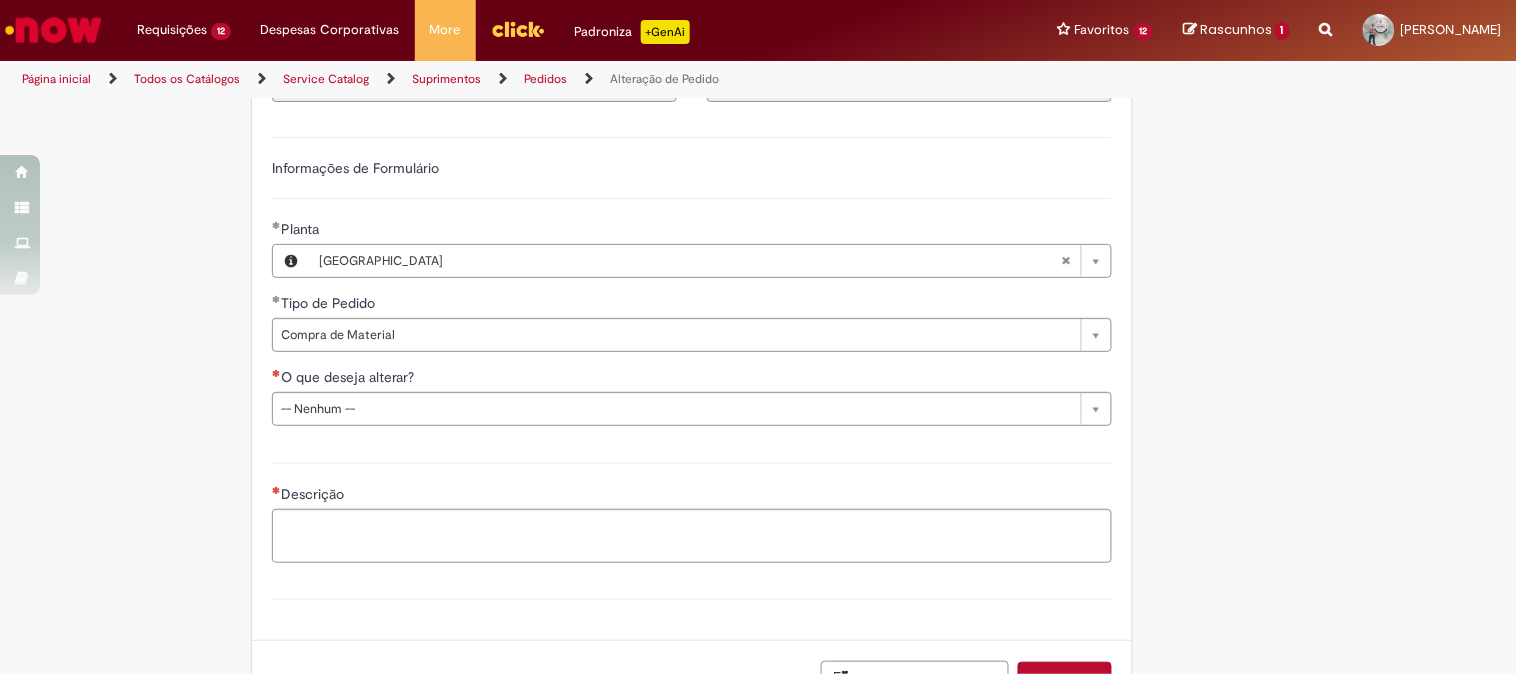 click on "Este item já está em sua lista atual. Se você tentar adicioná-lo novamente, o item atual será substituido  =)
Adicionar a Favoritos
Alteração de Pedido
Solicitar alteração de pedido de material ou serviço
Este chamado é destinado para  alterações no pedido  - preço, quantidade, tipo de frete (CIF/FOB), moeda, chave de confirmação, prazo de pagamento e código de imposto (IVA) – e para alterações de pedido por  DexPara  – conta contábil, centro, centro de custo, PEP, ordem, CNPJ de fornecedor, ou compra de material e serviço.
INFORMAÇÕES IMPORTANTES PARA ALTERAÇÃO DE PREÇO:
Pedidos de contrato:  A solicitação será confrontada com o valor acordado  em contrato  e só será modificado caso seja identificado algum  erro  na negociação ou no cálculo do preço.
É obrigatório anexar o e-mail com a solicitação do fornecedor!" at bounding box center [759, -148] 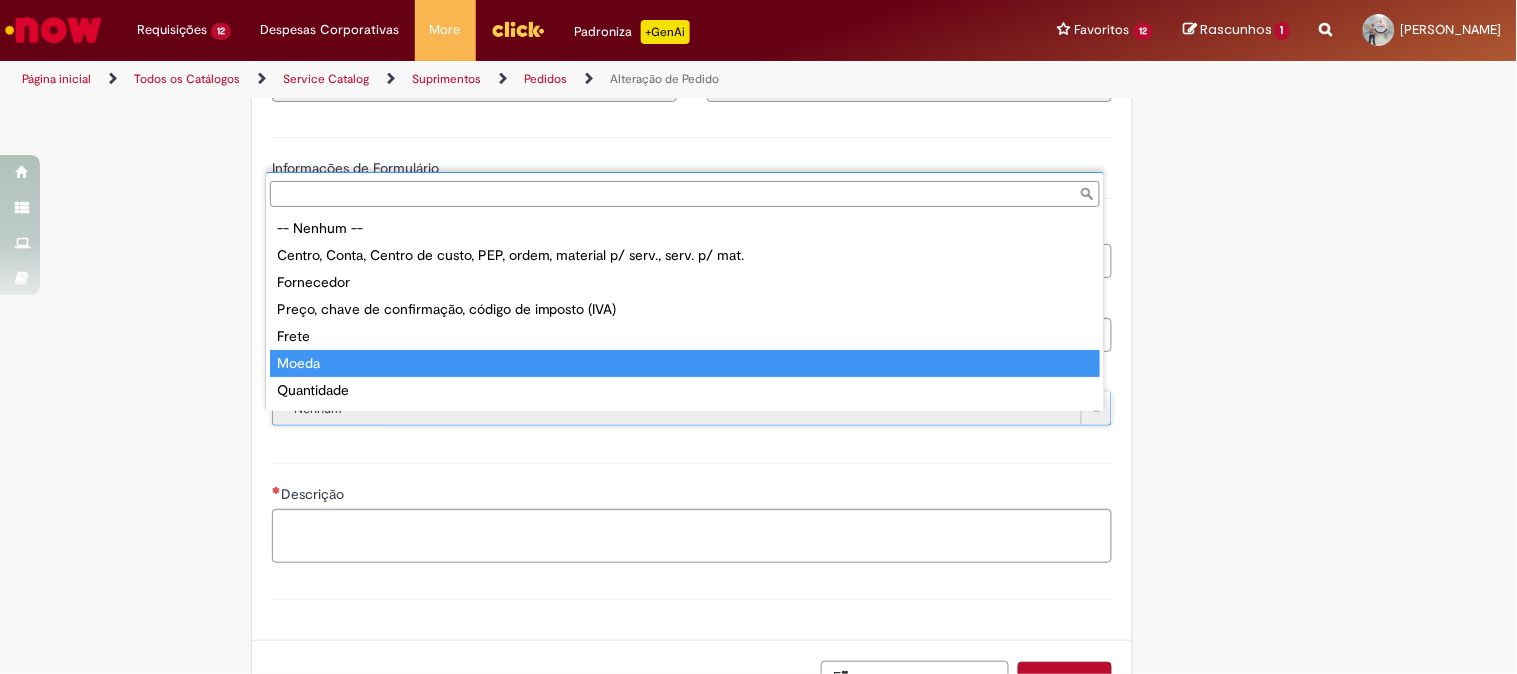 scroll, scrollTop: 23, scrollLeft: 0, axis: vertical 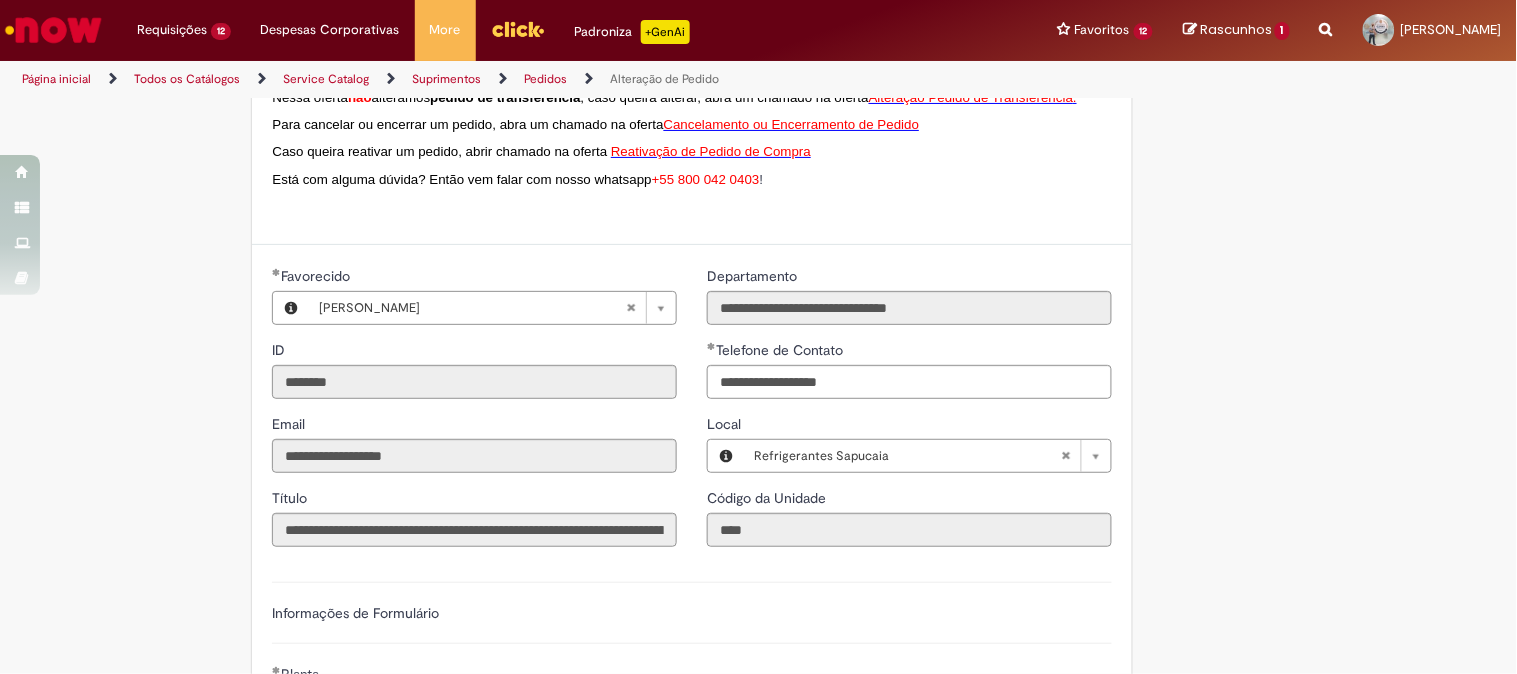 click on "Este item já está em sua lista atual. Se você tentar adicioná-lo novamente, o item atual será substituido  =)
Adicionar a Favoritos
Alteração de Pedido
Solicitar alteração de pedido de material ou serviço
Este chamado é destinado para  alterações no pedido  - preço, quantidade, tipo de frete (CIF/FOB), moeda, chave de confirmação, prazo de pagamento e código de imposto (IVA) – e para alterações de pedido por  DexPara  – conta contábil, centro, centro de custo, PEP, ordem, CNPJ de fornecedor, ou compra de material e serviço.
INFORMAÇÕES IMPORTANTES PARA ALTERAÇÃO DE PREÇO:
Pedidos de contrato:  A solicitação será confrontada com o valor acordado  em contrato  e só será modificado caso seja identificado algum  erro  na negociação ou no cálculo do preço.
É obrigatório anexar o e-mail com a solicitação do fornecedor!" at bounding box center [759, 297] 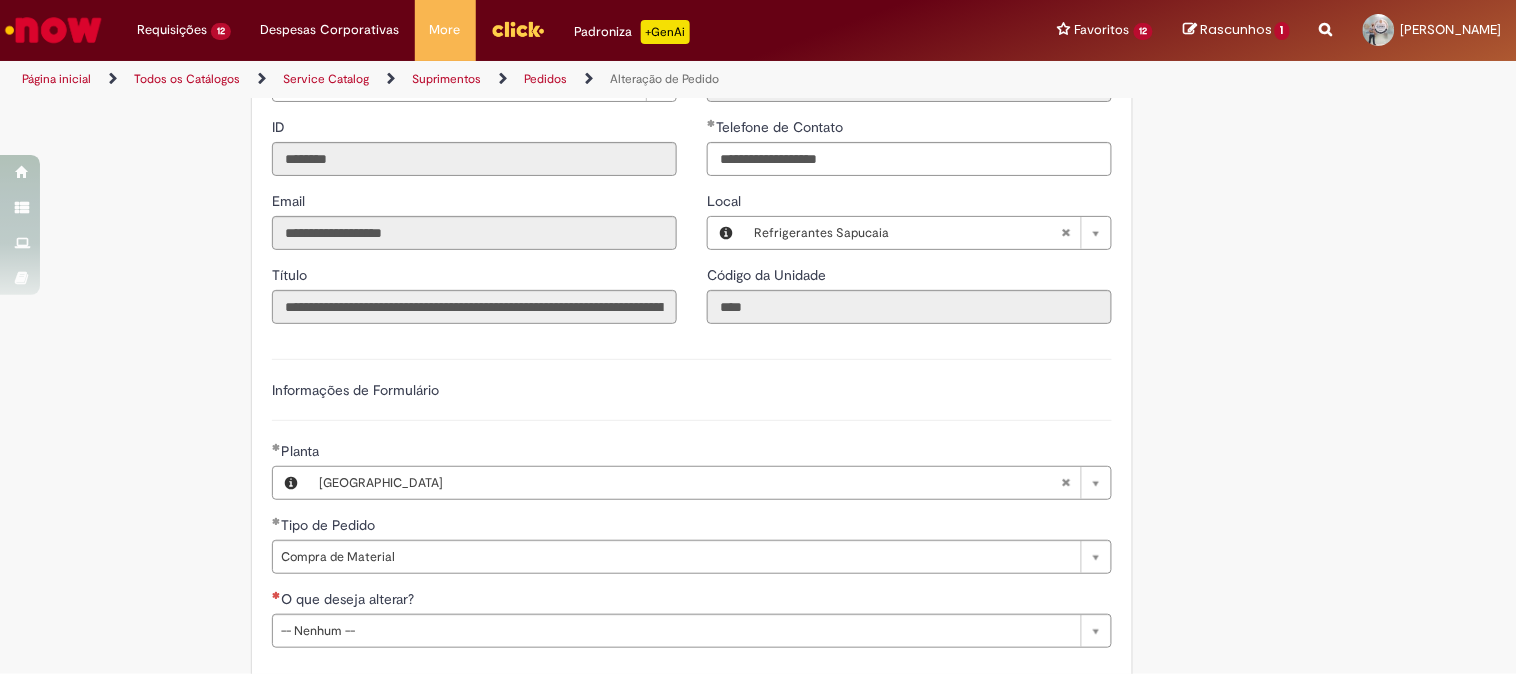 scroll, scrollTop: 1222, scrollLeft: 0, axis: vertical 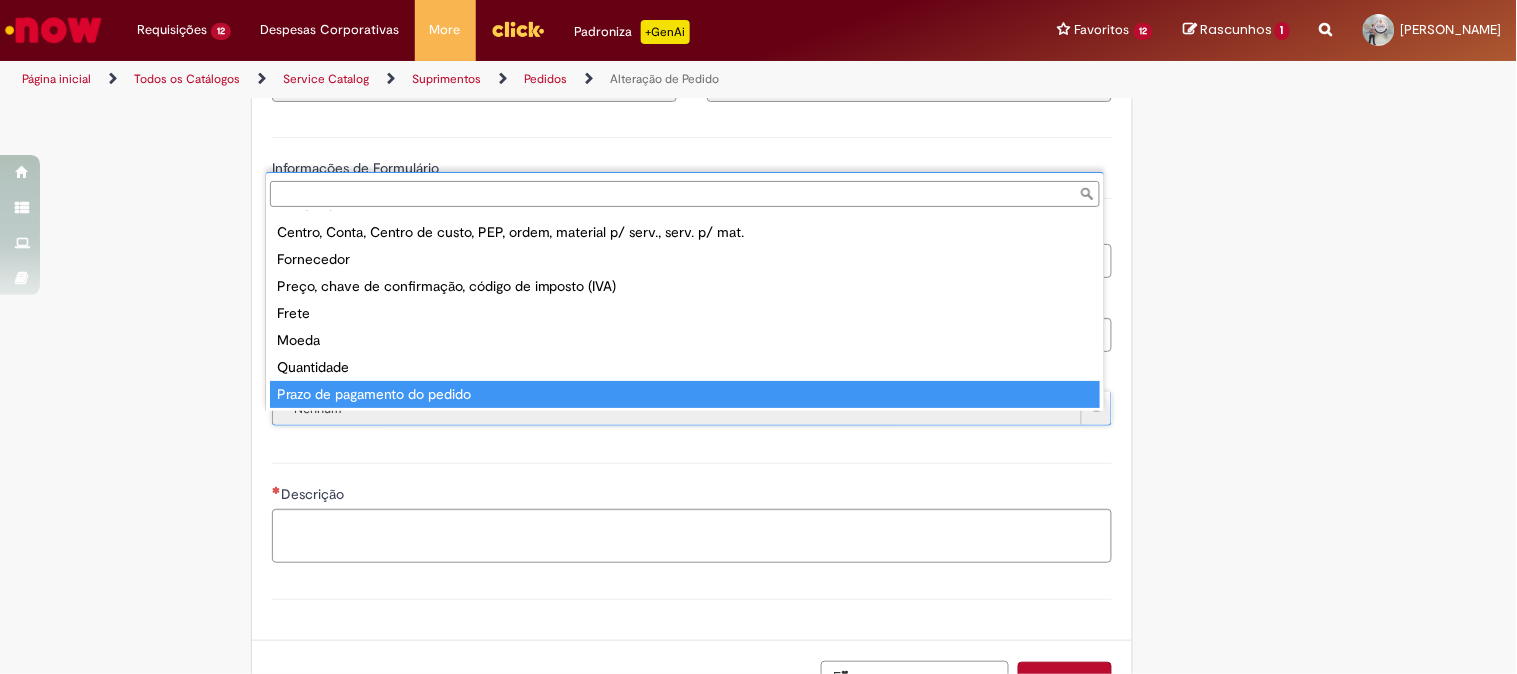 type on "**********" 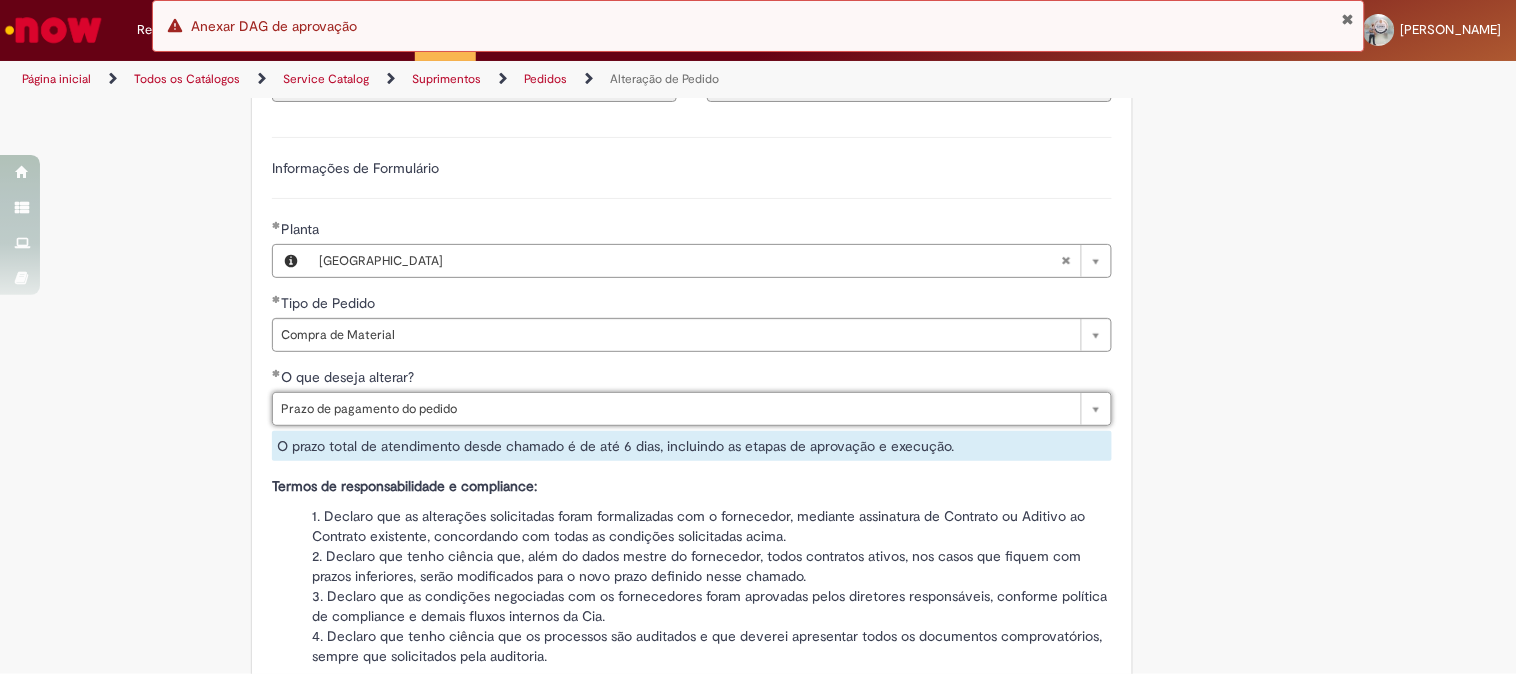 click on "Este item já está em sua lista atual. Se você tentar adicioná-lo novamente, o item atual será substituido  =)
Adicionar a Favoritos
Alteração de Pedido
Solicitar alteração de pedido de material ou serviço
Este chamado é destinado para  alterações no pedido  - preço, quantidade, tipo de frete (CIF/FOB), moeda, chave de confirmação, prazo de pagamento e código de imposto (IVA) – e para alterações de pedido por  DexPara  – conta contábil, centro, centro de custo, PEP, ordem, CNPJ de fornecedor, ou compra de material e serviço.
INFORMAÇÕES IMPORTANTES PARA ALTERAÇÃO DE PREÇO:
Pedidos de contrato:  A solicitação será confrontada com o valor acordado  em contrato  e só será modificado caso seja identificado algum  erro  na negociação ou no cálculo do preço.
É obrigatório anexar o e-mail com a solicitação do fornecedor!" at bounding box center [759, 107] 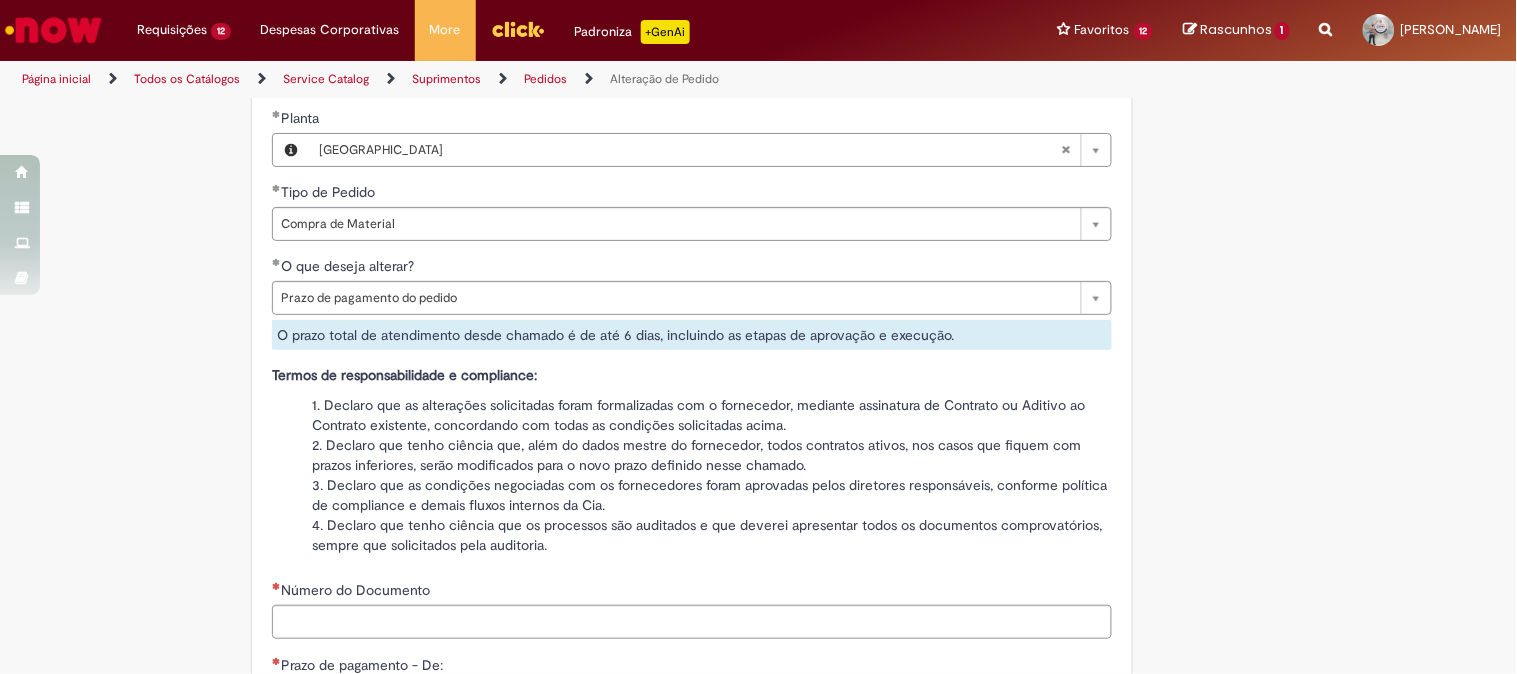 scroll, scrollTop: 1444, scrollLeft: 0, axis: vertical 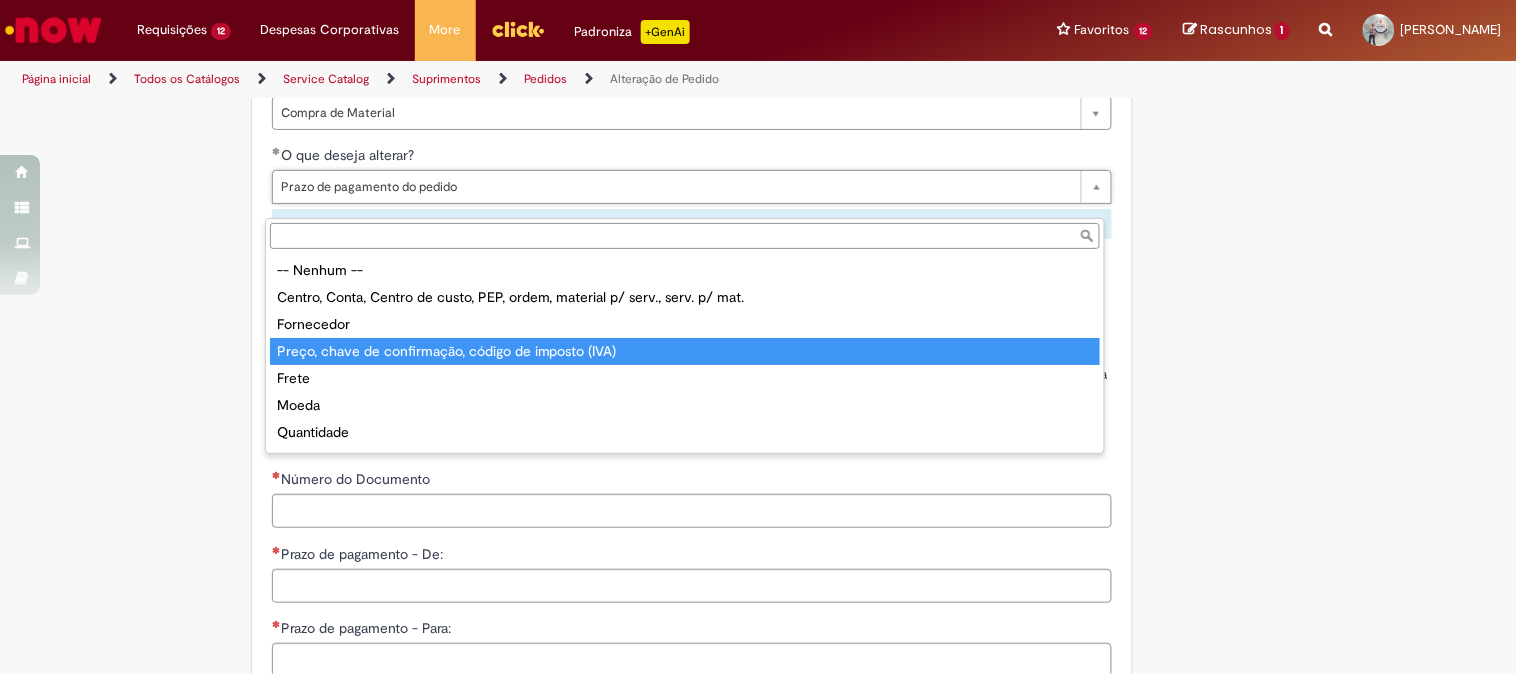 type on "**********" 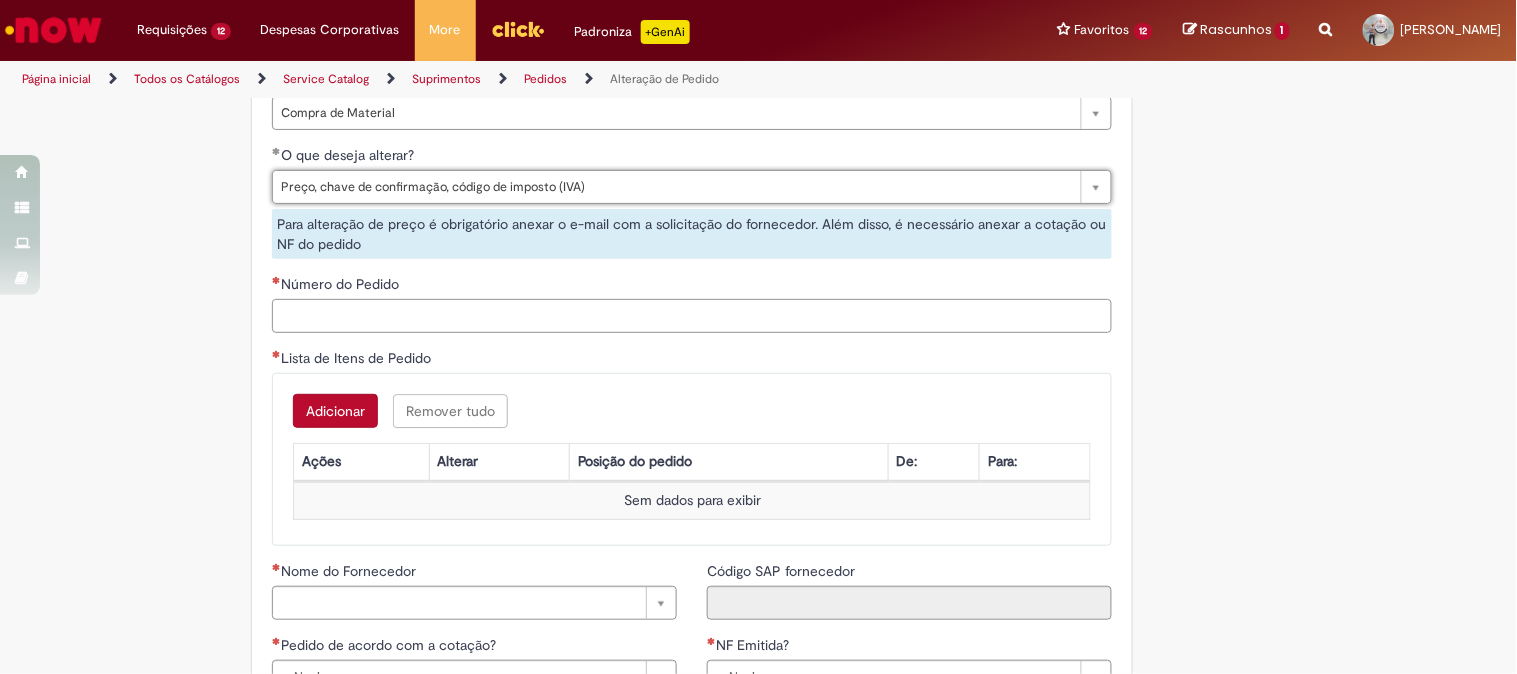 click on "Número do Pedido" at bounding box center (692, 316) 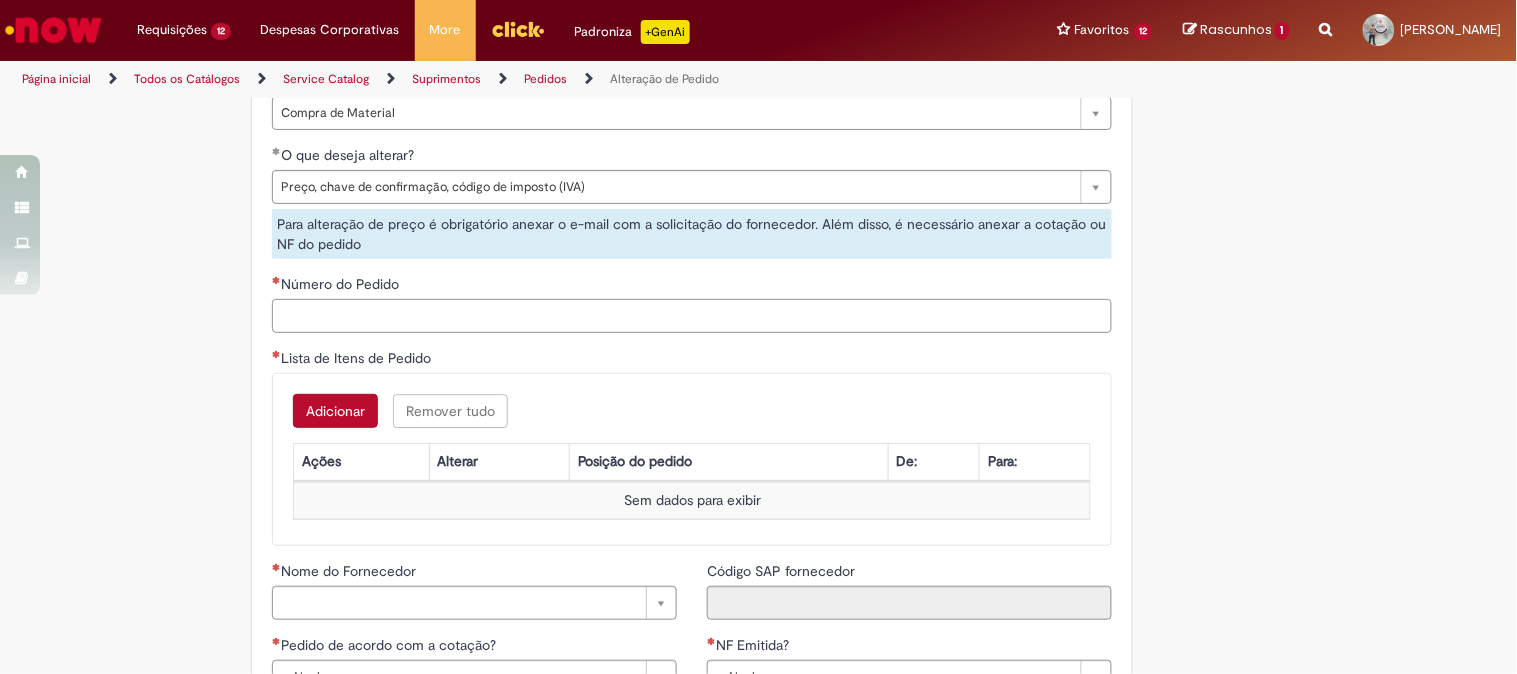 paste on "**********" 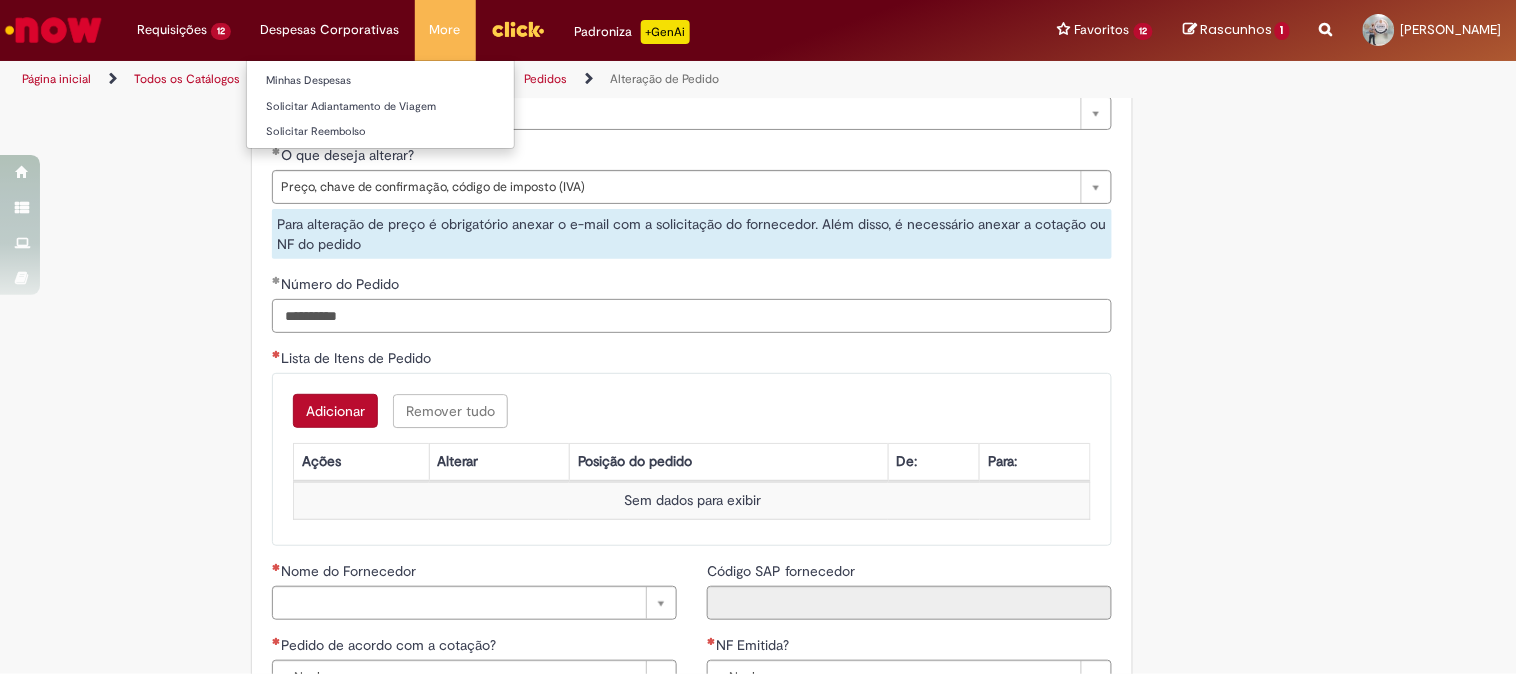 type on "**********" 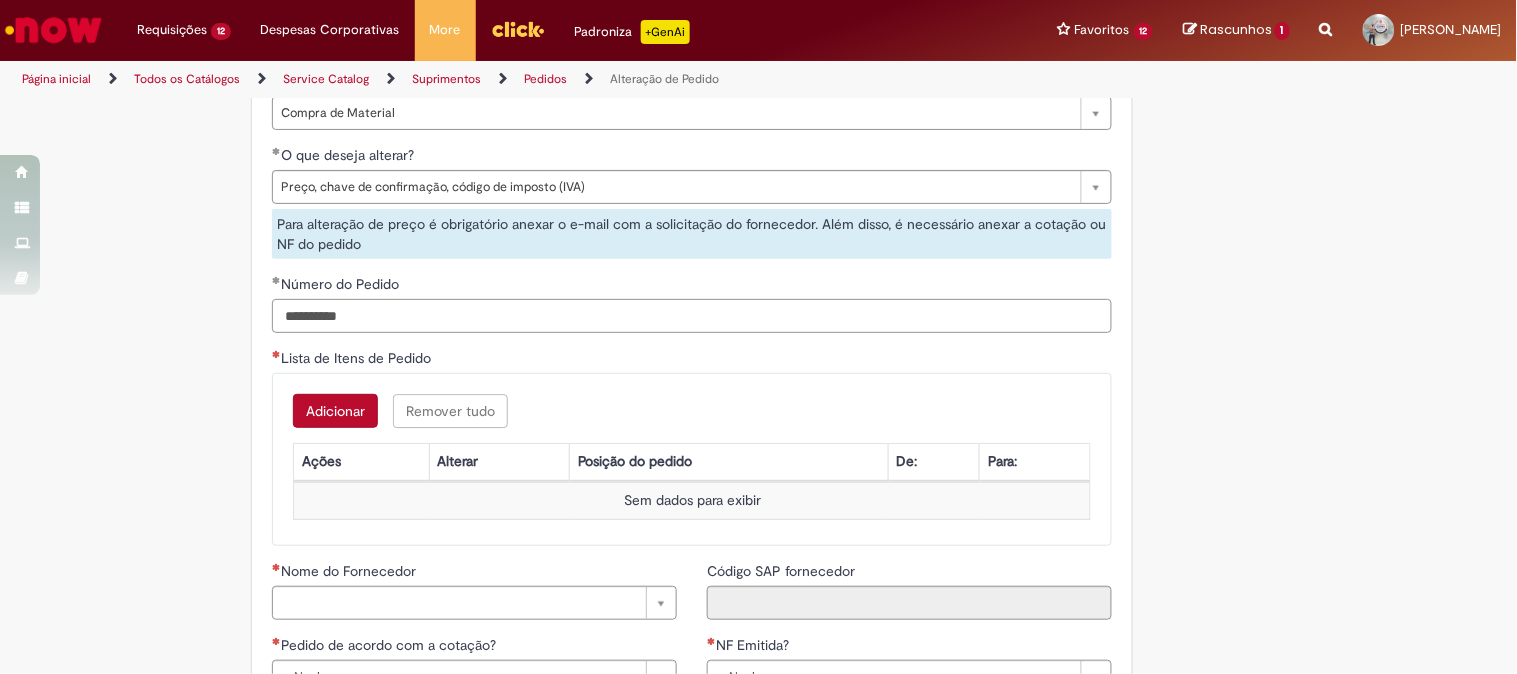 scroll, scrollTop: 1555, scrollLeft: 0, axis: vertical 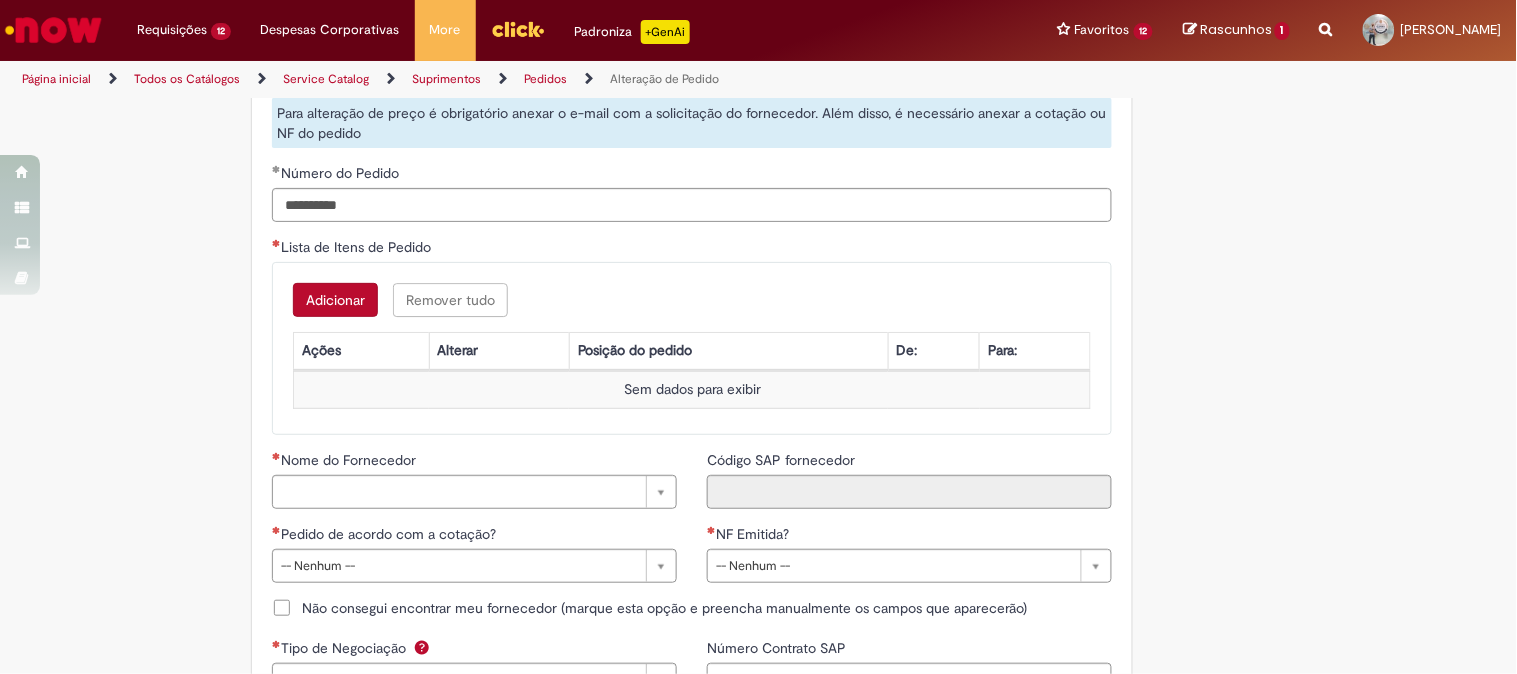 click on "Adicionar" at bounding box center (335, 300) 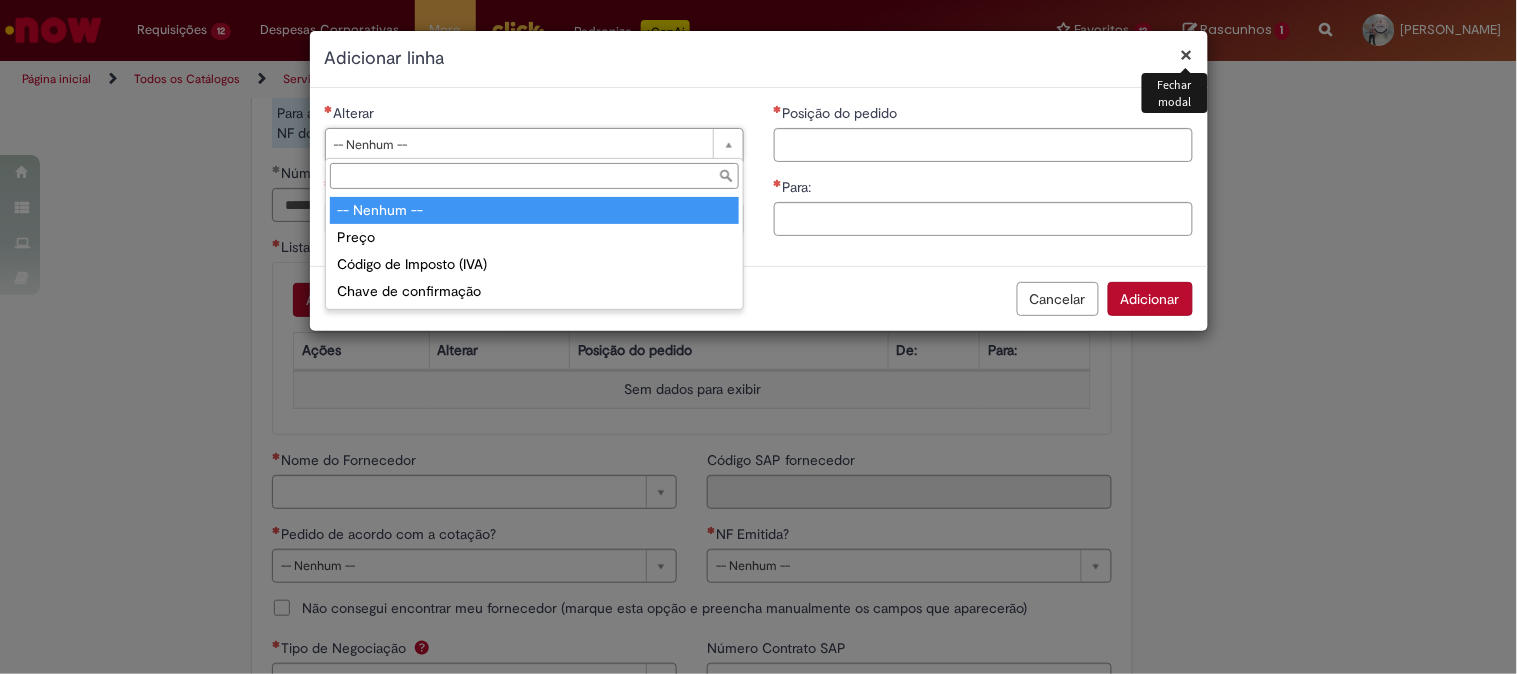drag, startPoint x: 632, startPoint y: 142, endPoint x: 626, endPoint y: 151, distance: 10.816654 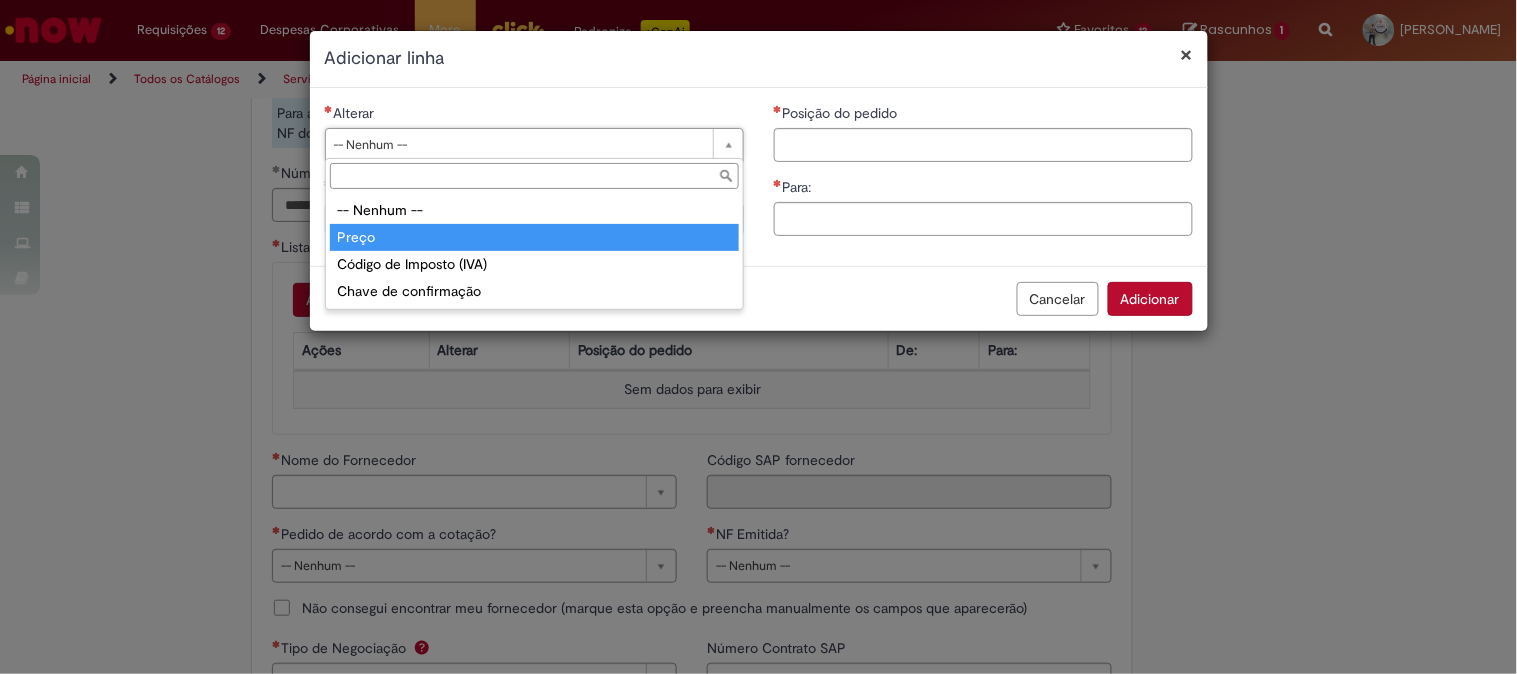 type on "*****" 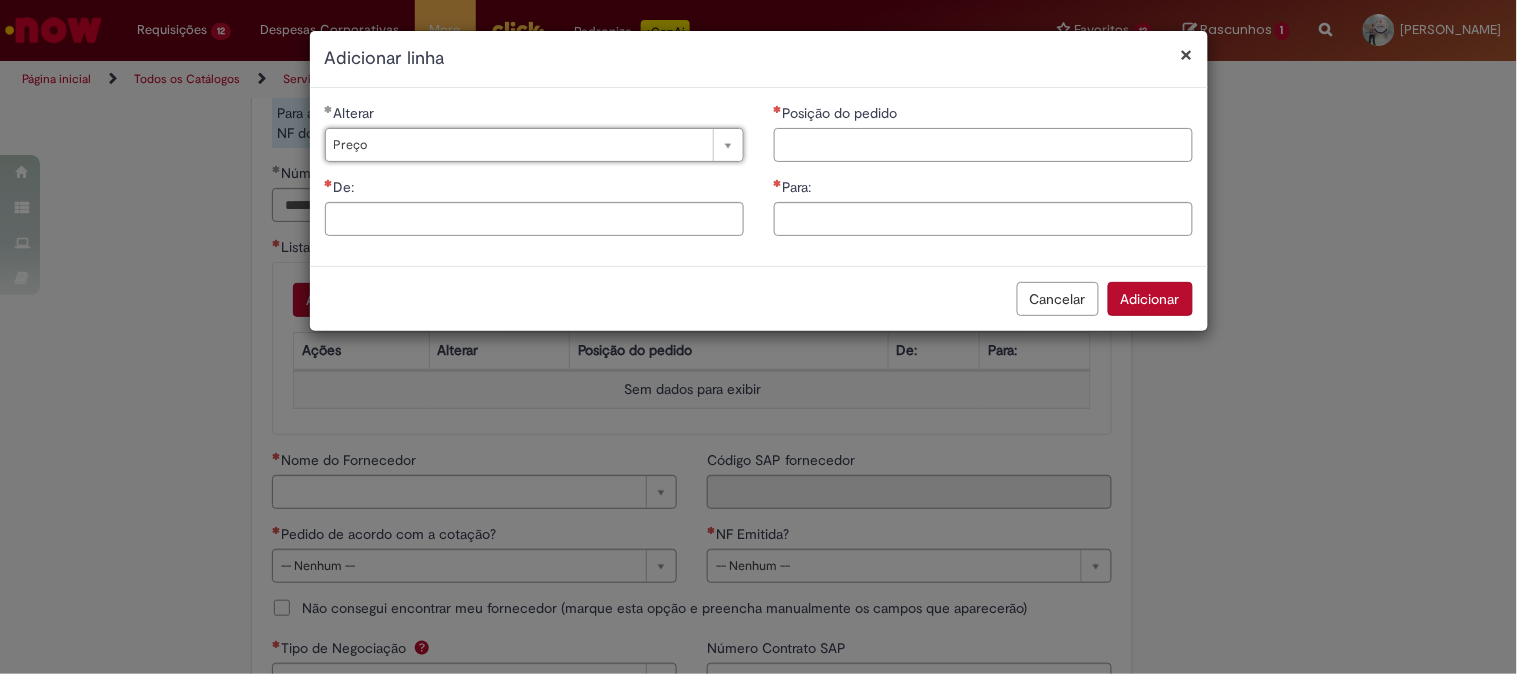 click on "Posição do pedido" at bounding box center [983, 145] 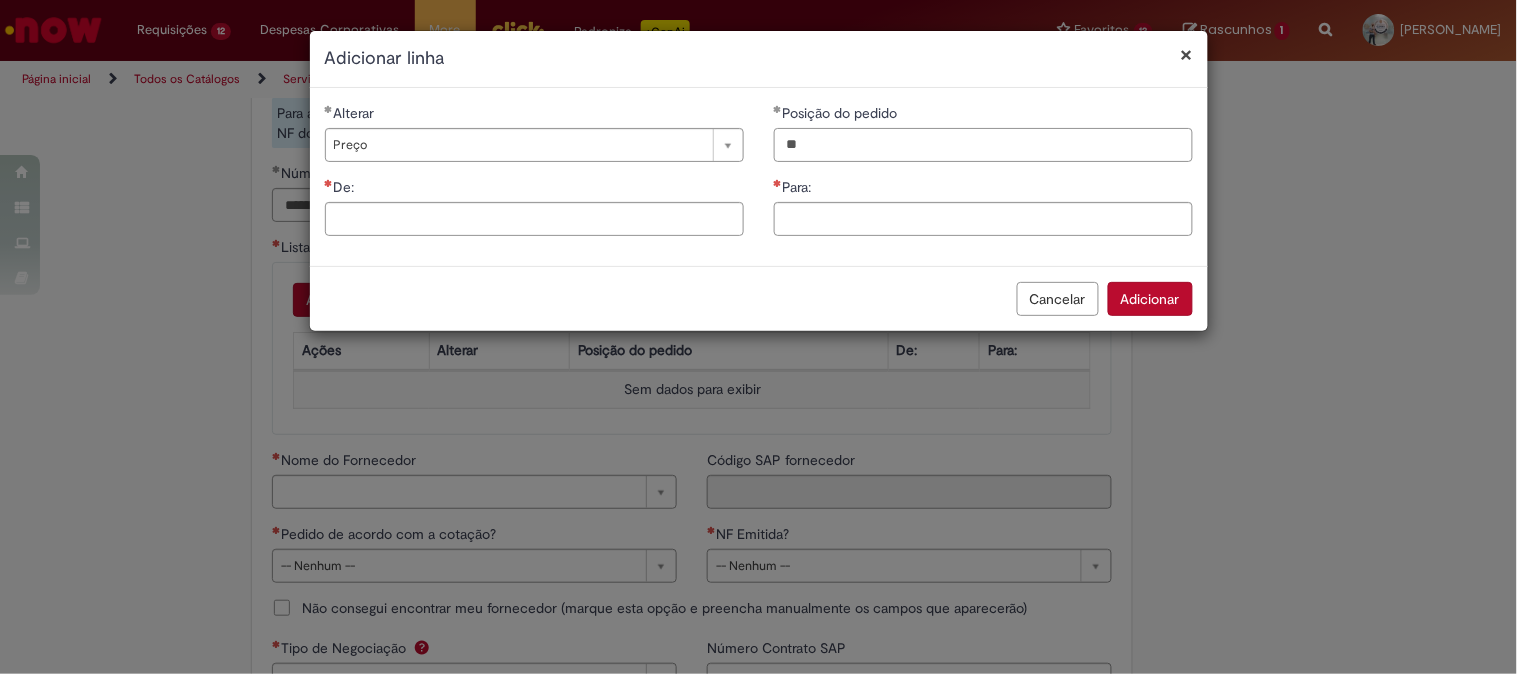 type on "**" 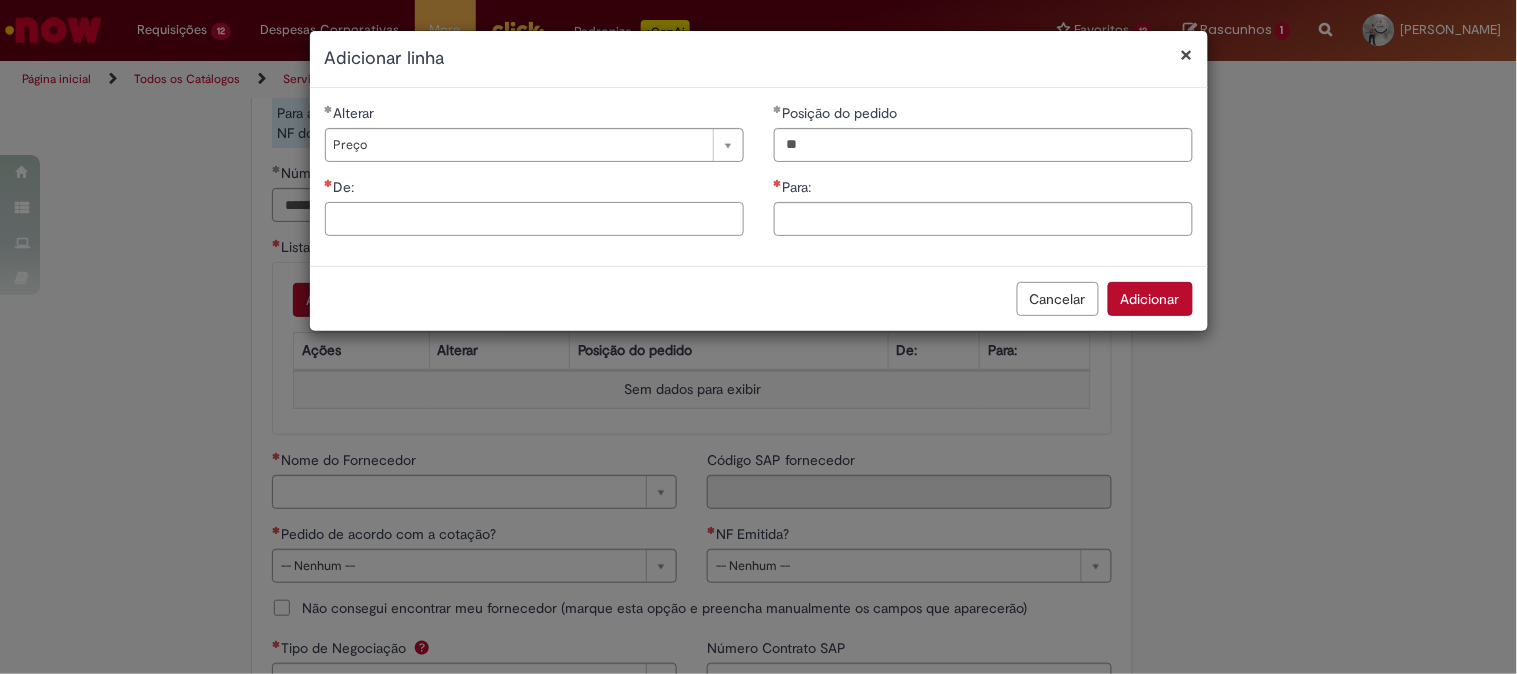 click on "De:" at bounding box center [534, 219] 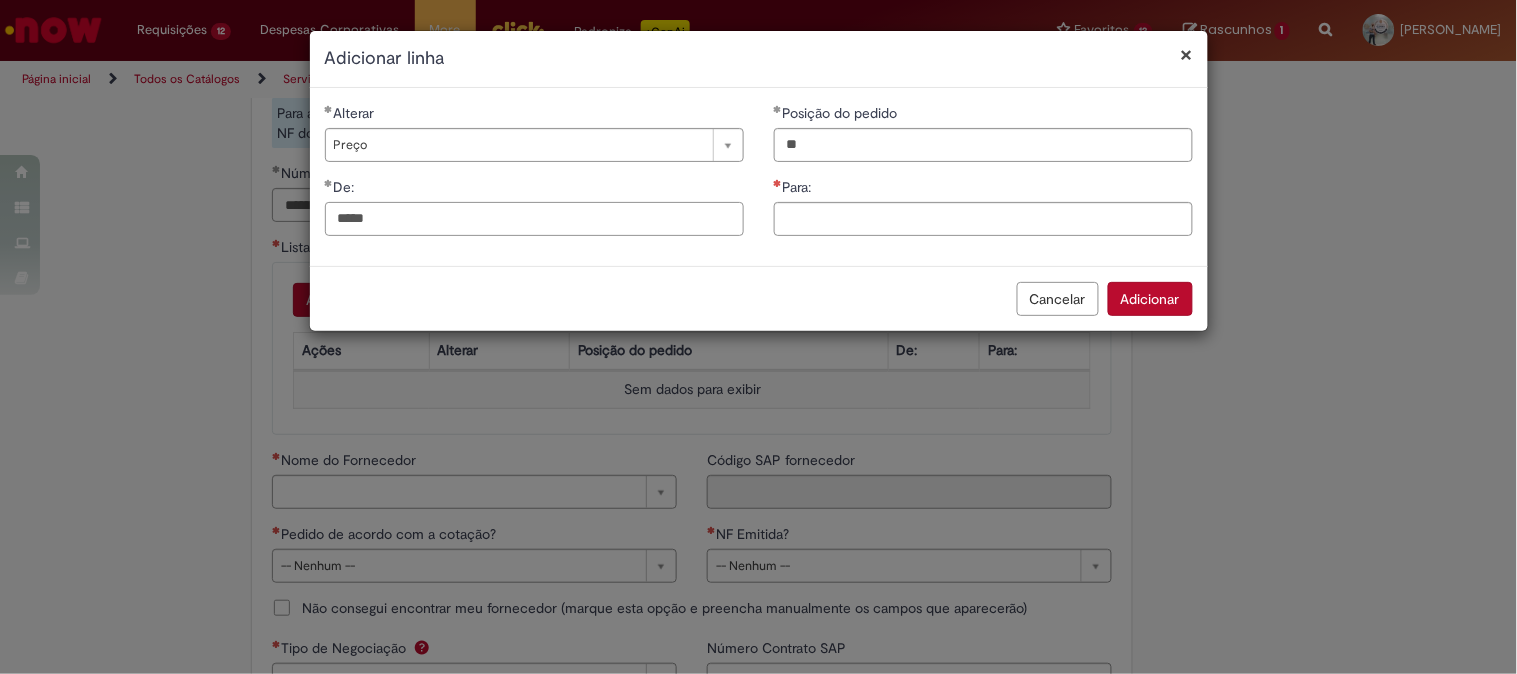 type on "*****" 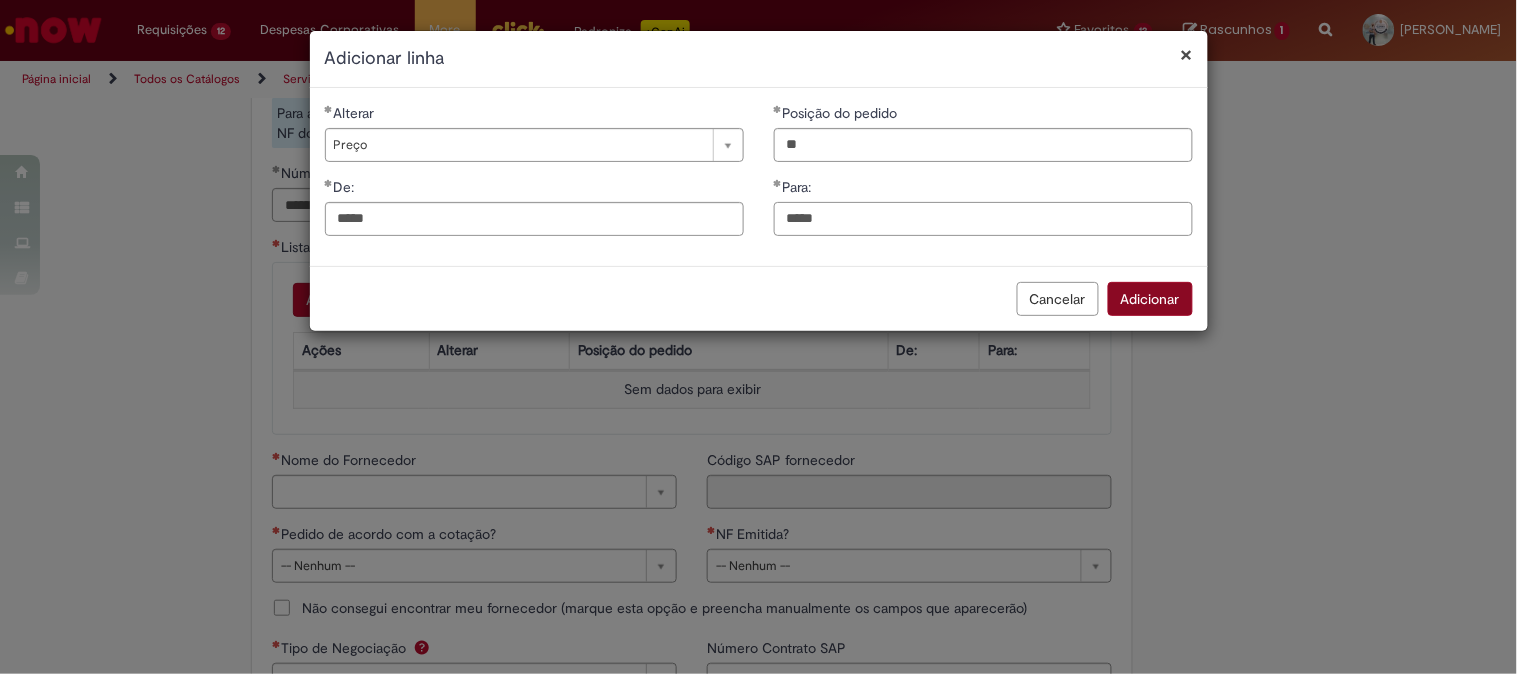 type on "*****" 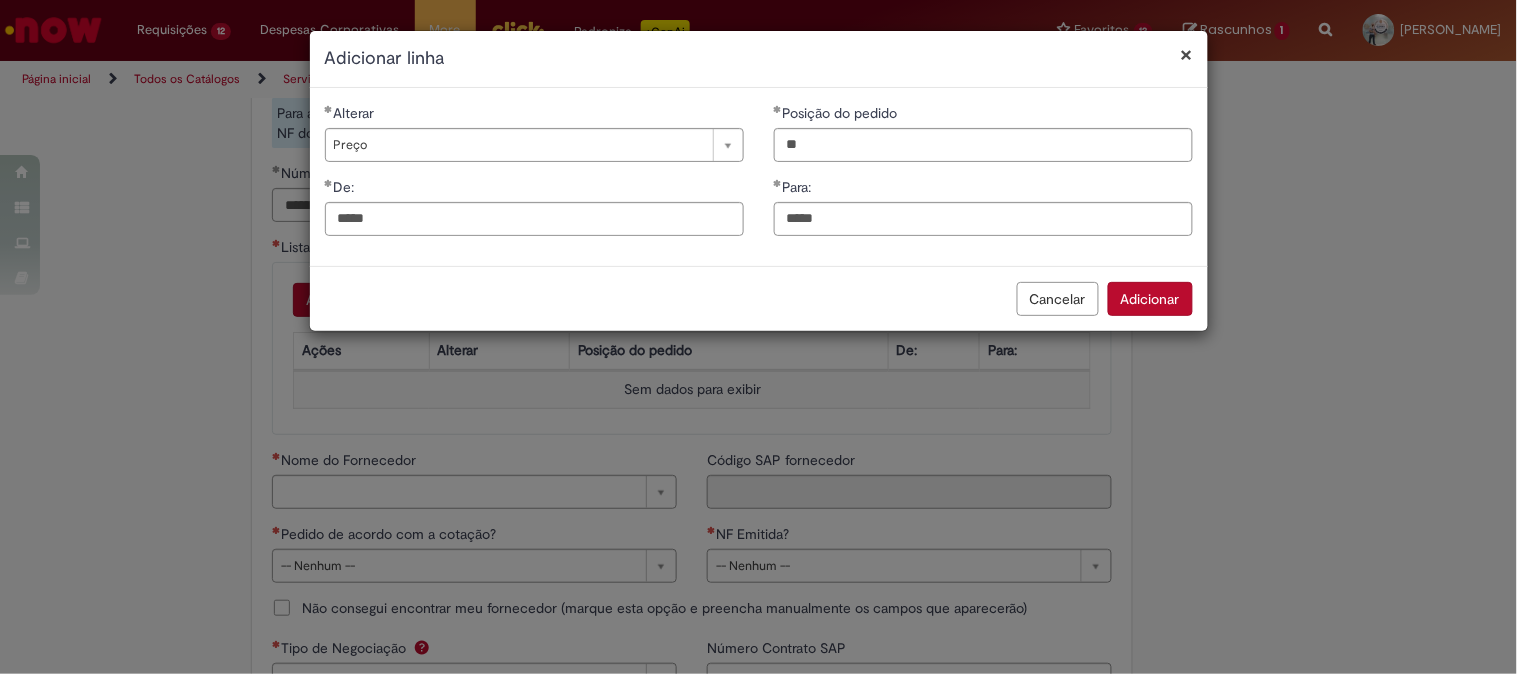 click on "Adicionar" at bounding box center [1150, 299] 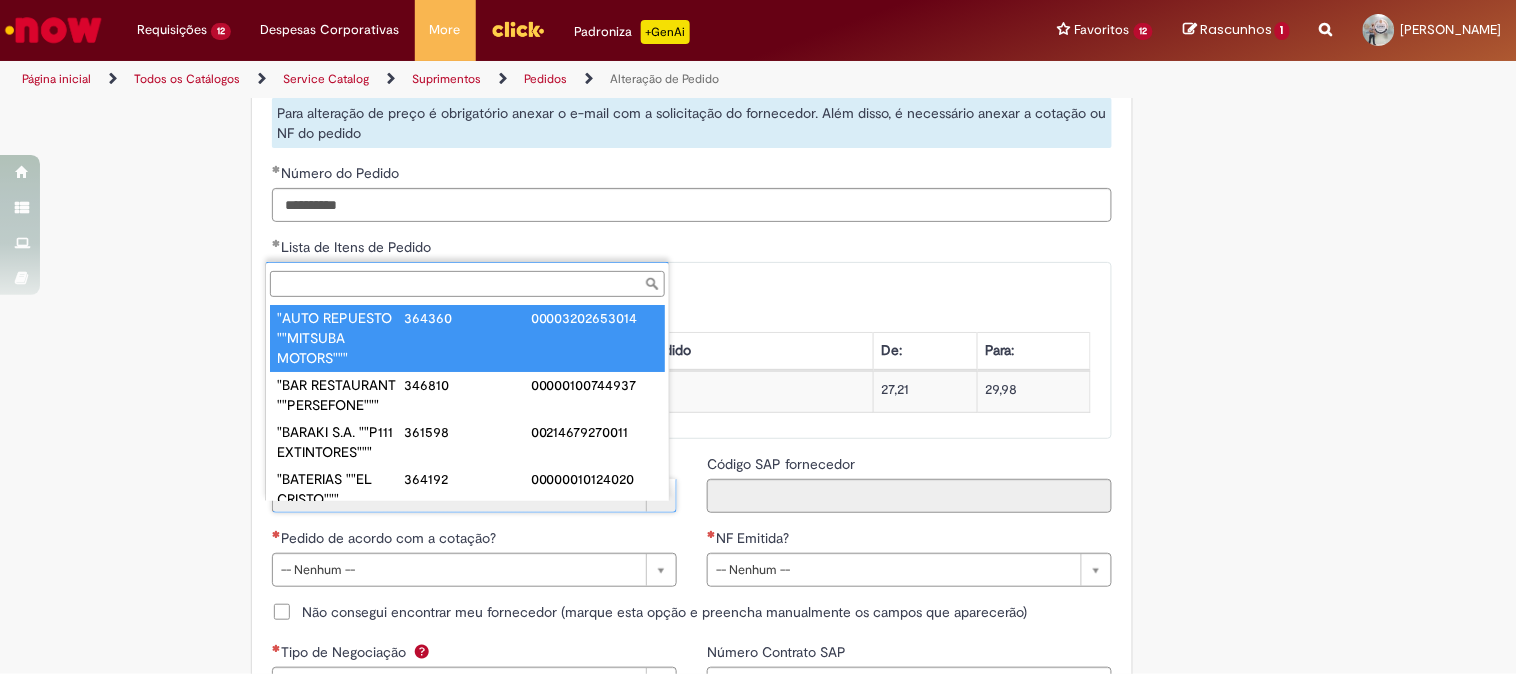type on "**********" 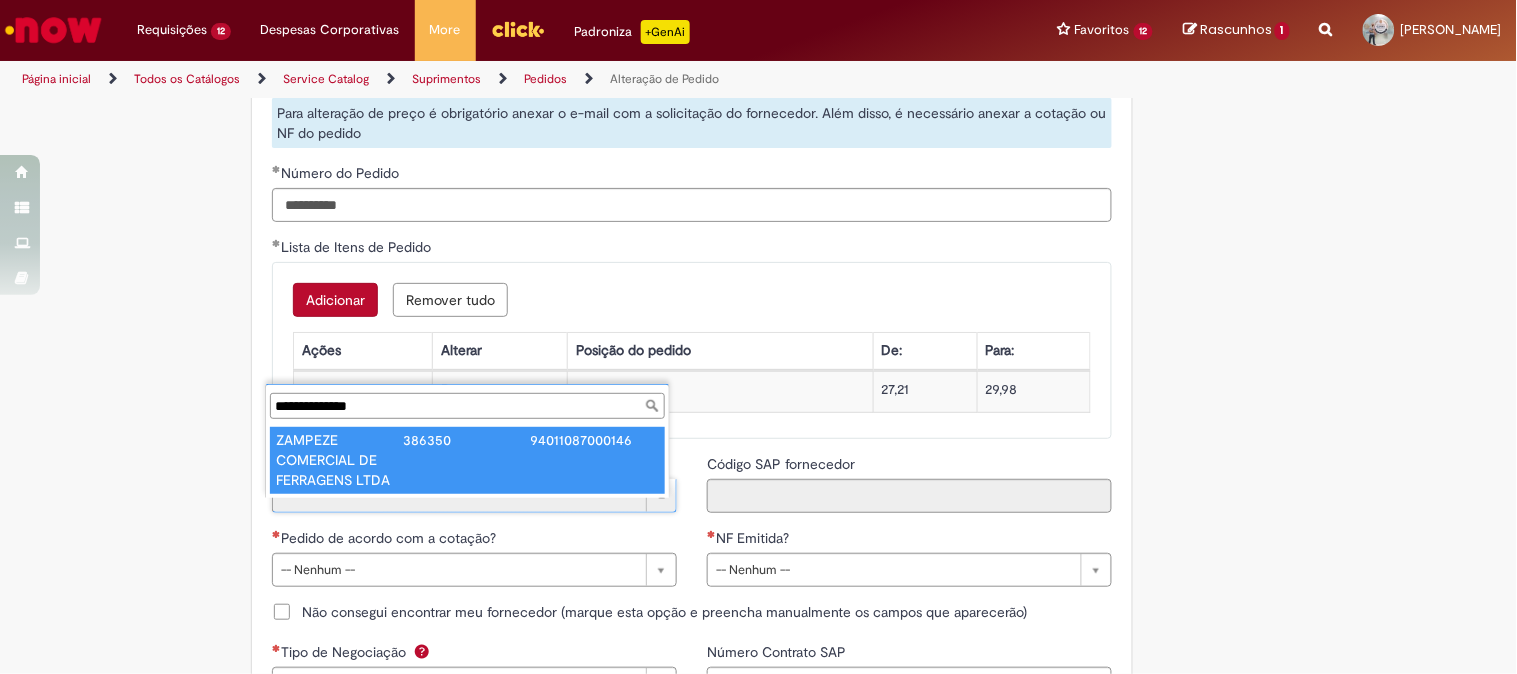 scroll, scrollTop: 0, scrollLeft: 0, axis: both 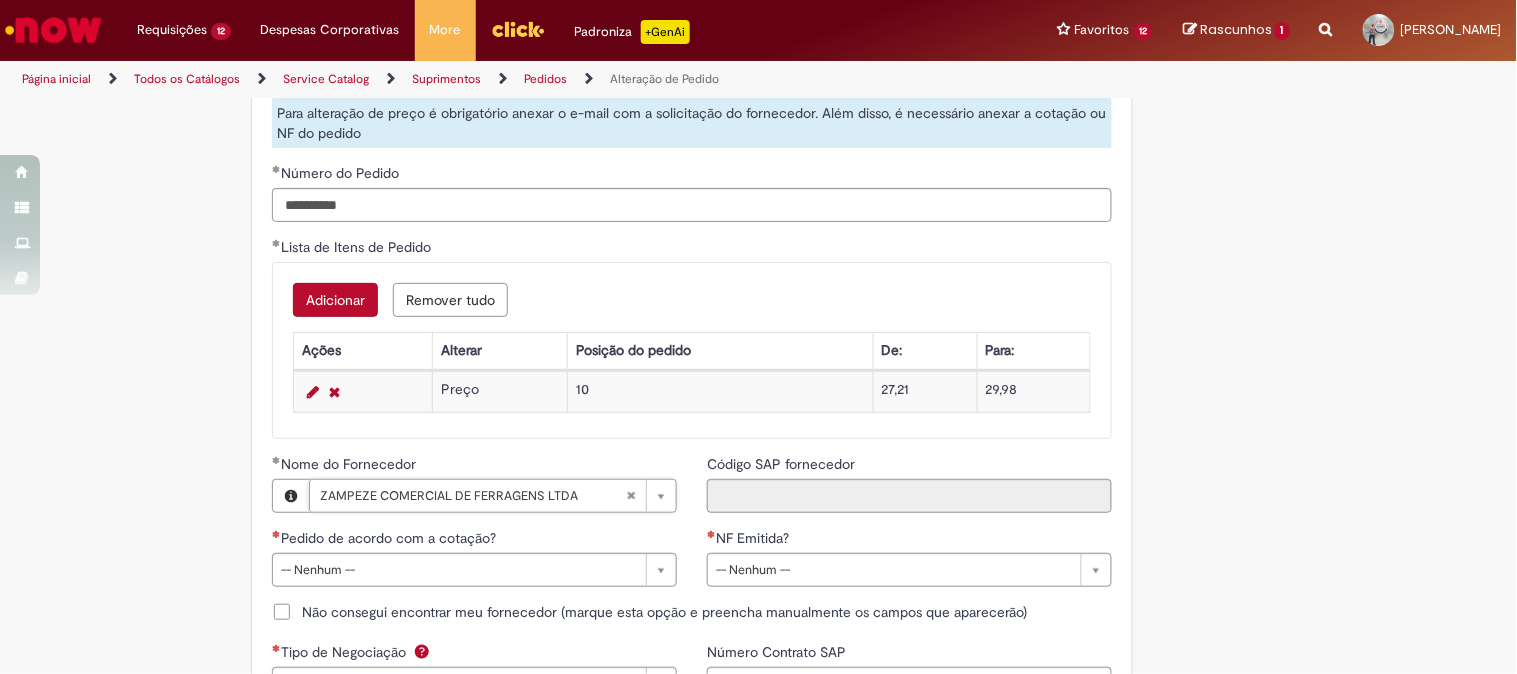 type on "******" 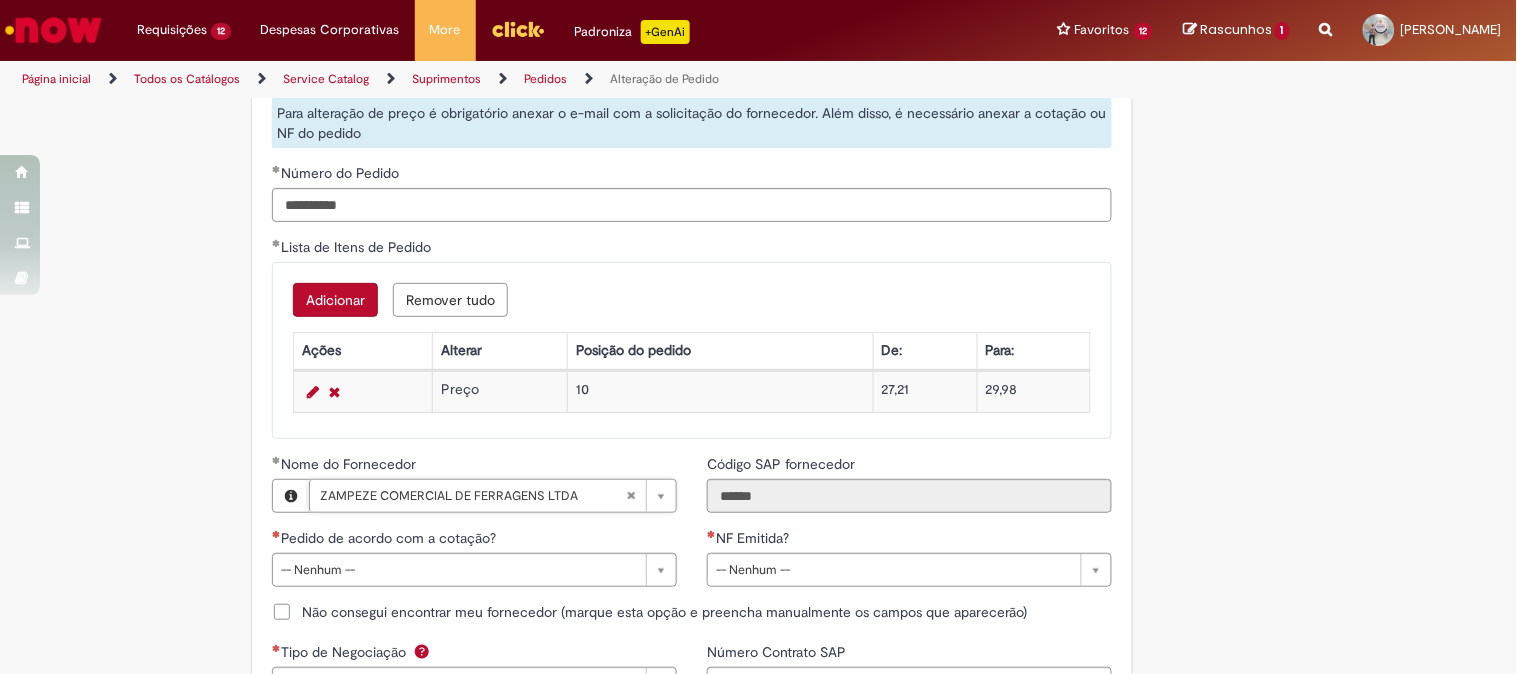 click on "Este item já está em sua lista atual. Se você tentar adicioná-lo novamente, o item atual será substituido  =)
Adicionar a Favoritos
Alteração de Pedido
Solicitar alteração de pedido de material ou serviço
Este chamado é destinado para  alterações no pedido  - preço, quantidade, tipo de frete (CIF/FOB), moeda, chave de confirmação, prazo de pagamento e código de imposto (IVA) – e para alterações de pedido por  DexPara  – conta contábil, centro, centro de custo, PEP, ordem, CNPJ de fornecedor, ou compra de material e serviço.
INFORMAÇÕES IMPORTANTES PARA ALTERAÇÃO DE PREÇO:
Pedidos de contrato:  A solicitação será confrontada com o valor acordado  em contrato  e só será modificado caso seja identificado algum  erro  na negociação ou no cálculo do preço.
É obrigatório anexar o e-mail com a solicitação do fornecedor!" at bounding box center (759, -136) 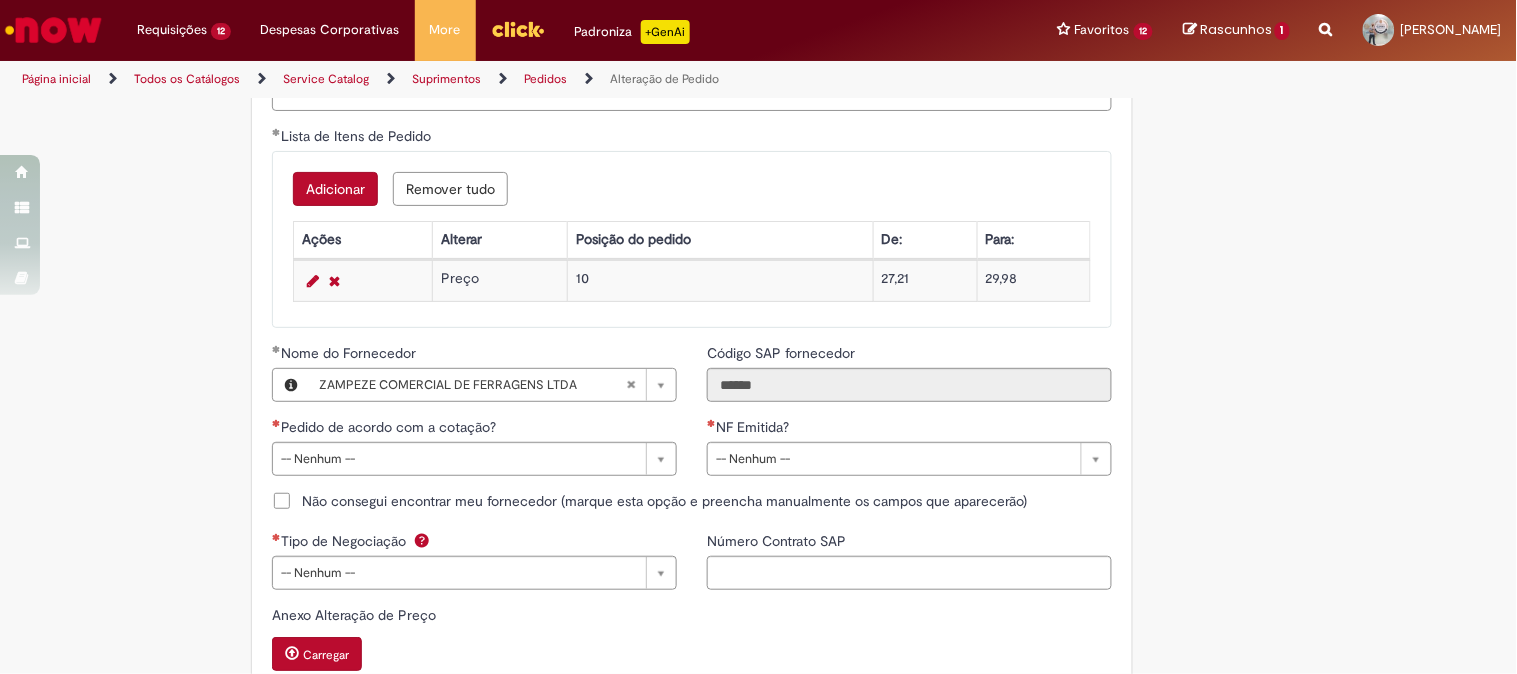 scroll, scrollTop: 1777, scrollLeft: 0, axis: vertical 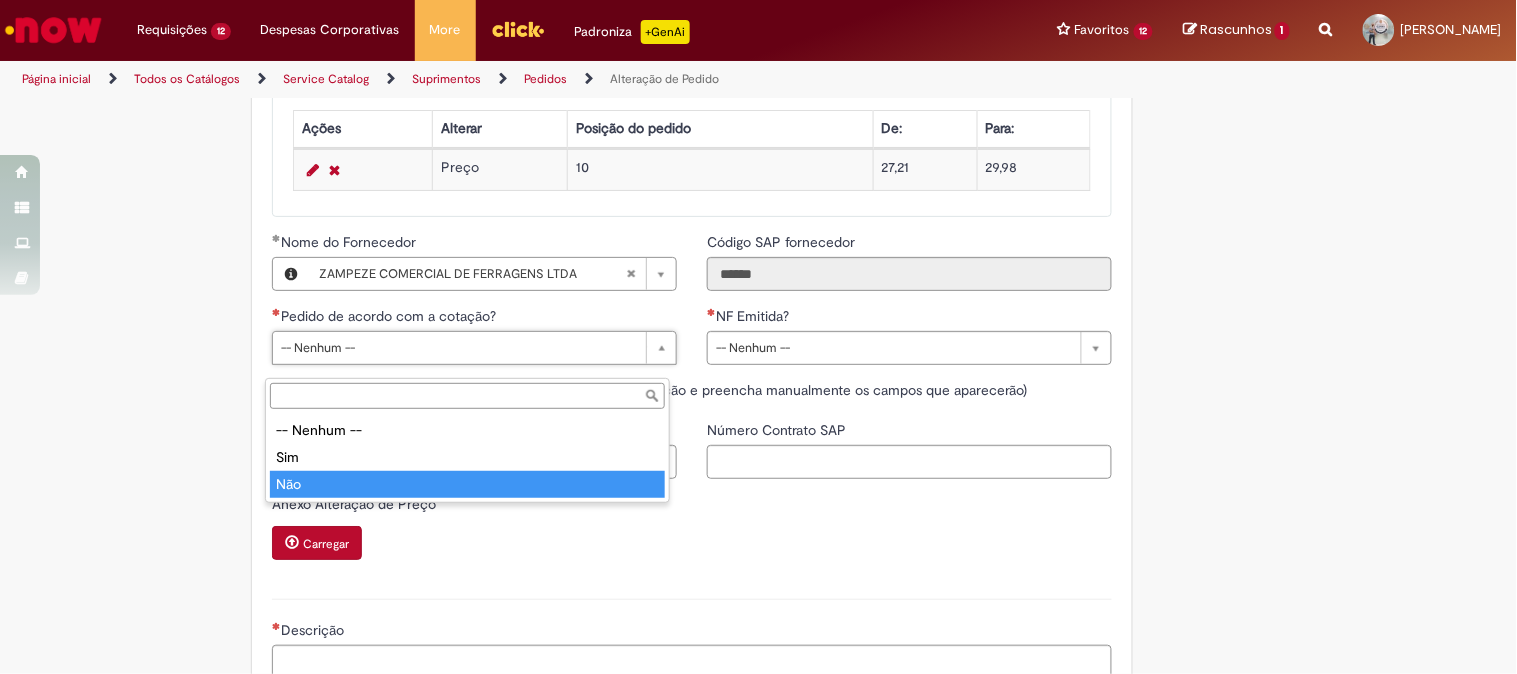 type on "***" 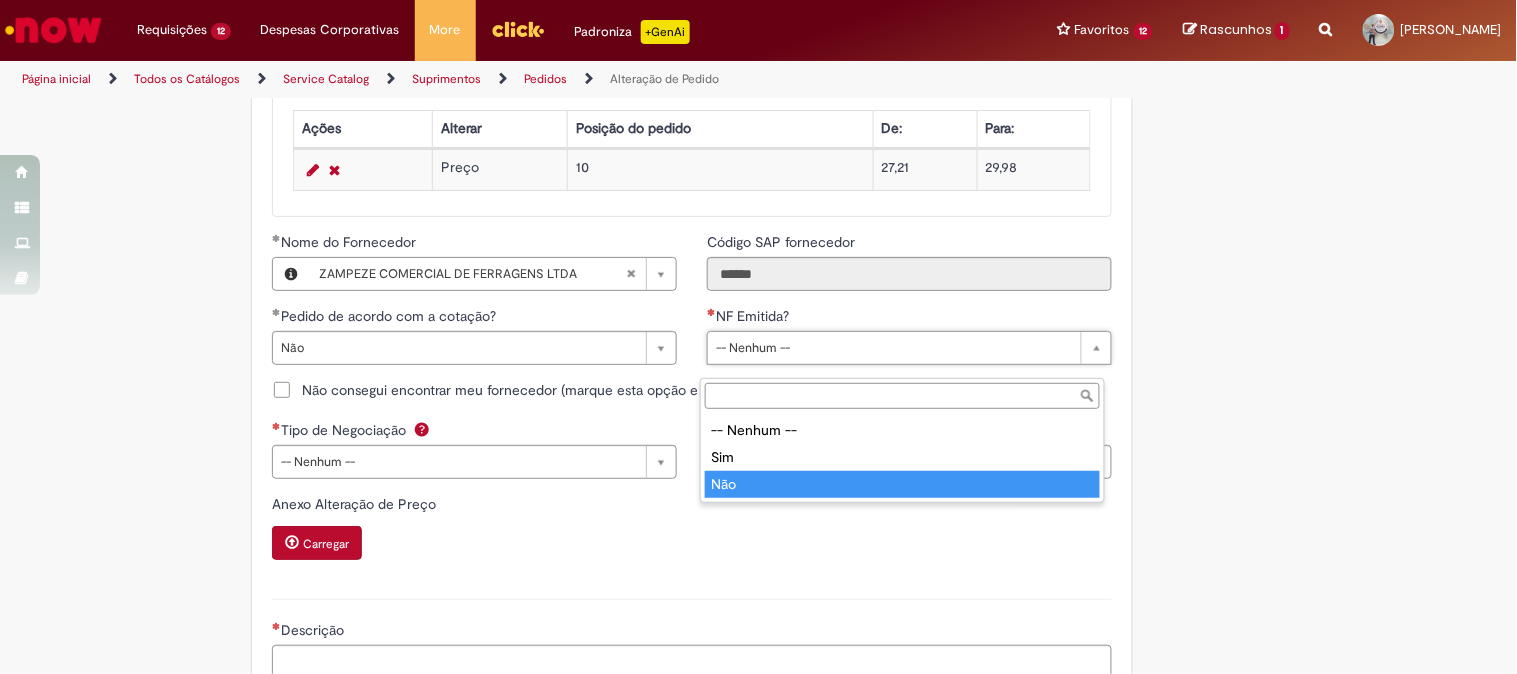 type on "***" 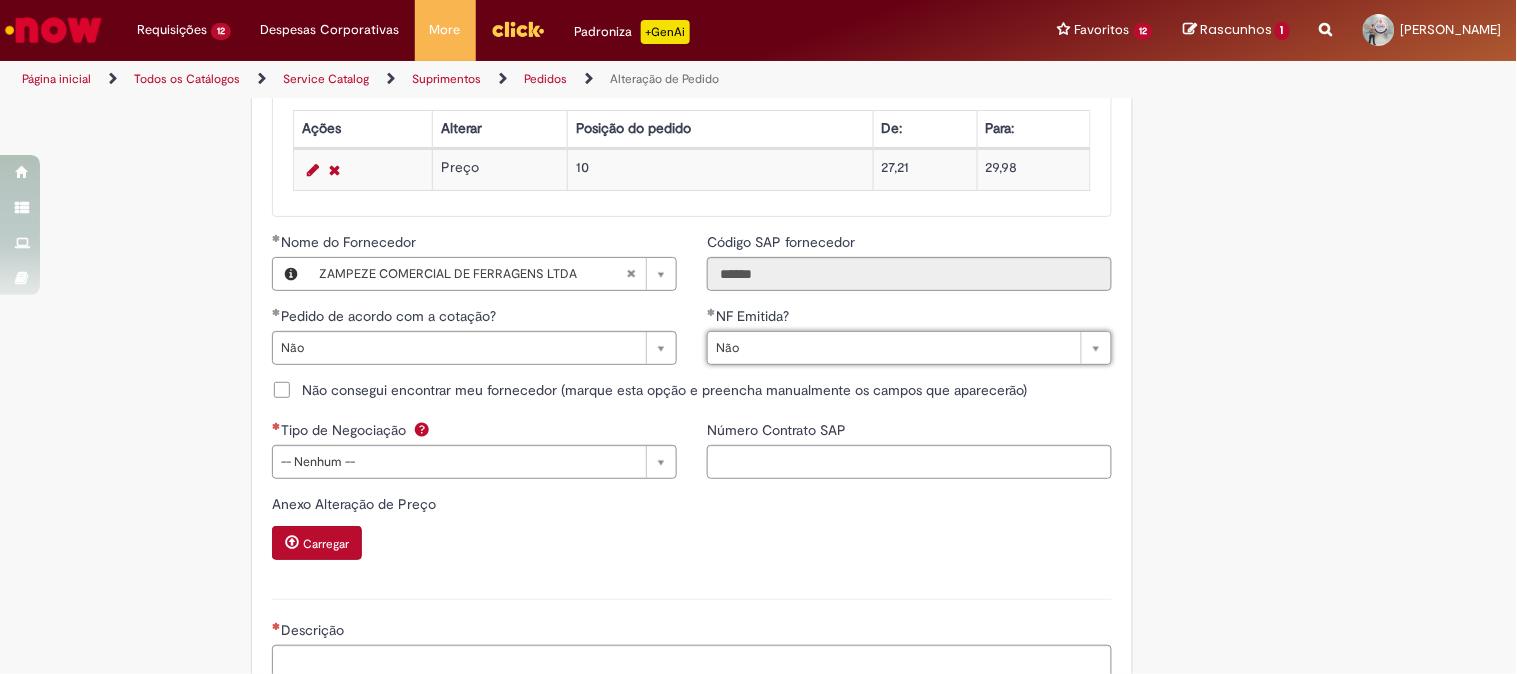 click on "Este item já está em sua lista atual. Se você tentar adicioná-lo novamente, o item atual será substituido  =)
Adicionar a Favoritos
Alteração de Pedido
Solicitar alteração de pedido de material ou serviço
Este chamado é destinado para  alterações no pedido  - preço, quantidade, tipo de frete (CIF/FOB), moeda, chave de confirmação, prazo de pagamento e código de imposto (IVA) – e para alterações de pedido por  DexPara  – conta contábil, centro, centro de custo, PEP, ordem, CNPJ de fornecedor, ou compra de material e serviço.
INFORMAÇÕES IMPORTANTES PARA ALTERAÇÃO DE PREÇO:
Pedidos de contrato:  A solicitação será confrontada com o valor acordado  em contrato  e só será modificado caso seja identificado algum  erro  na negociação ou no cálculo do preço.
É obrigatório anexar o e-mail com a solicitação do fornecedor!" at bounding box center (759, -358) 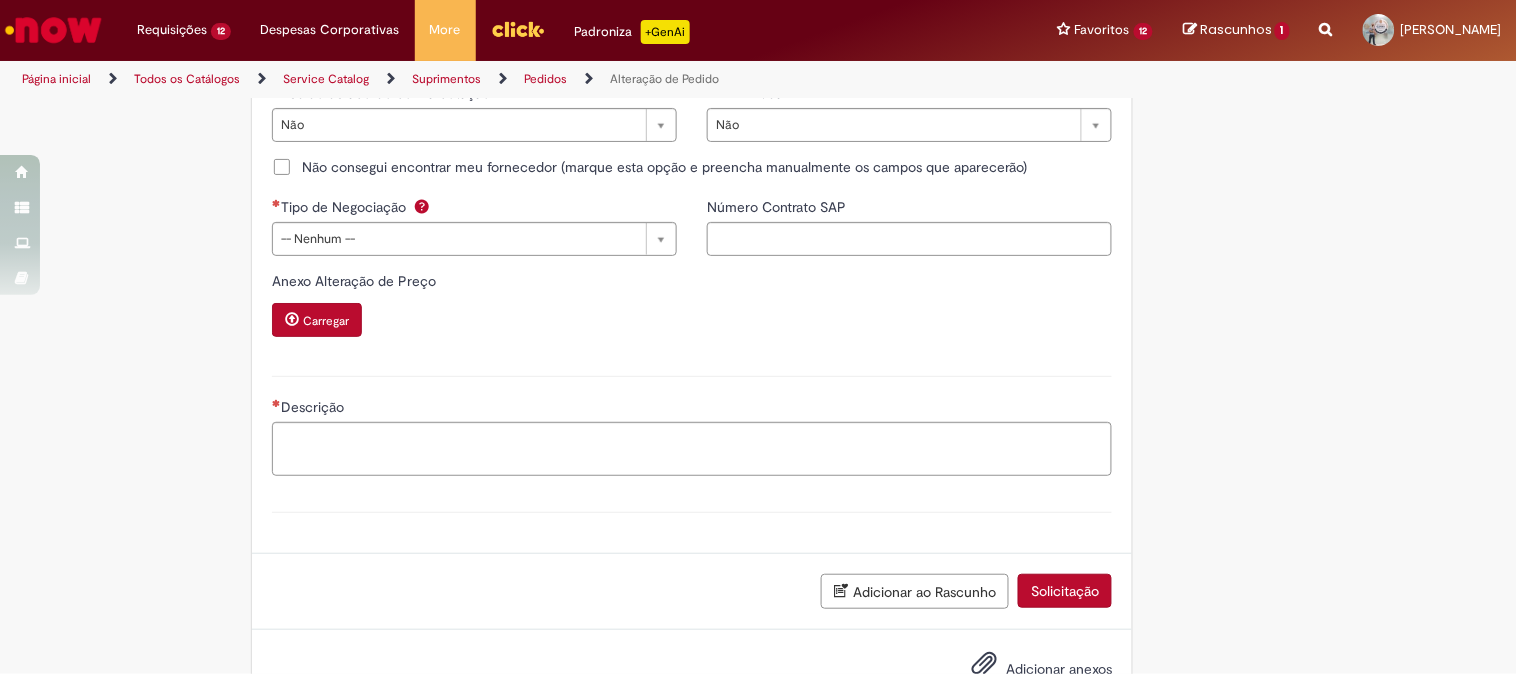 scroll, scrollTop: 1888, scrollLeft: 0, axis: vertical 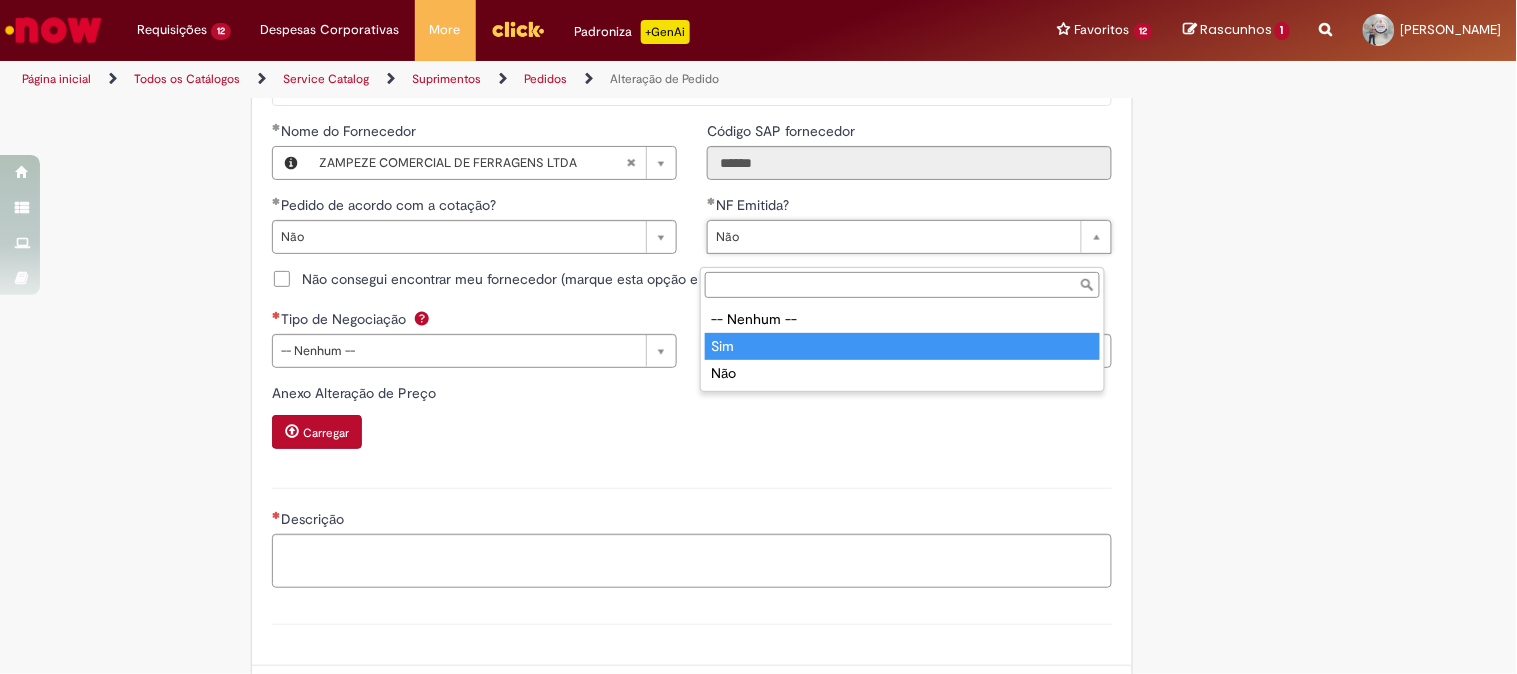 type on "***" 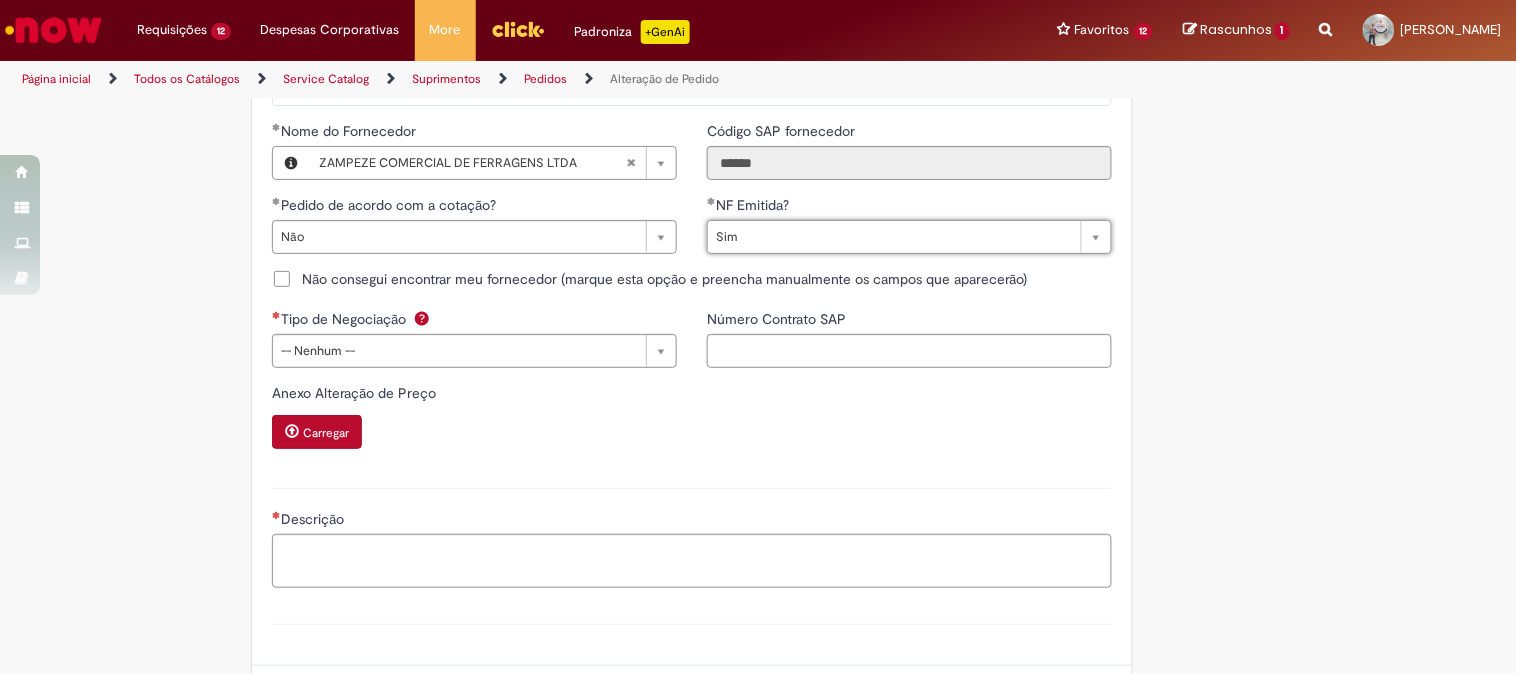 scroll, scrollTop: 0, scrollLeft: 22, axis: horizontal 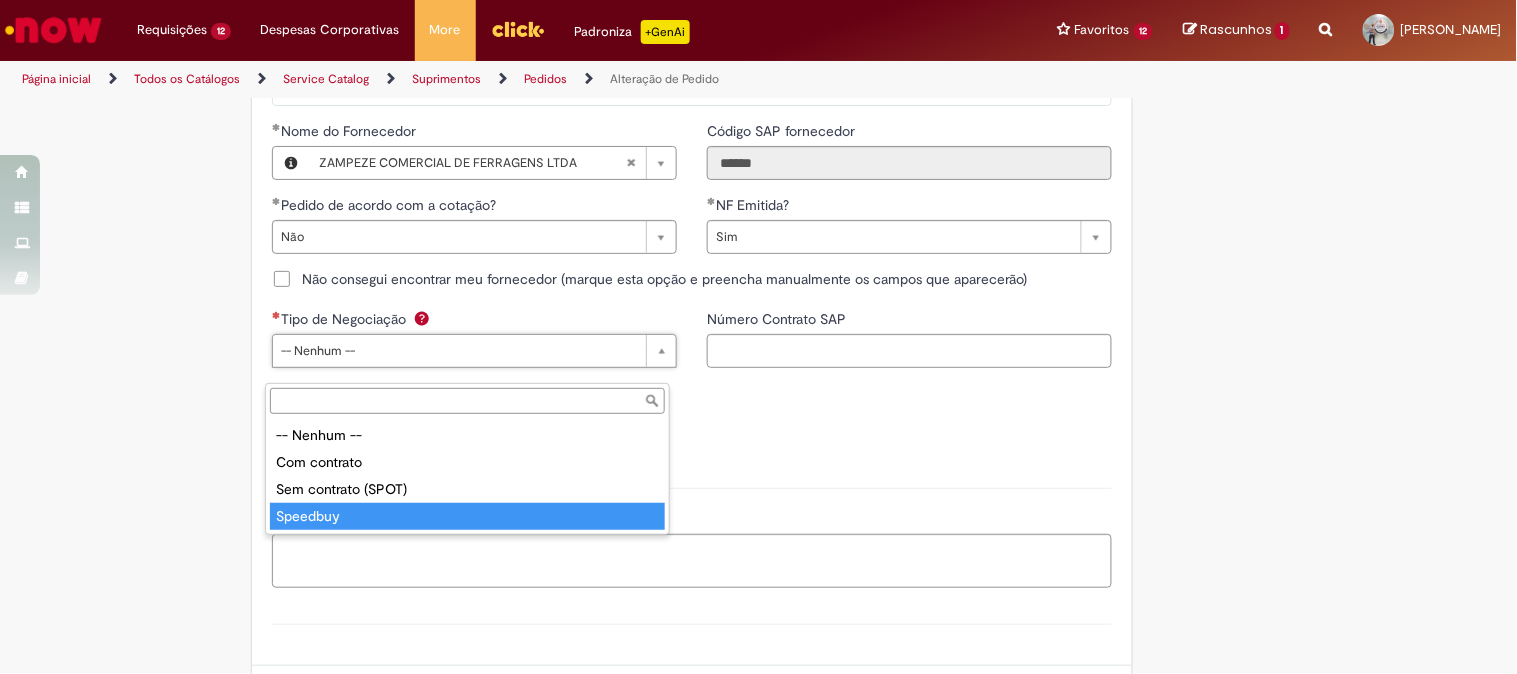 type on "********" 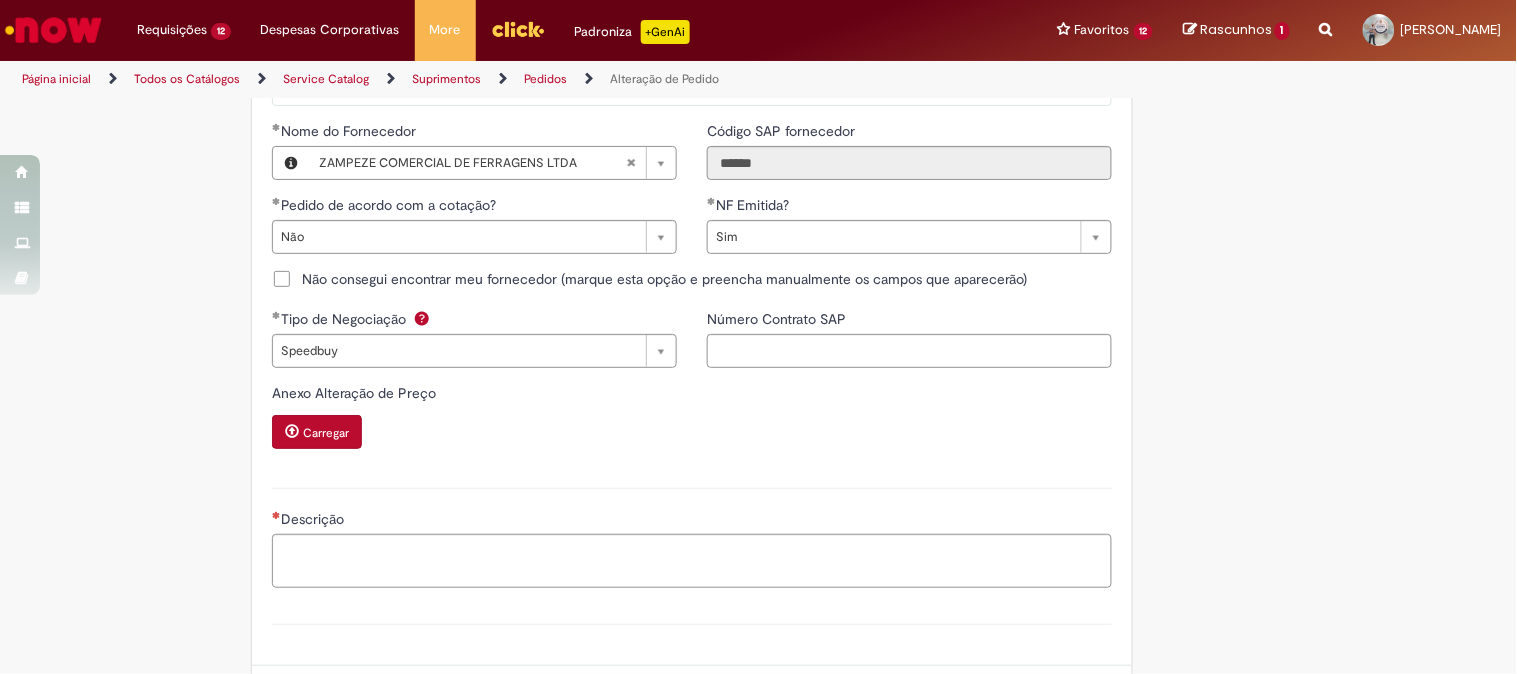 click on "Anexo Alteração de Preço
Carregar" at bounding box center [692, 418] 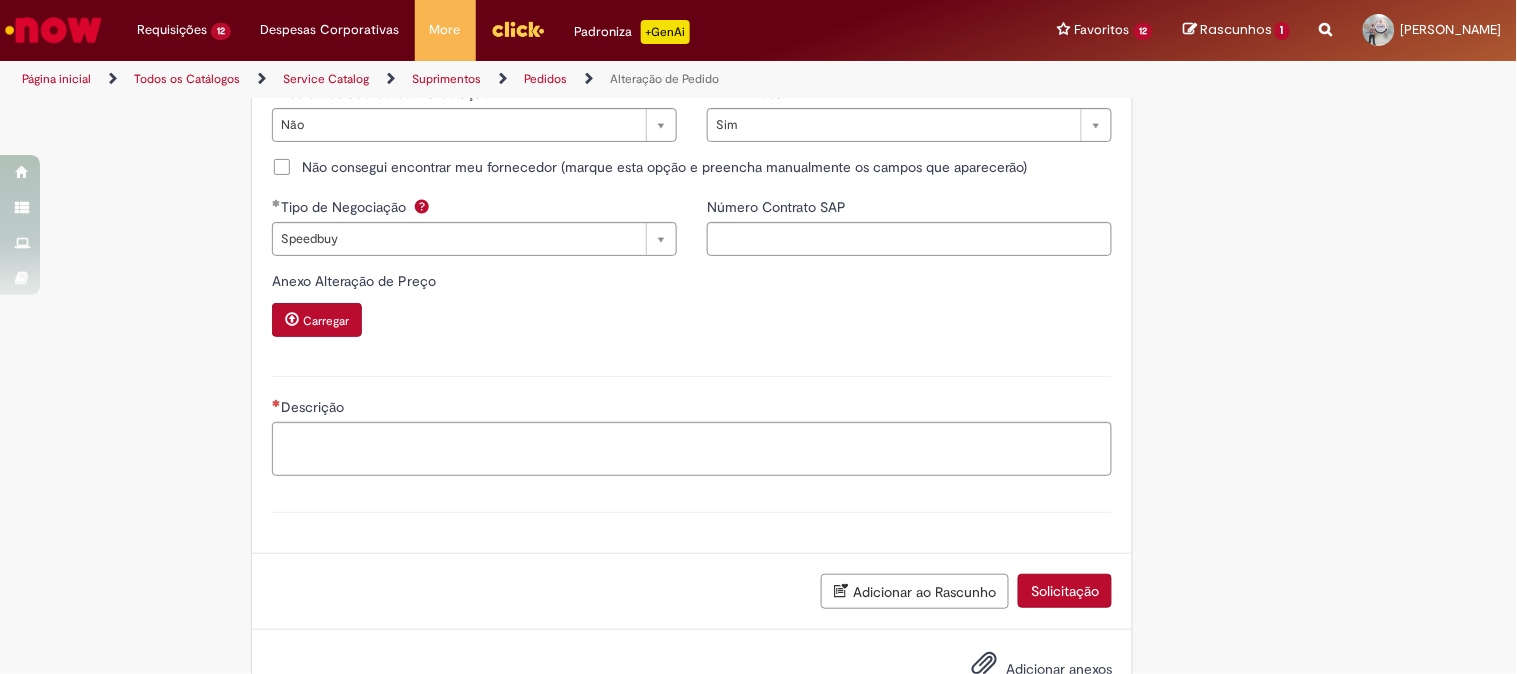 click on "Carregar" at bounding box center (317, 320) 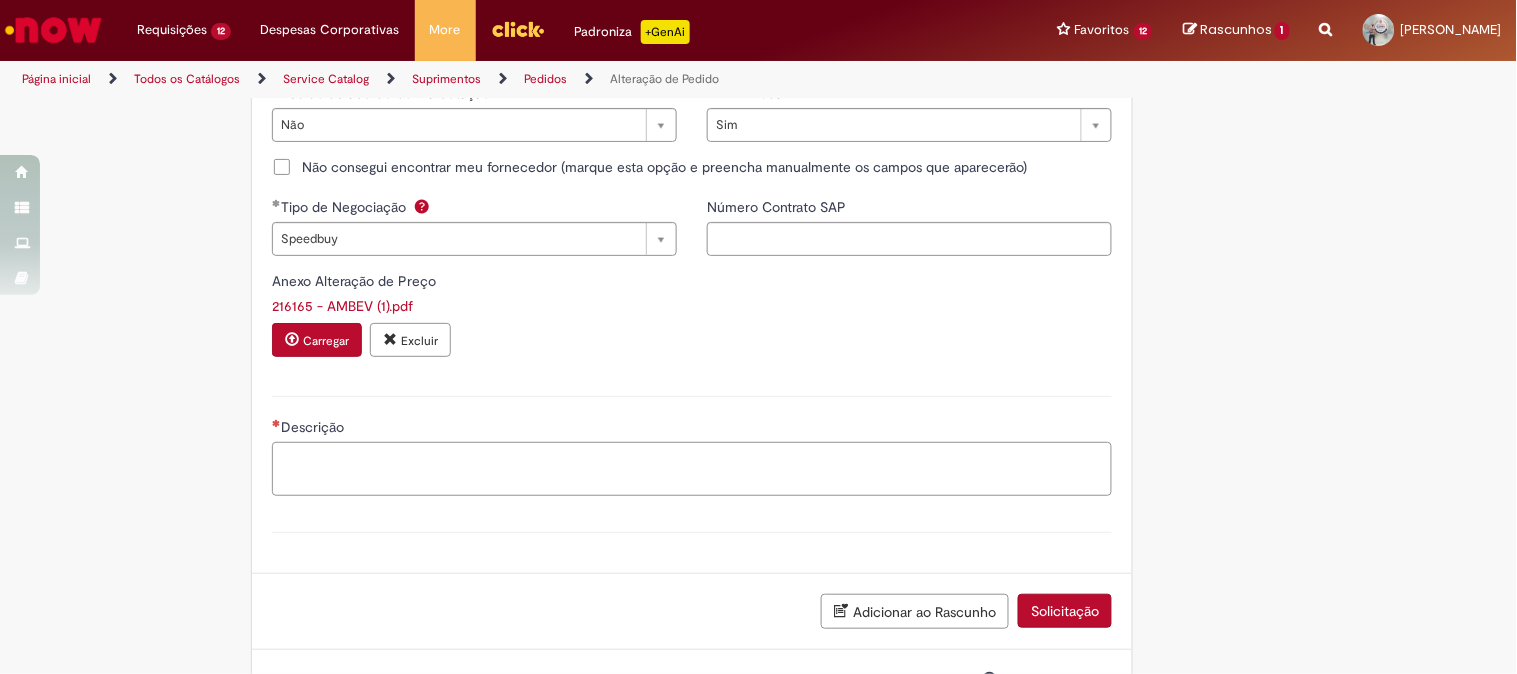click on "Descrição" at bounding box center [692, 469] 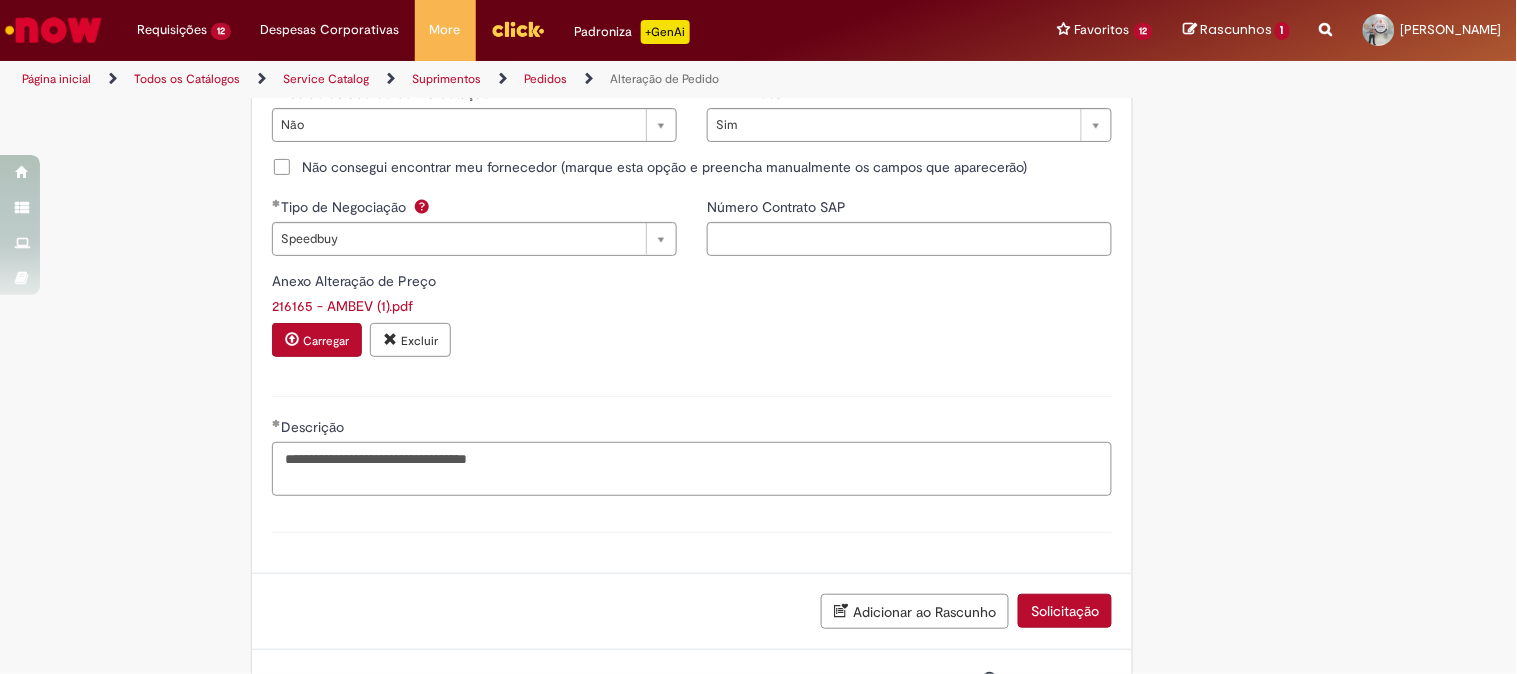 scroll, scrollTop: 2106, scrollLeft: 0, axis: vertical 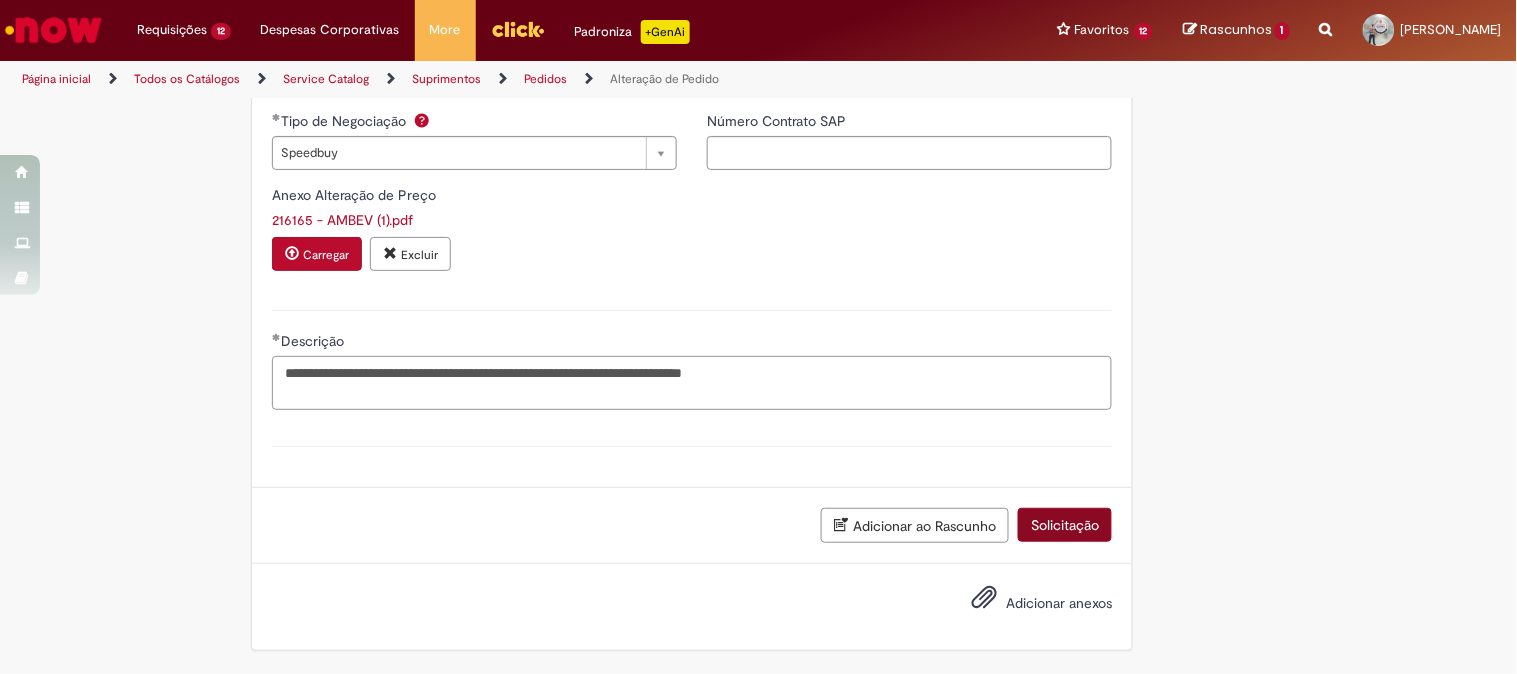 type on "**********" 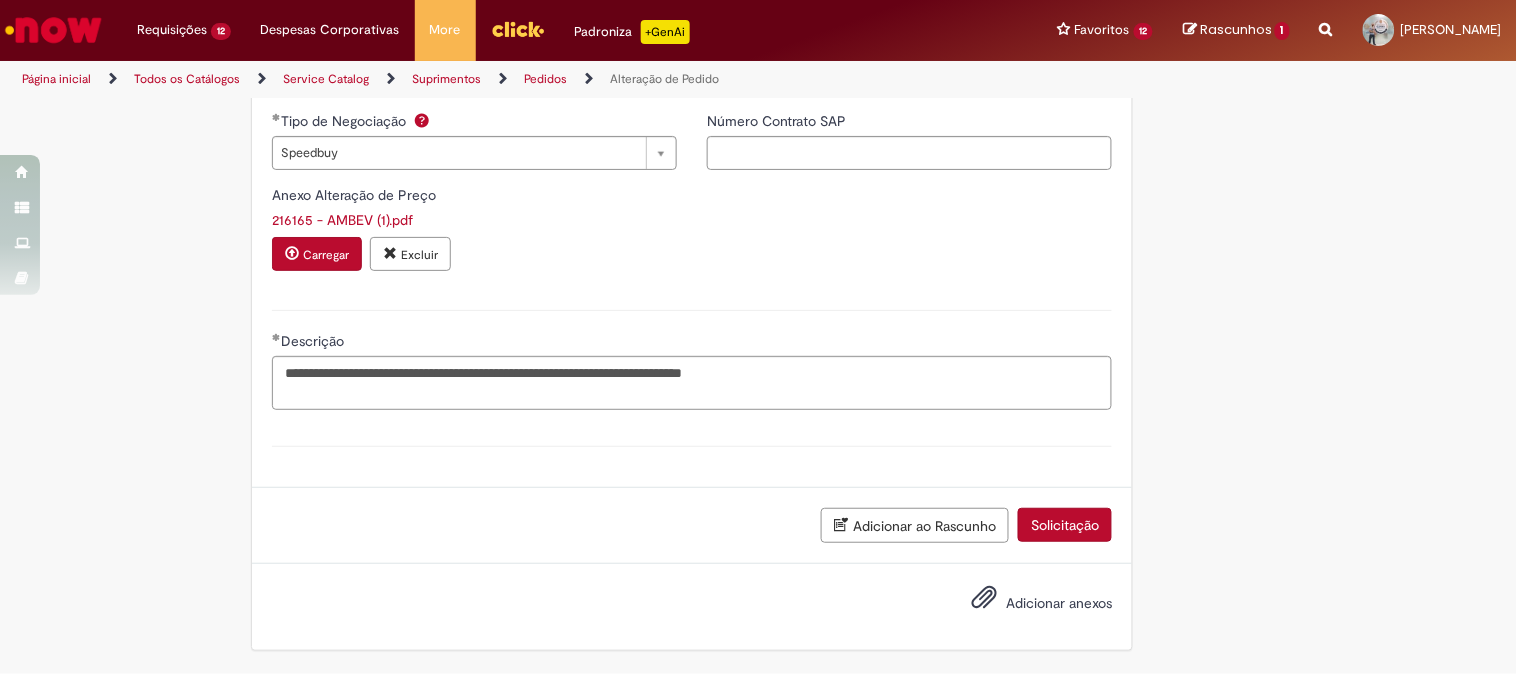 click on "Solicitação" at bounding box center (1065, 525) 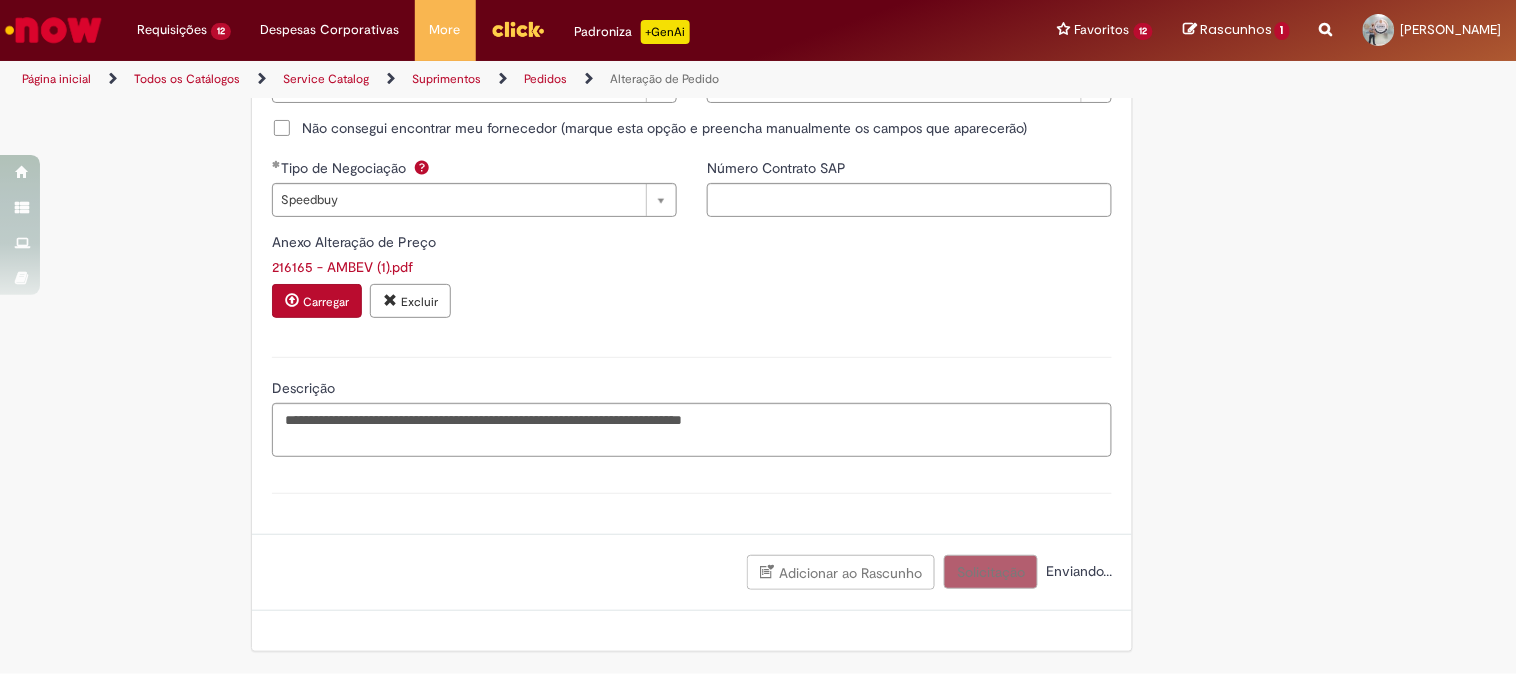 scroll, scrollTop: 2061, scrollLeft: 0, axis: vertical 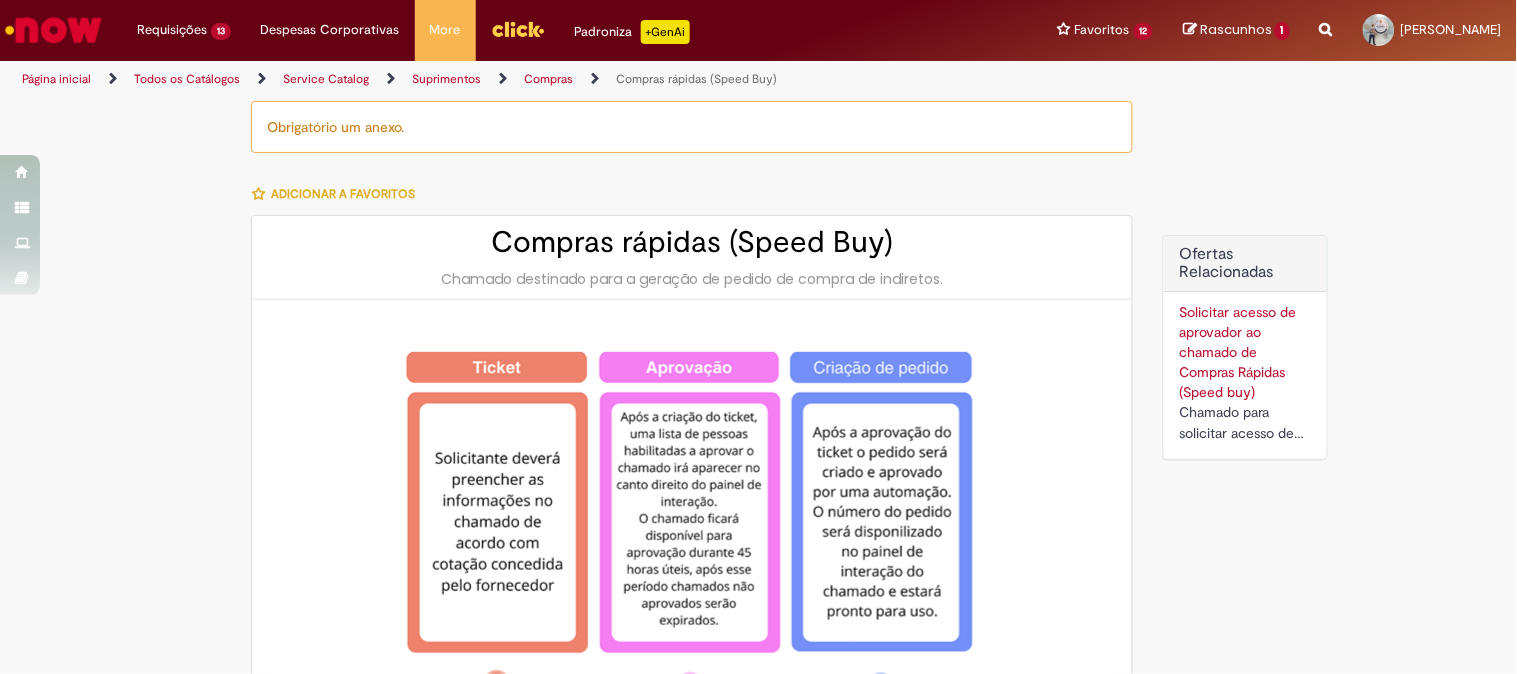 type on "********" 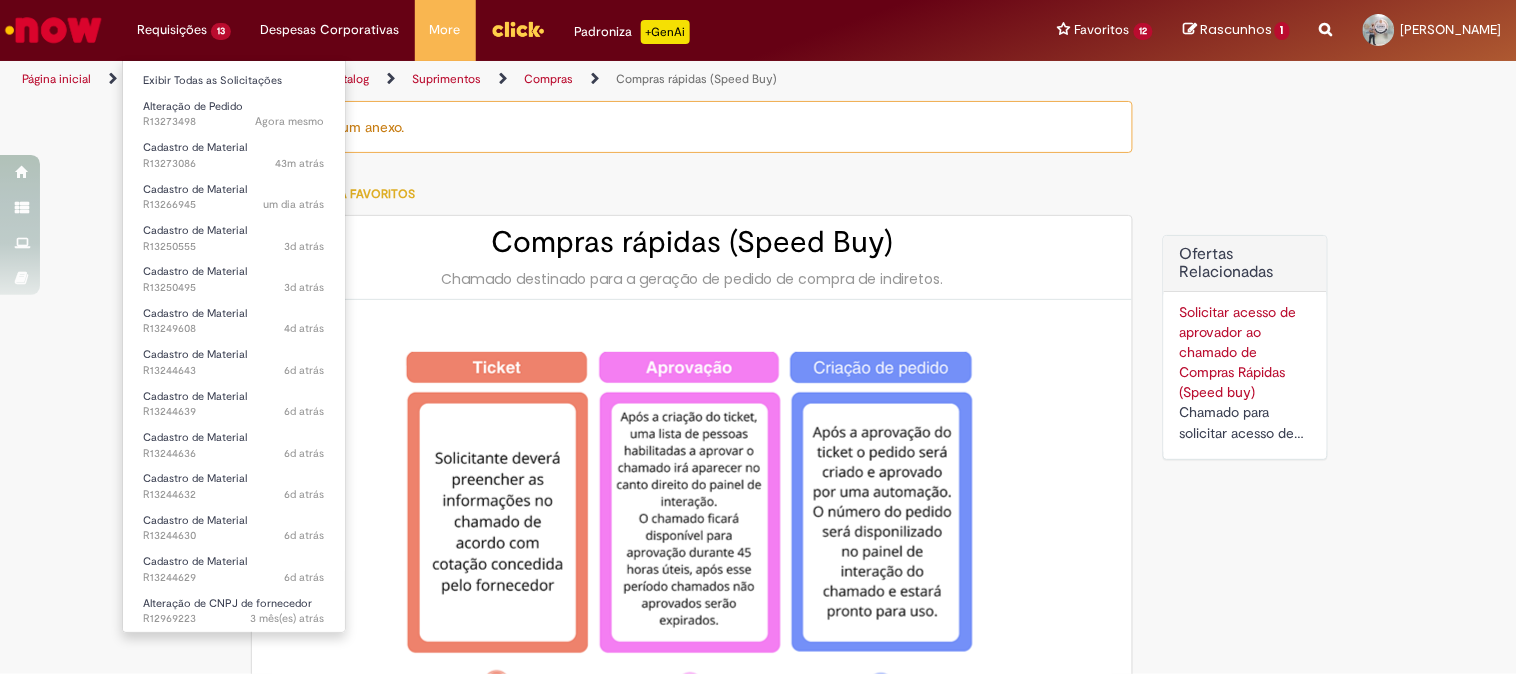 type on "**********" 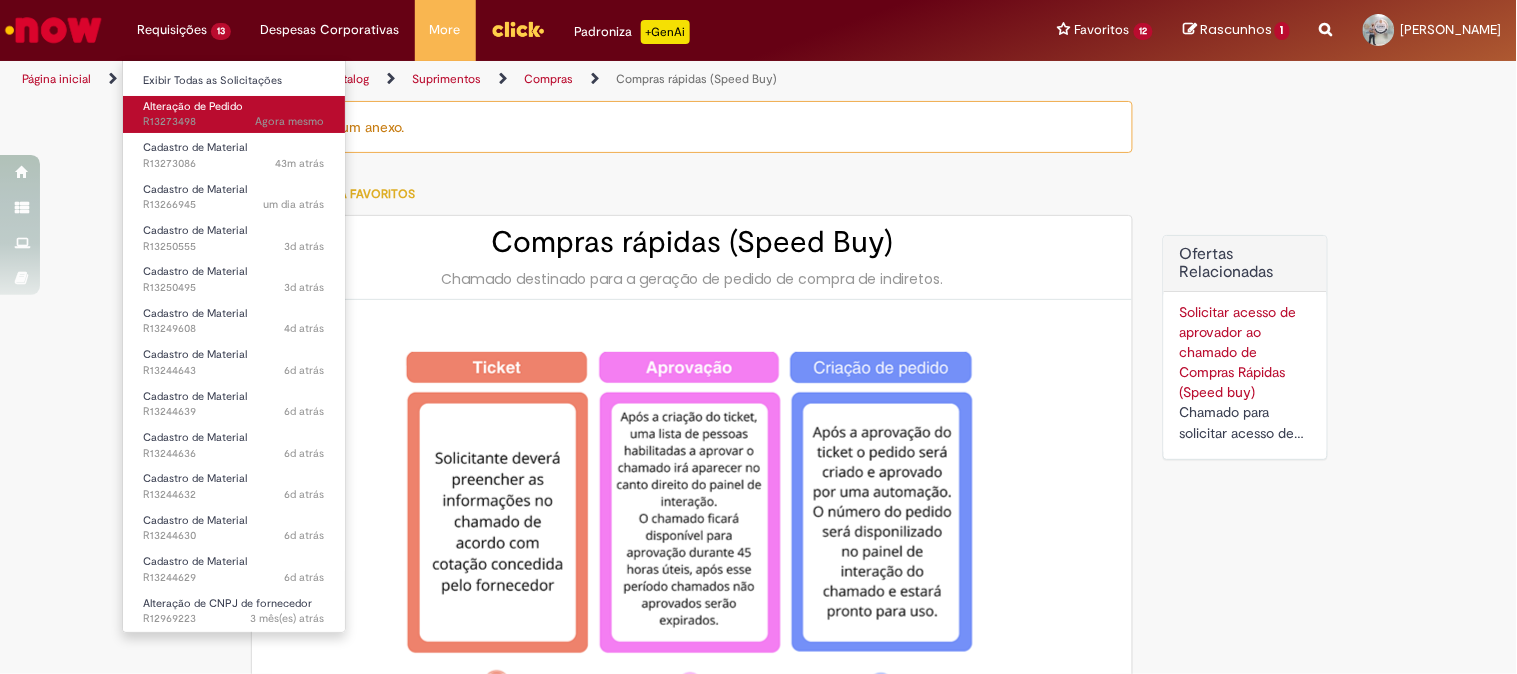 click on "Agora mesmo Agora mesmo  R13273498" at bounding box center (234, 122) 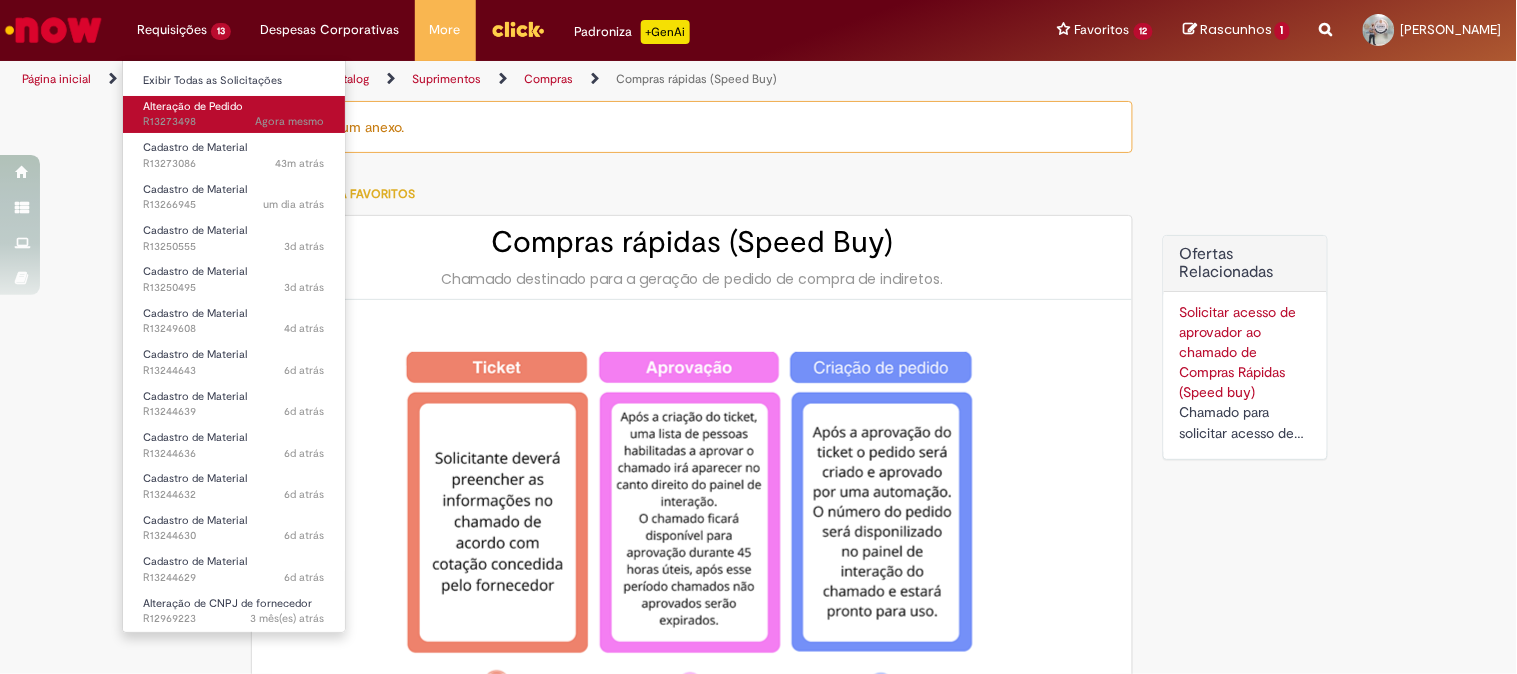 click on "Alteração de Pedido" at bounding box center [193, 106] 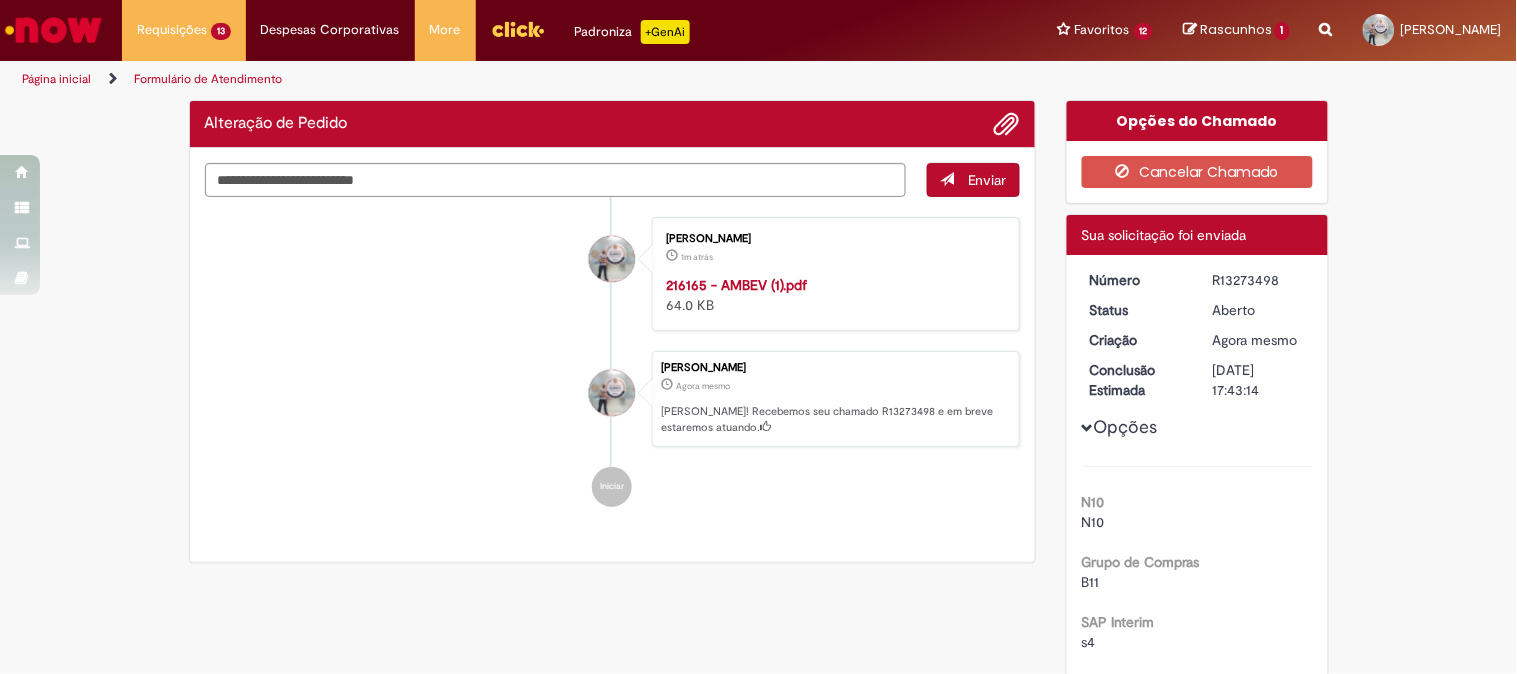 click on "R13273498" at bounding box center (1259, 280) 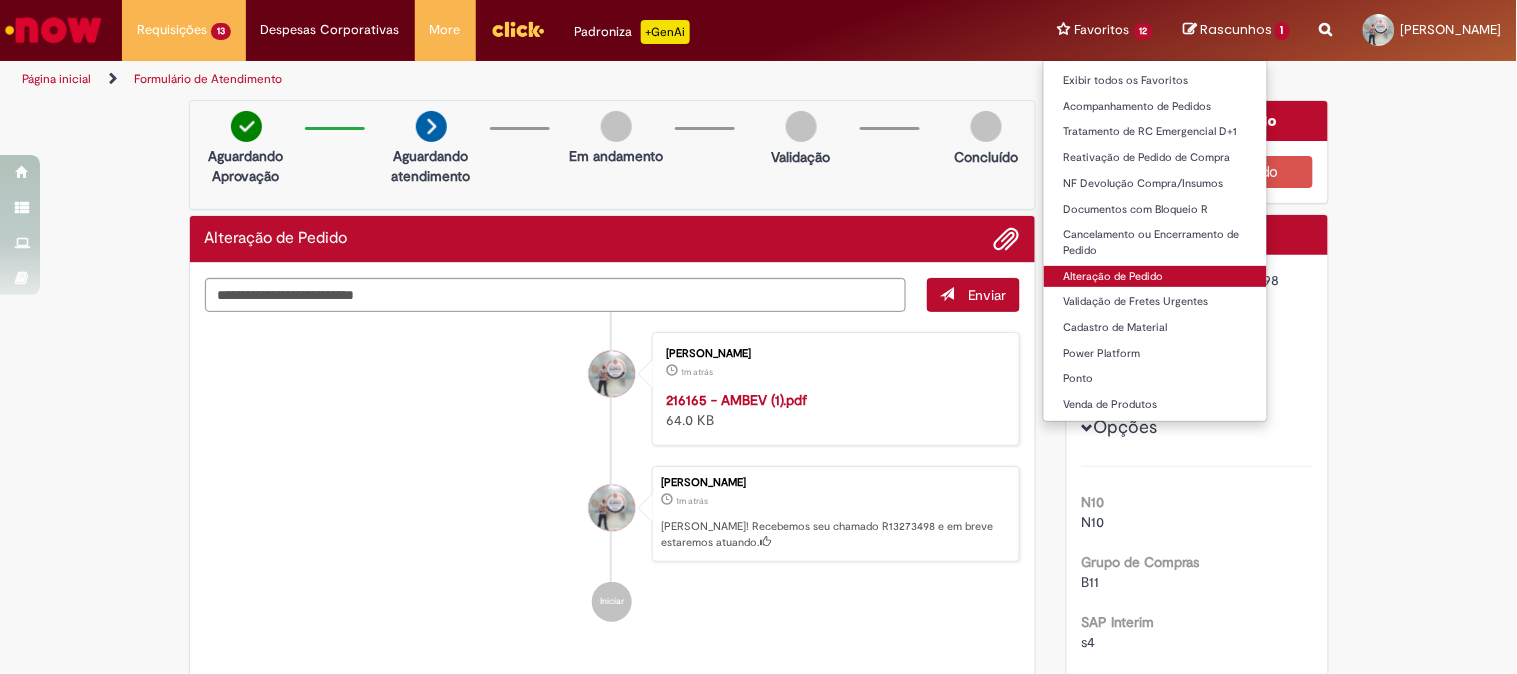 click on "Alteração de Pedido" at bounding box center [1156, 277] 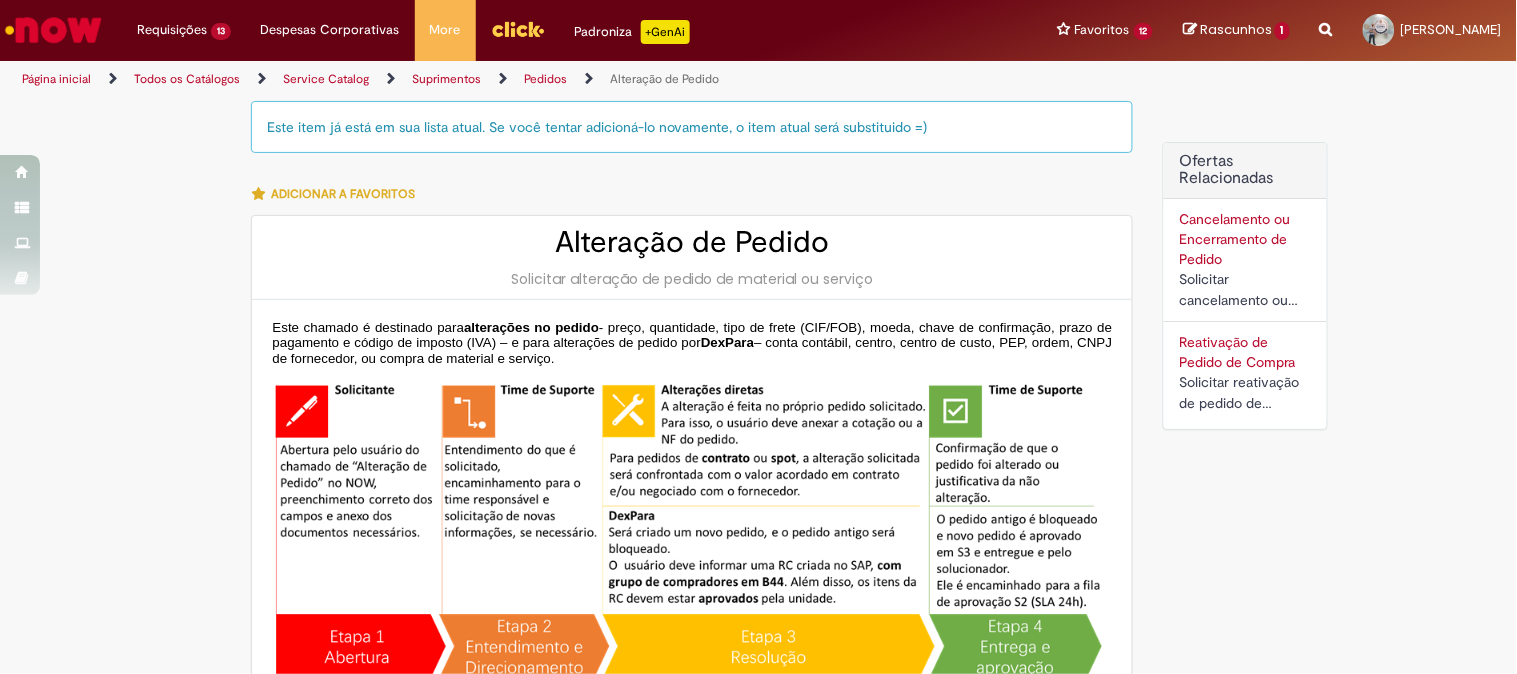 type on "********" 